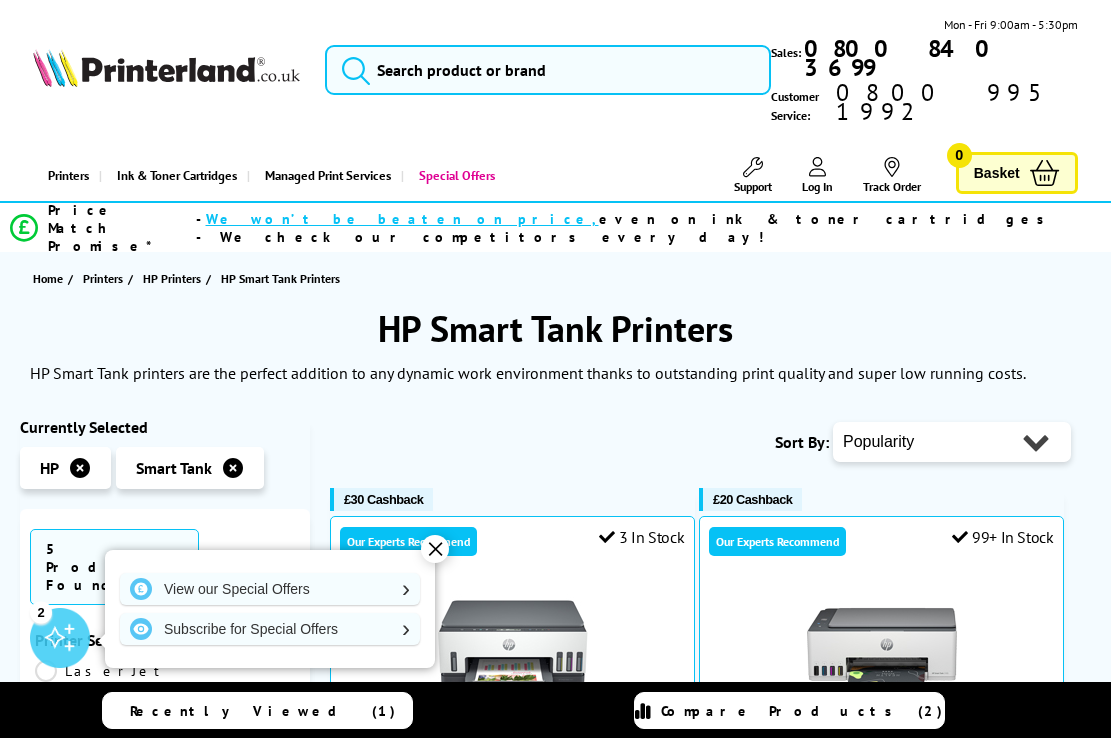 scroll, scrollTop: 0, scrollLeft: 0, axis: both 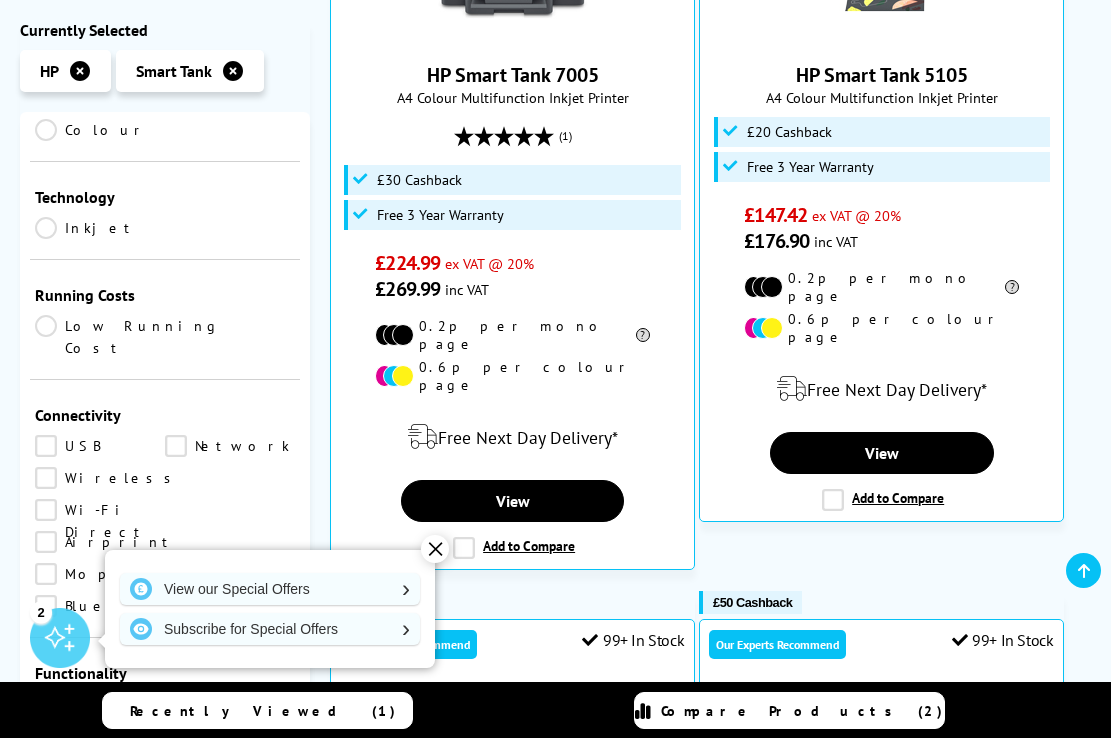 click on "Scan" at bounding box center (230, 704) 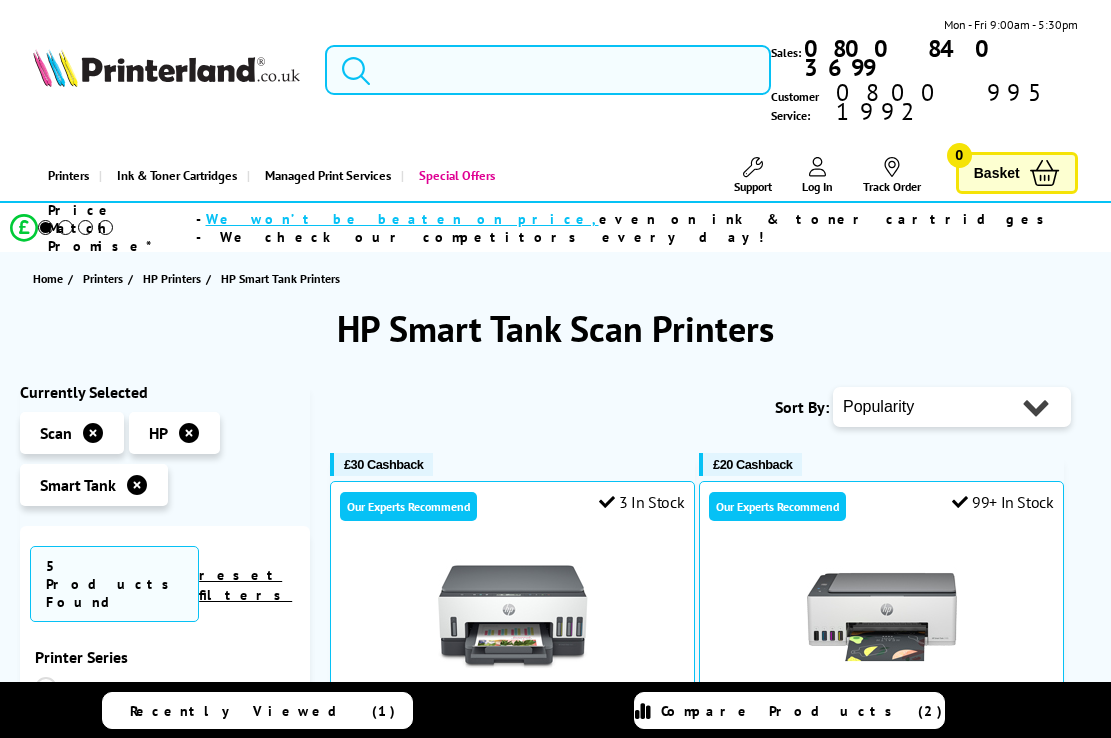 scroll, scrollTop: 0, scrollLeft: 0, axis: both 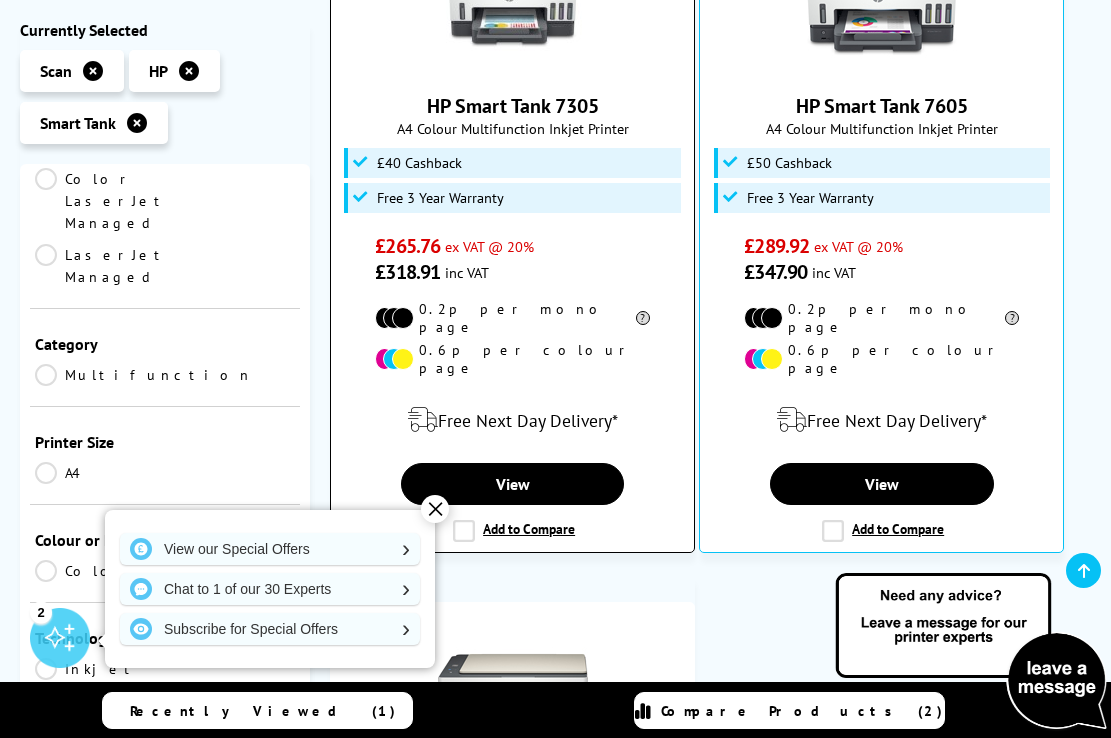 click on "Add to Compare" at bounding box center [514, 531] 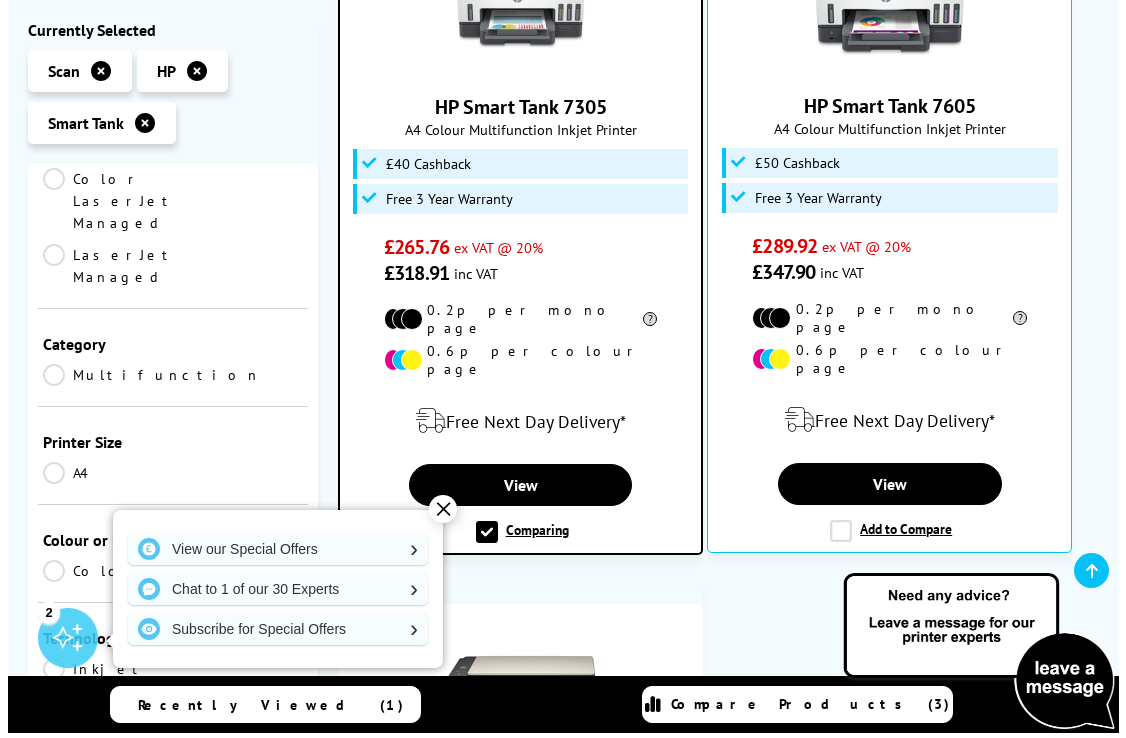 scroll, scrollTop: 1408, scrollLeft: 0, axis: vertical 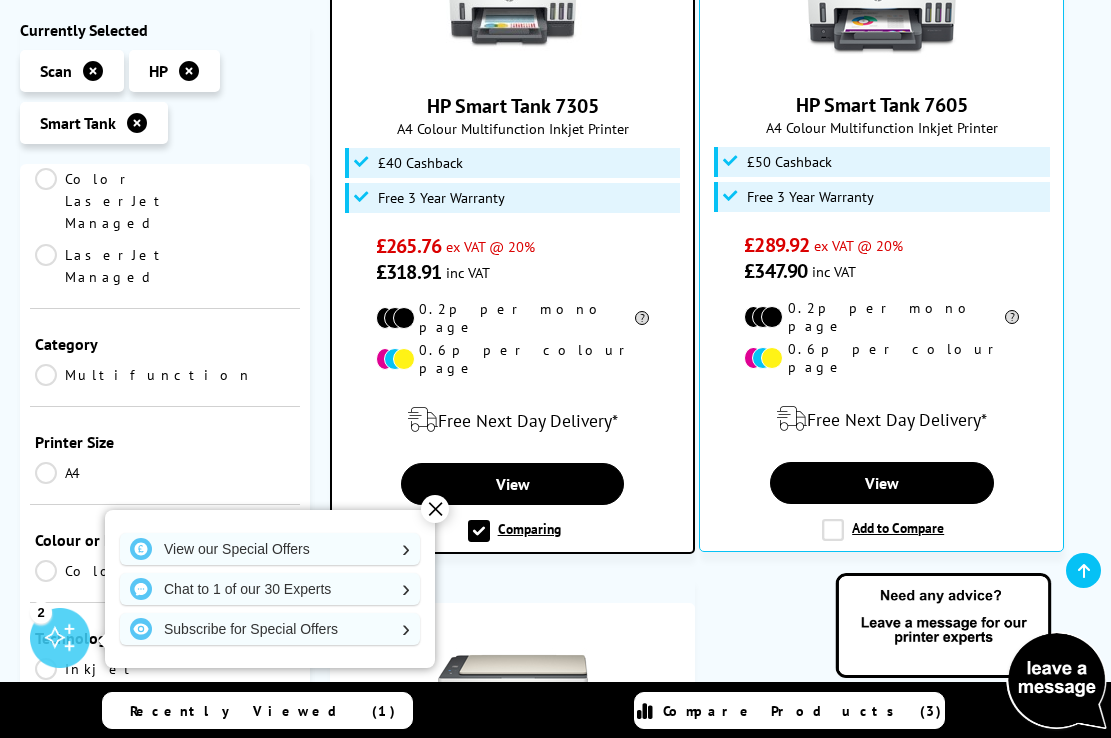 click on "Compare Products (3)" at bounding box center [789, 710] 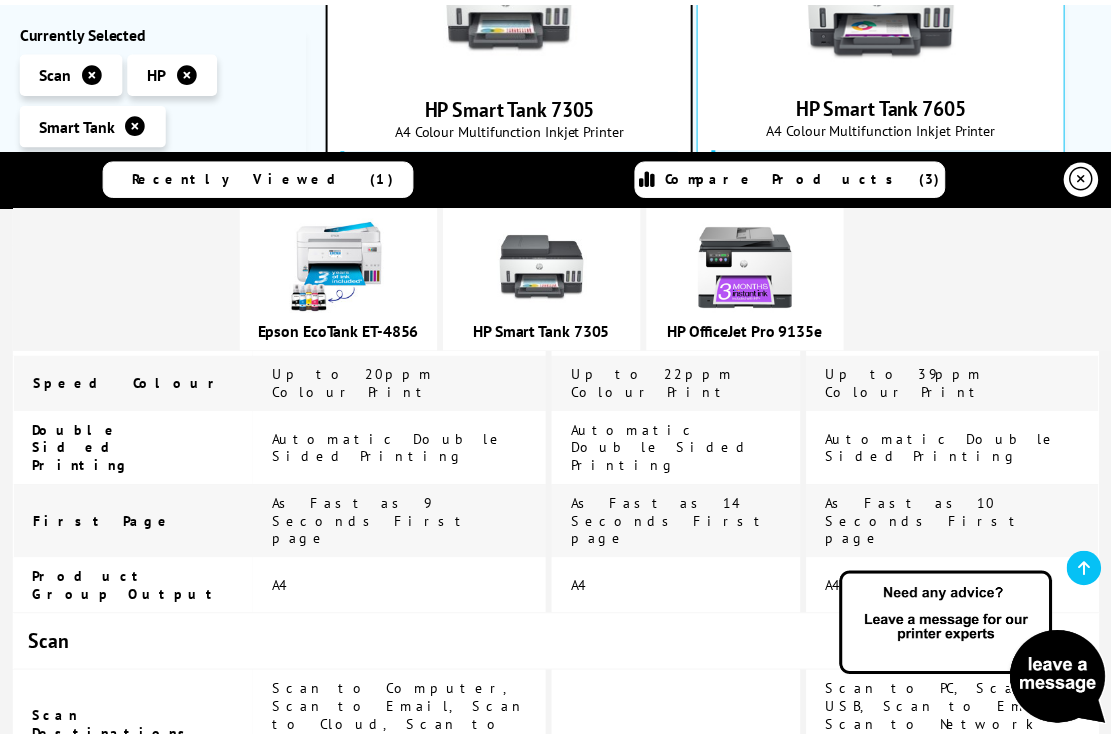 scroll, scrollTop: 1297, scrollLeft: 0, axis: vertical 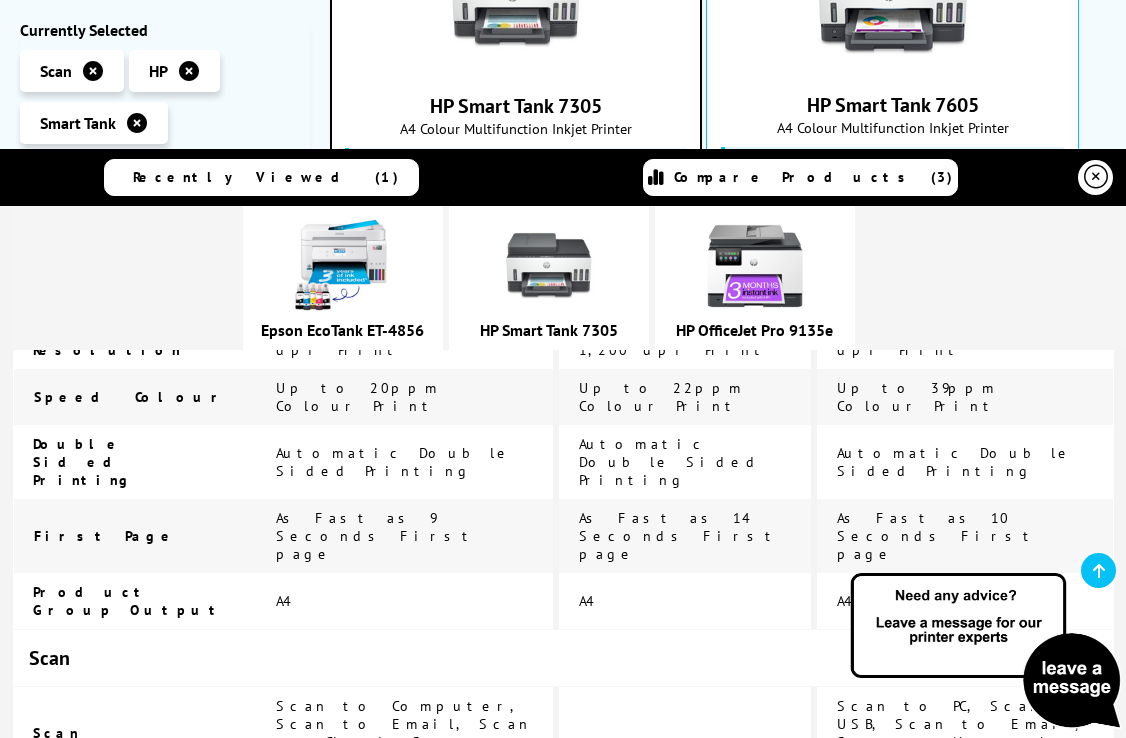 click at bounding box center (1096, 177) 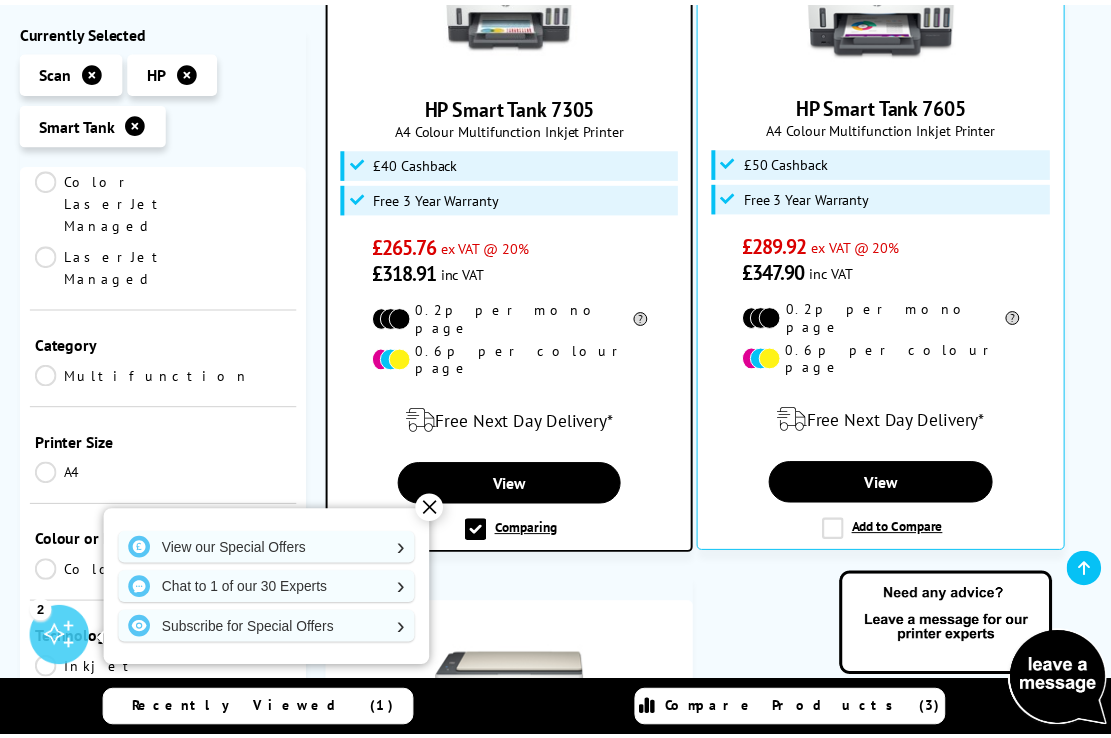scroll, scrollTop: 0, scrollLeft: 0, axis: both 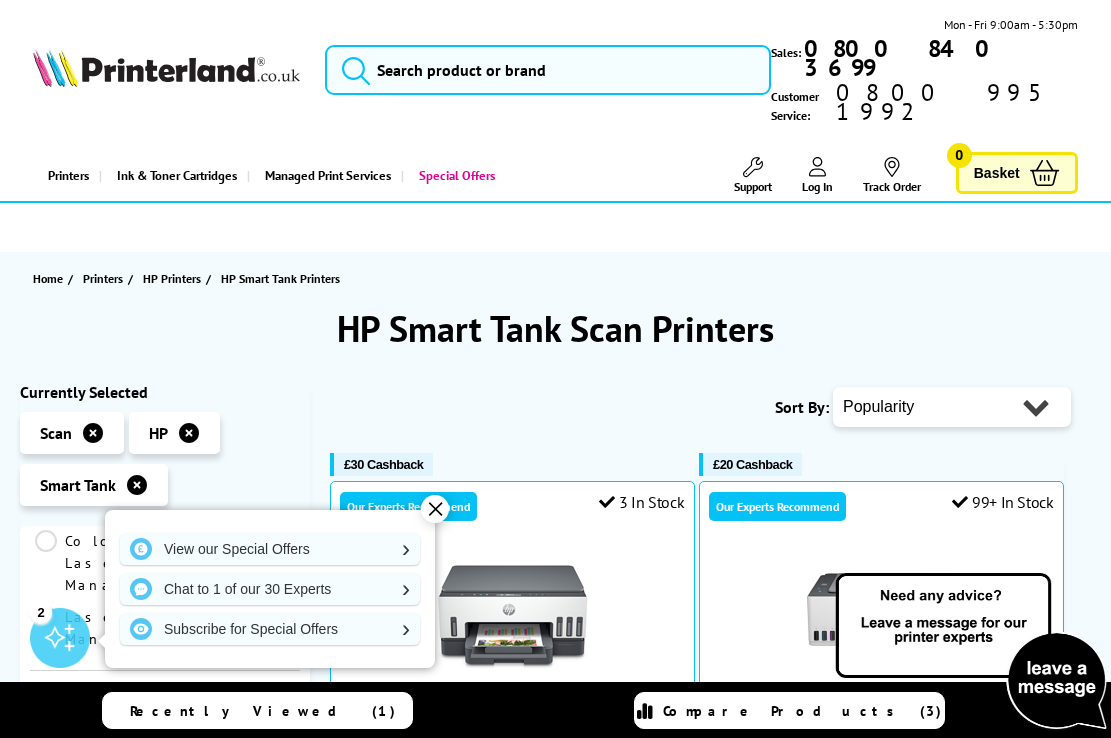 click on "Compare Products (3)" at bounding box center [789, 710] 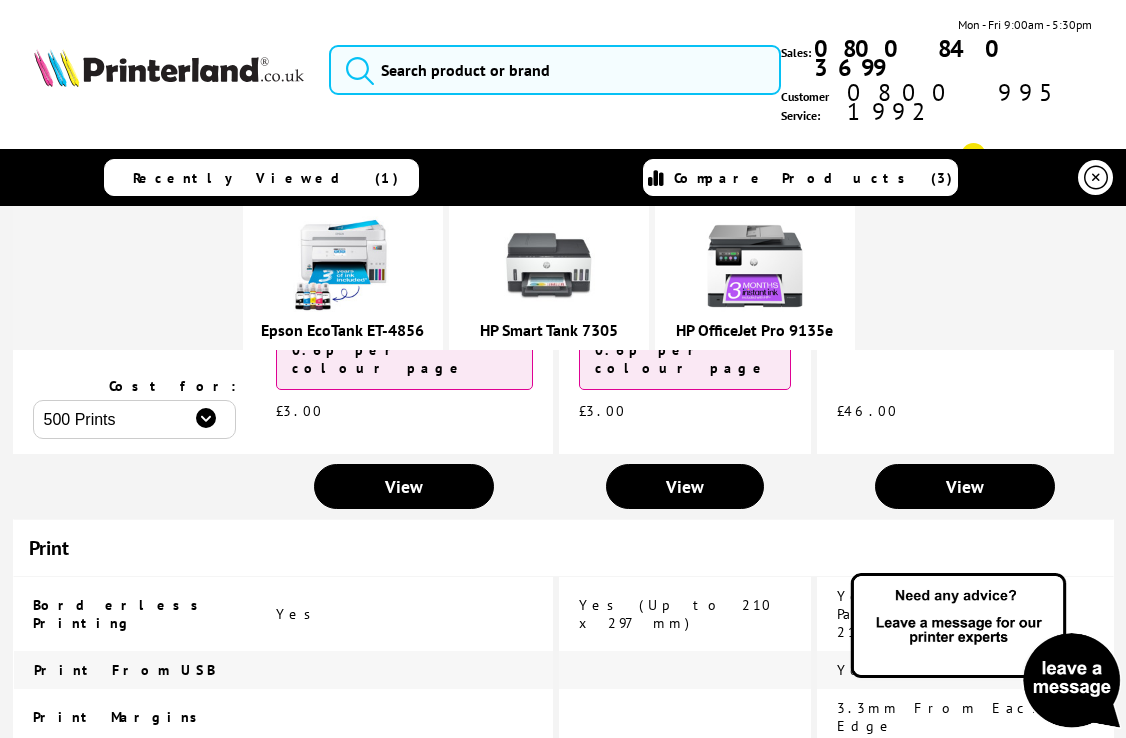scroll, scrollTop: 674, scrollLeft: 0, axis: vertical 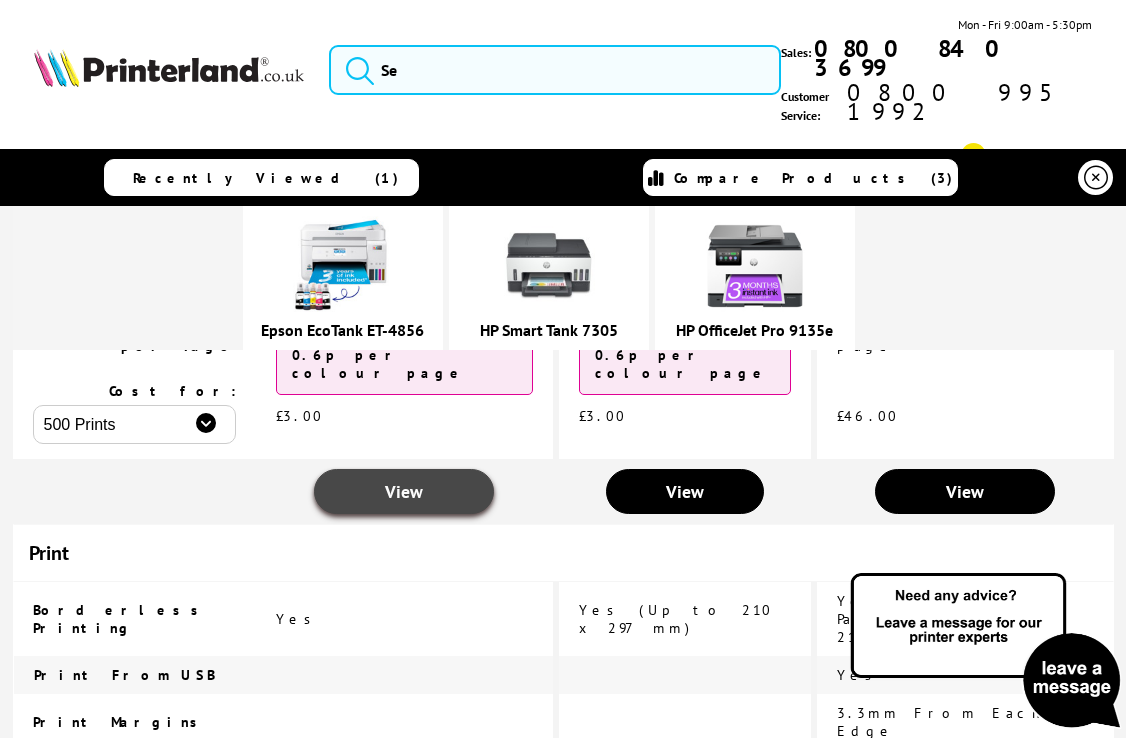 click on "View" at bounding box center [404, 491] 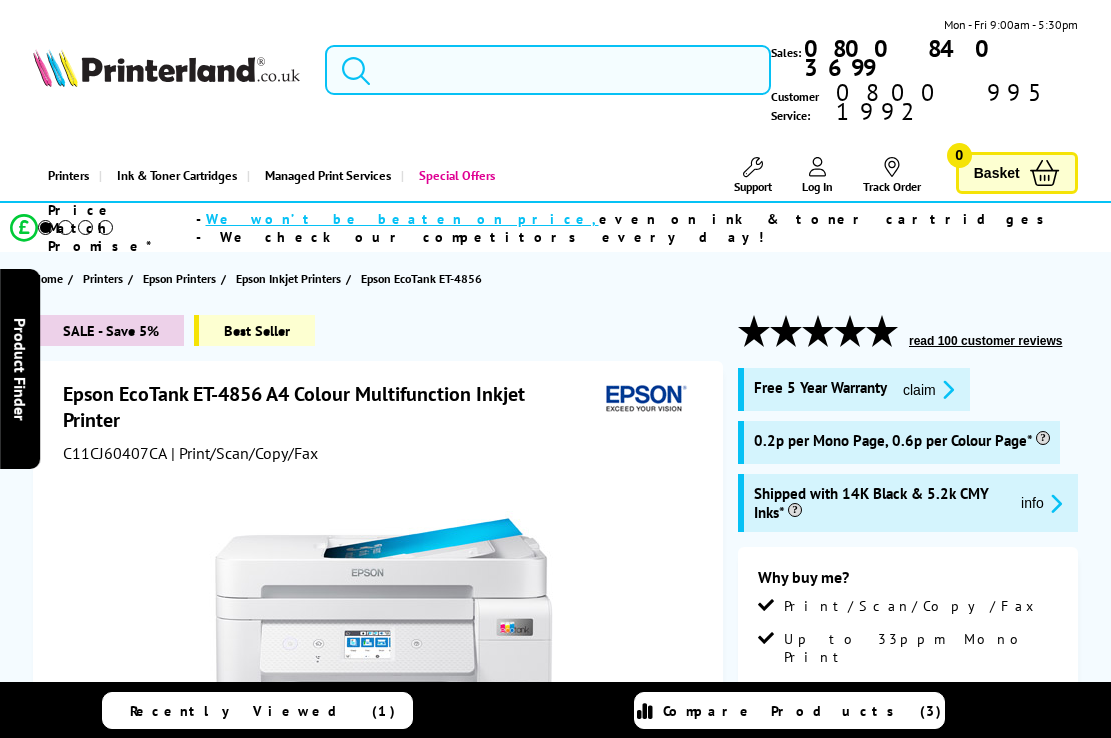 scroll, scrollTop: 0, scrollLeft: 0, axis: both 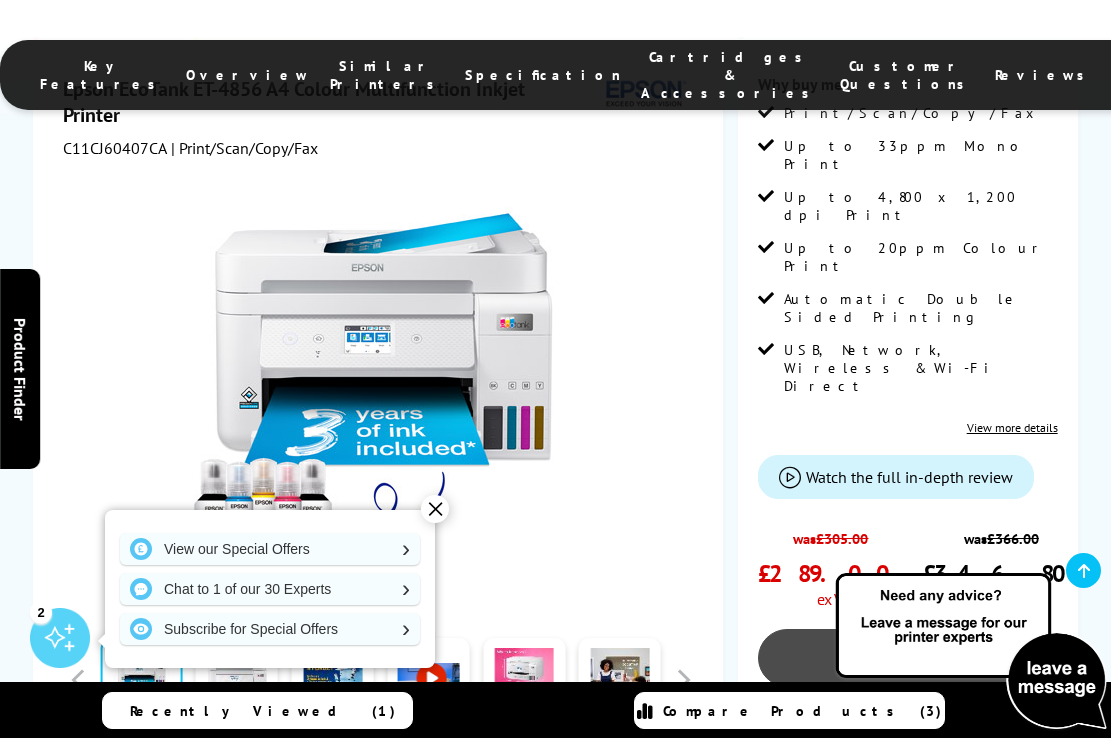 click on "Add to Basket" at bounding box center (908, 658) 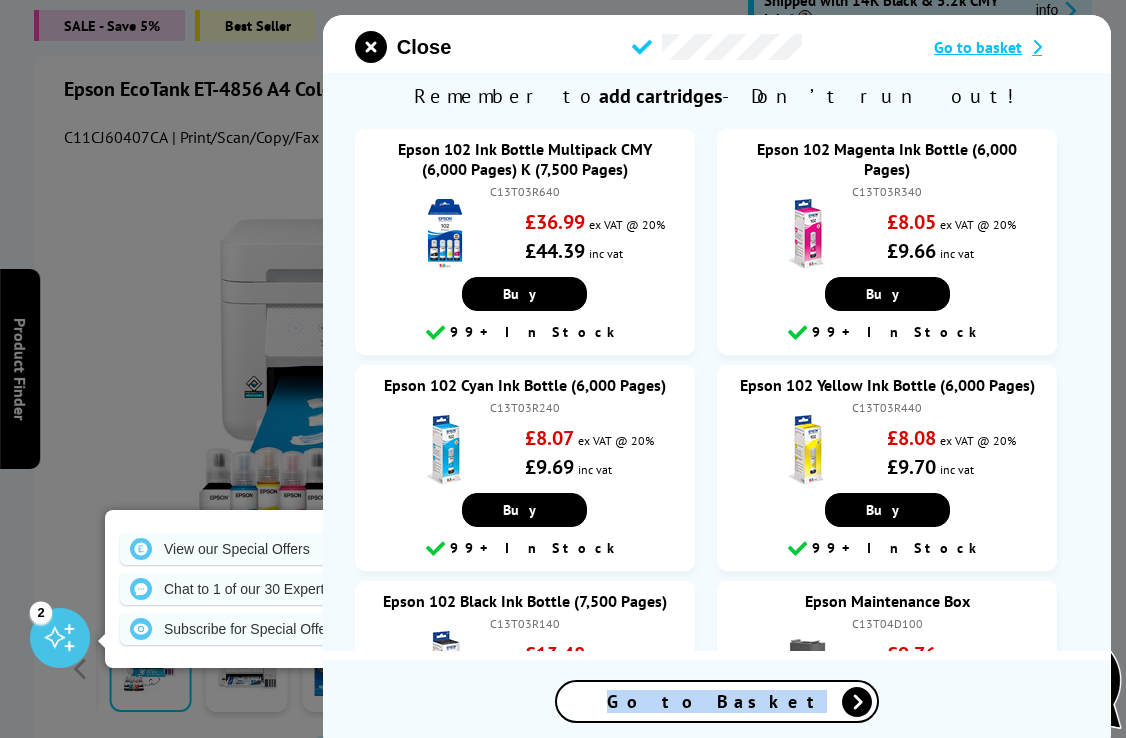 click on "Go to Basket" at bounding box center (717, 701) 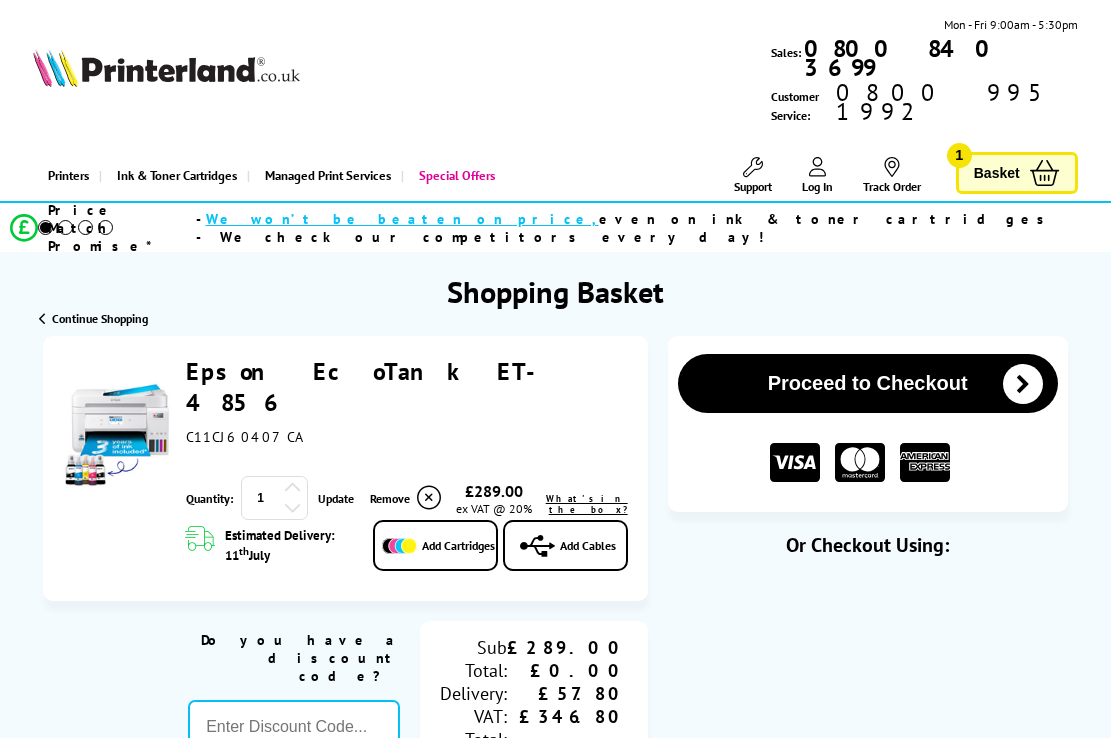 scroll, scrollTop: 0, scrollLeft: 0, axis: both 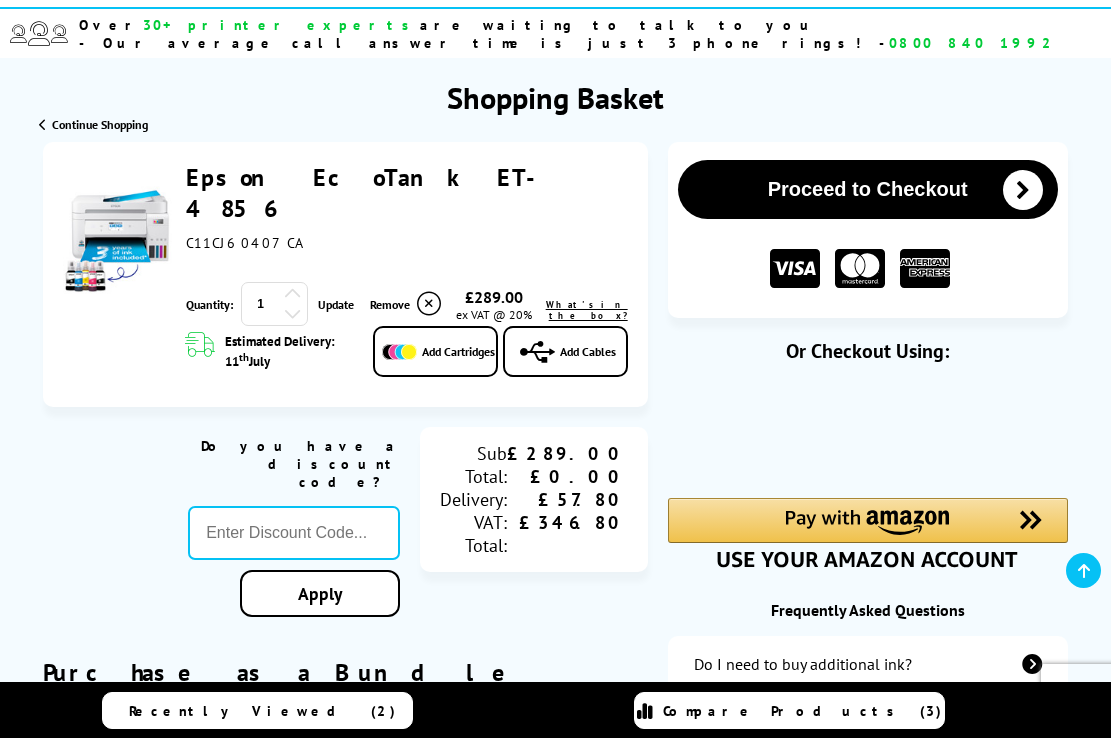 click at bounding box center (555, 2416) 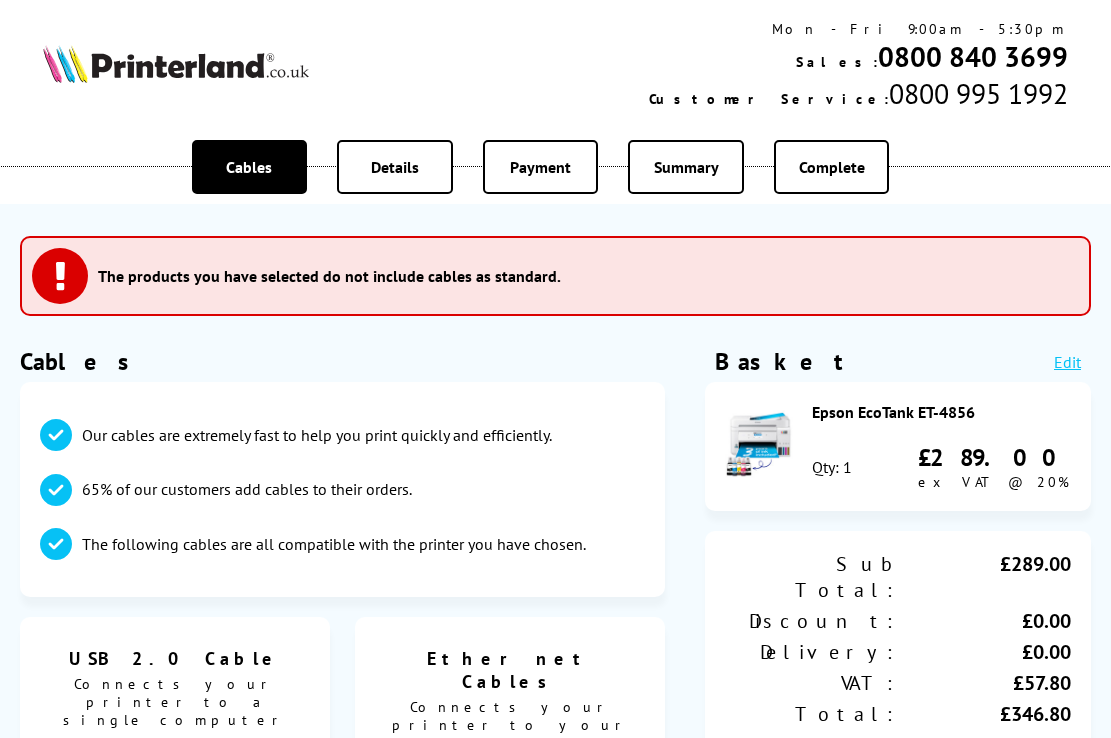 scroll, scrollTop: 0, scrollLeft: 0, axis: both 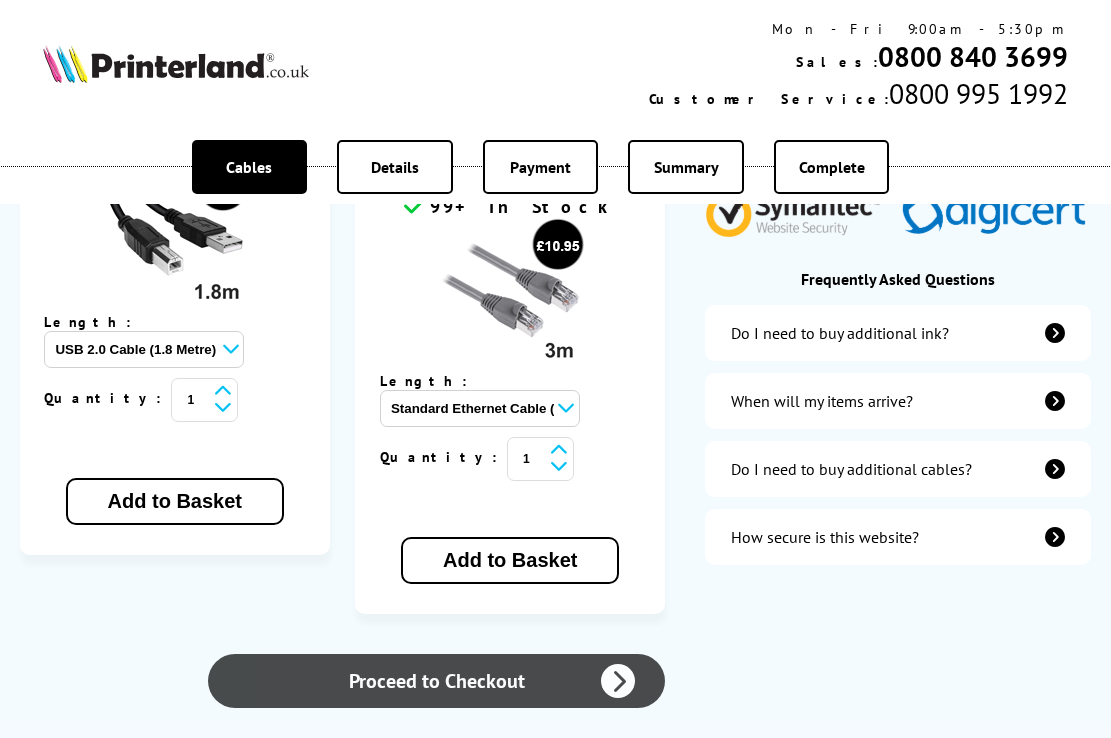 click on "Proceed to Checkout" at bounding box center (436, 681) 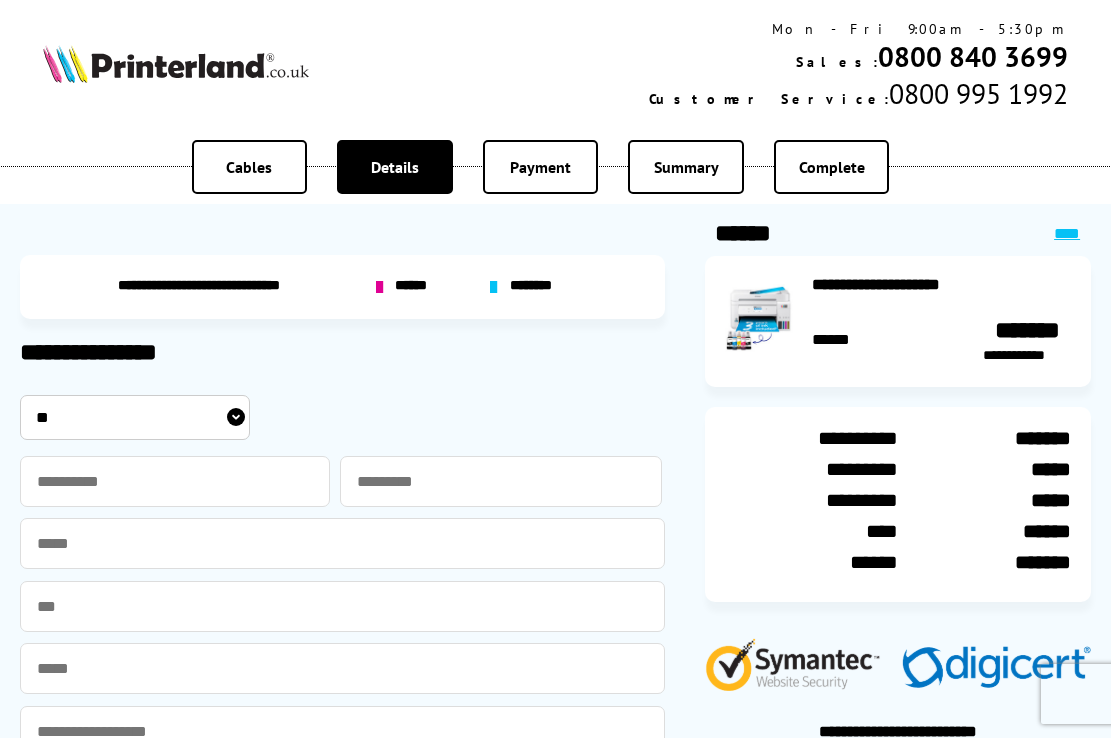 scroll, scrollTop: 0, scrollLeft: 0, axis: both 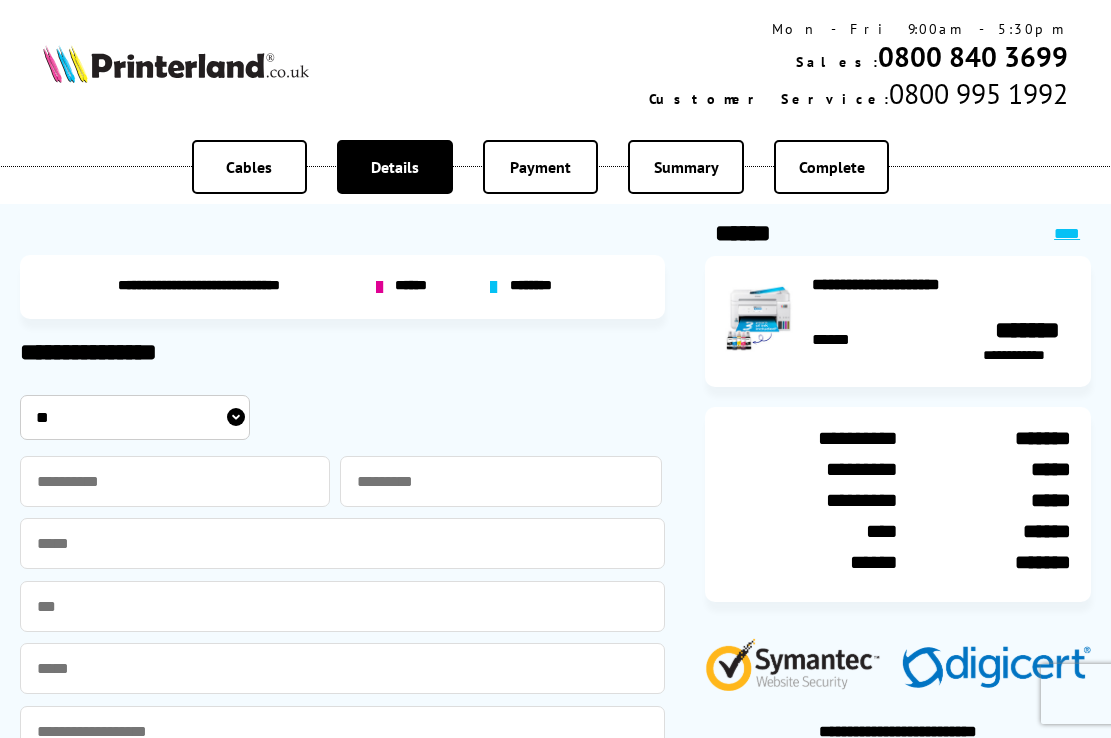 click on "**
***
****
**" at bounding box center (135, 417) 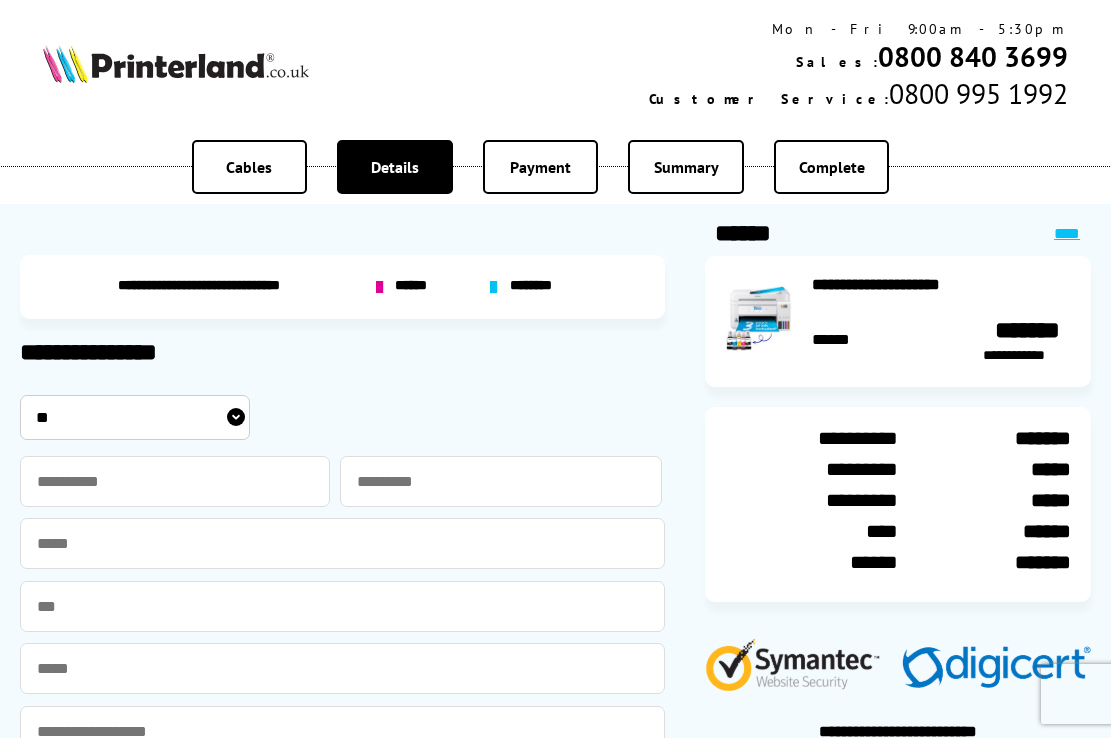 select on "***" 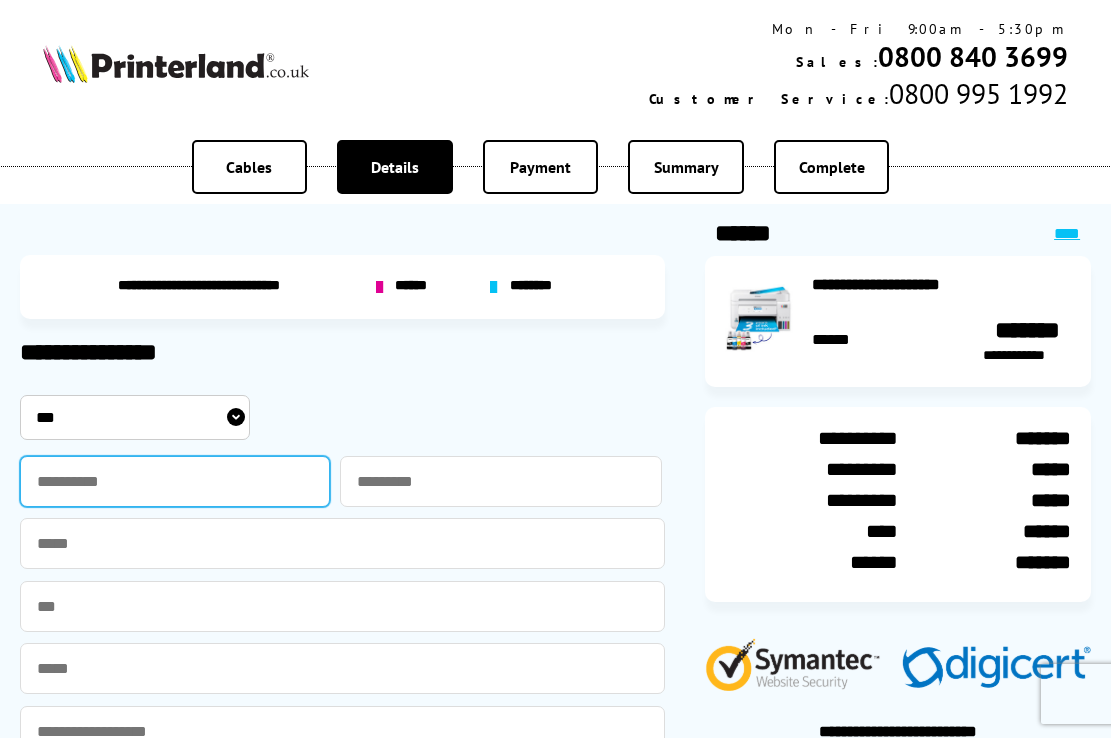 click at bounding box center [175, 481] 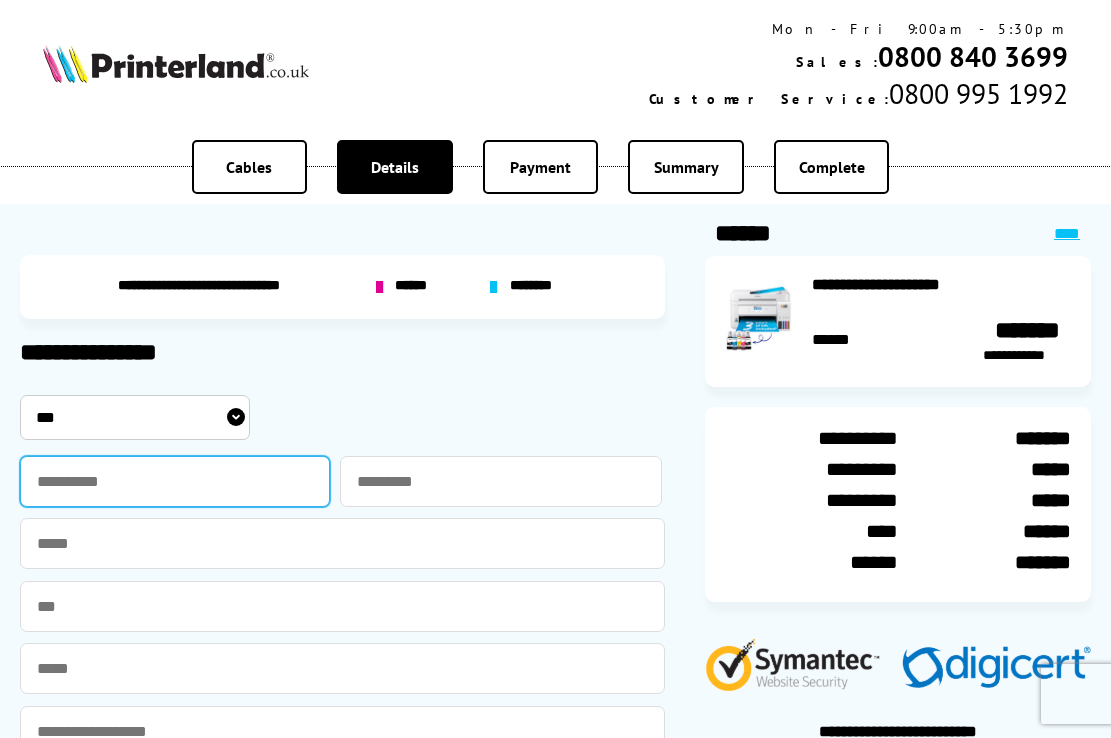 click at bounding box center (175, 481) 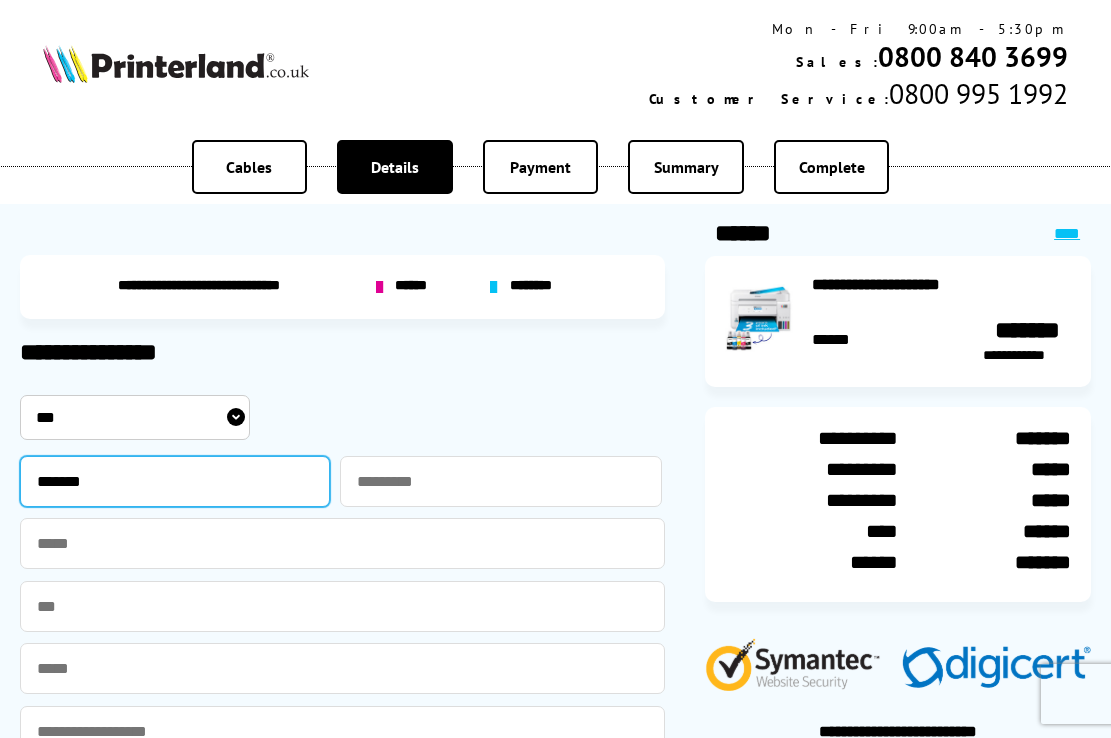 type on "*******" 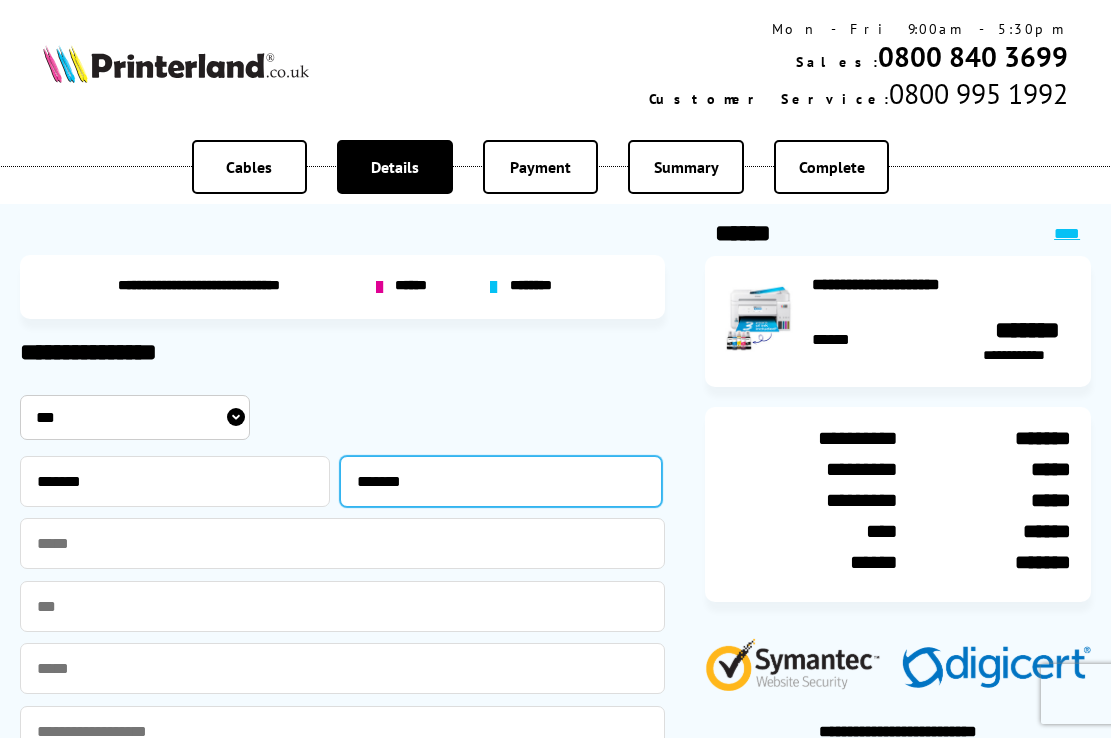 type on "*******" 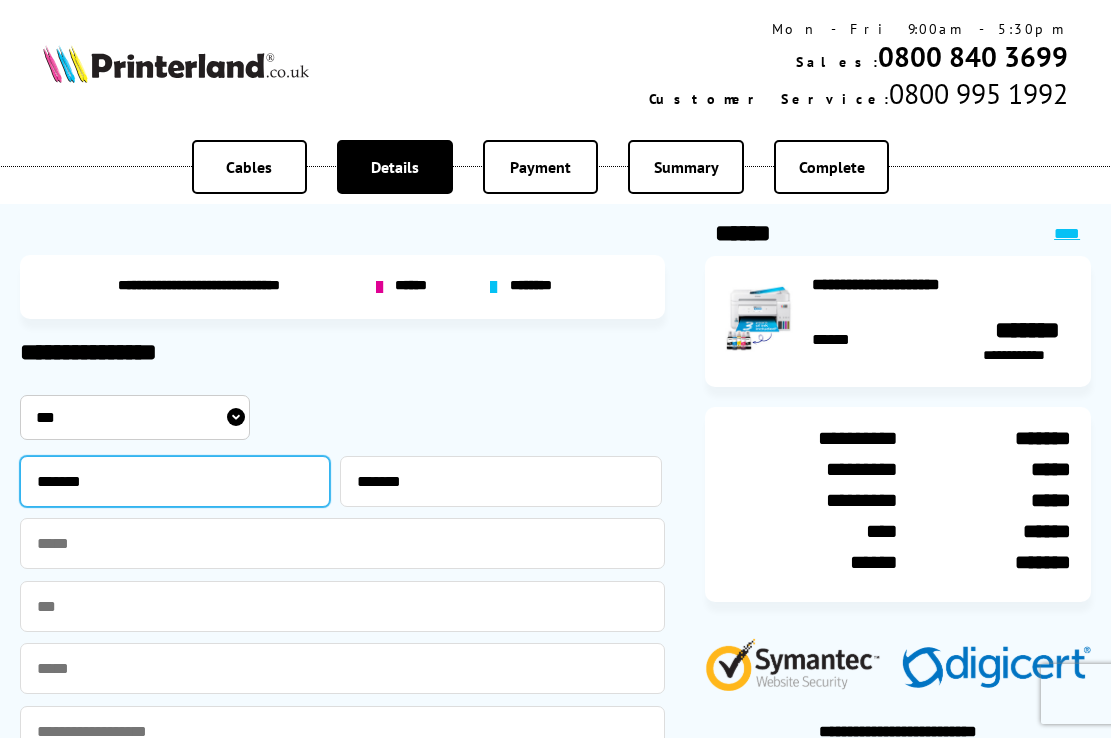 drag, startPoint x: 47, startPoint y: 489, endPoint x: 6, endPoint y: 481, distance: 41.773197 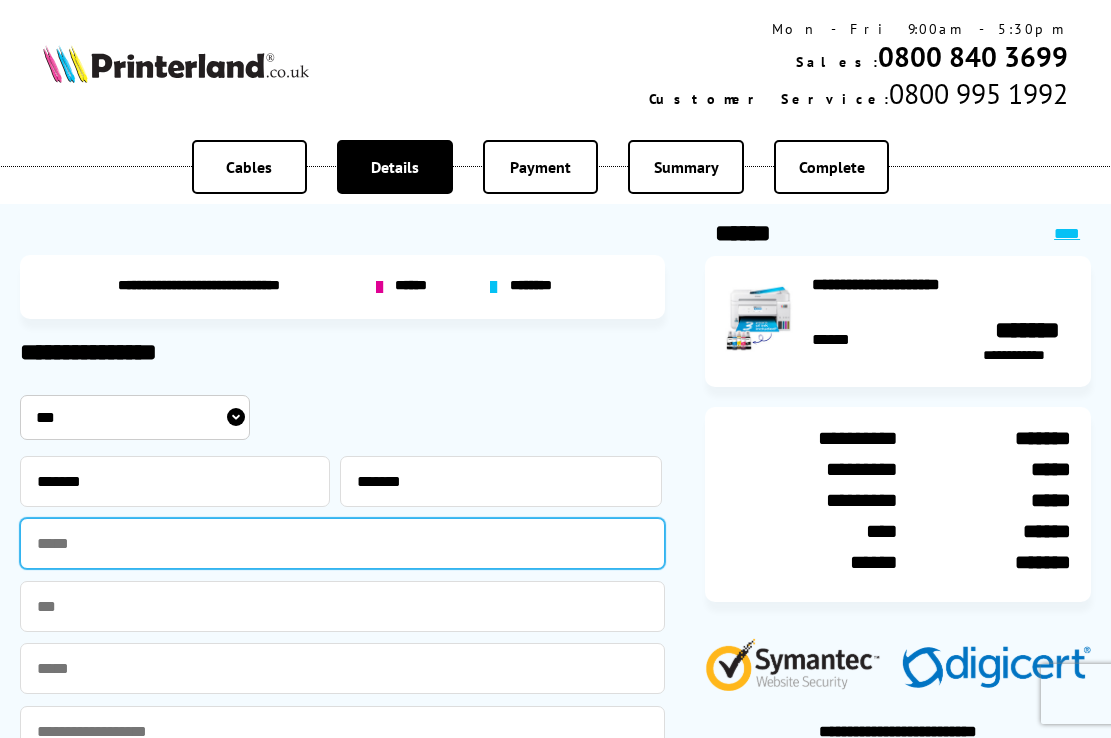 click at bounding box center (342, 543) 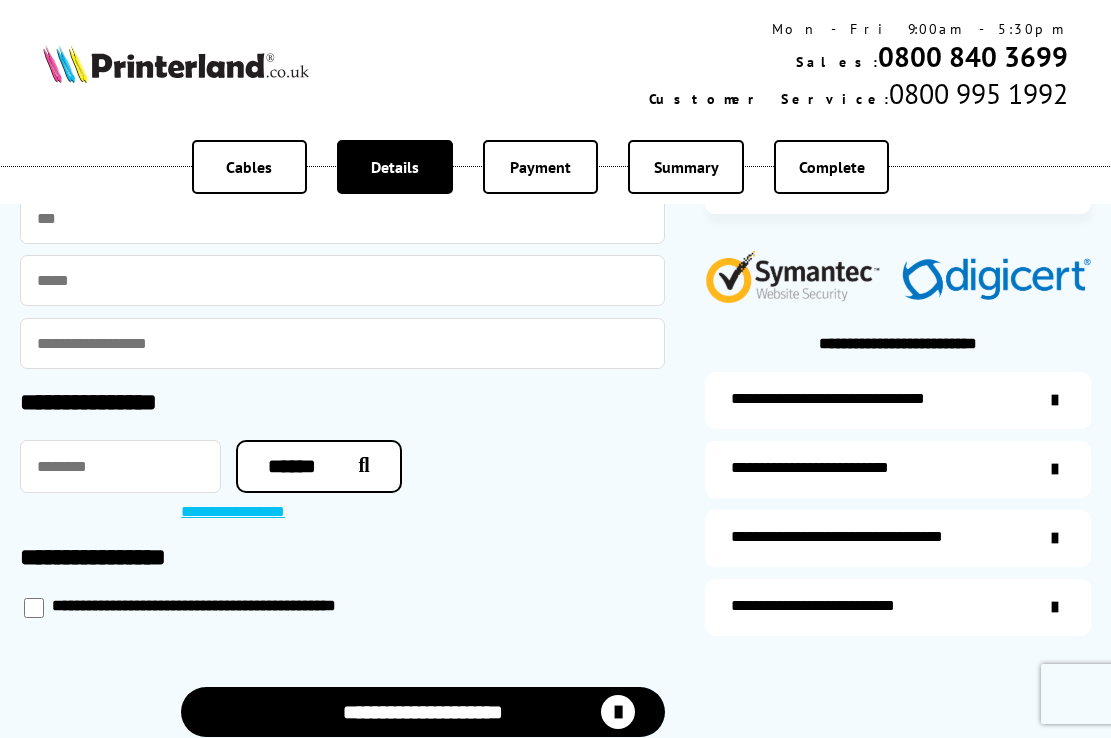scroll, scrollTop: 427, scrollLeft: 0, axis: vertical 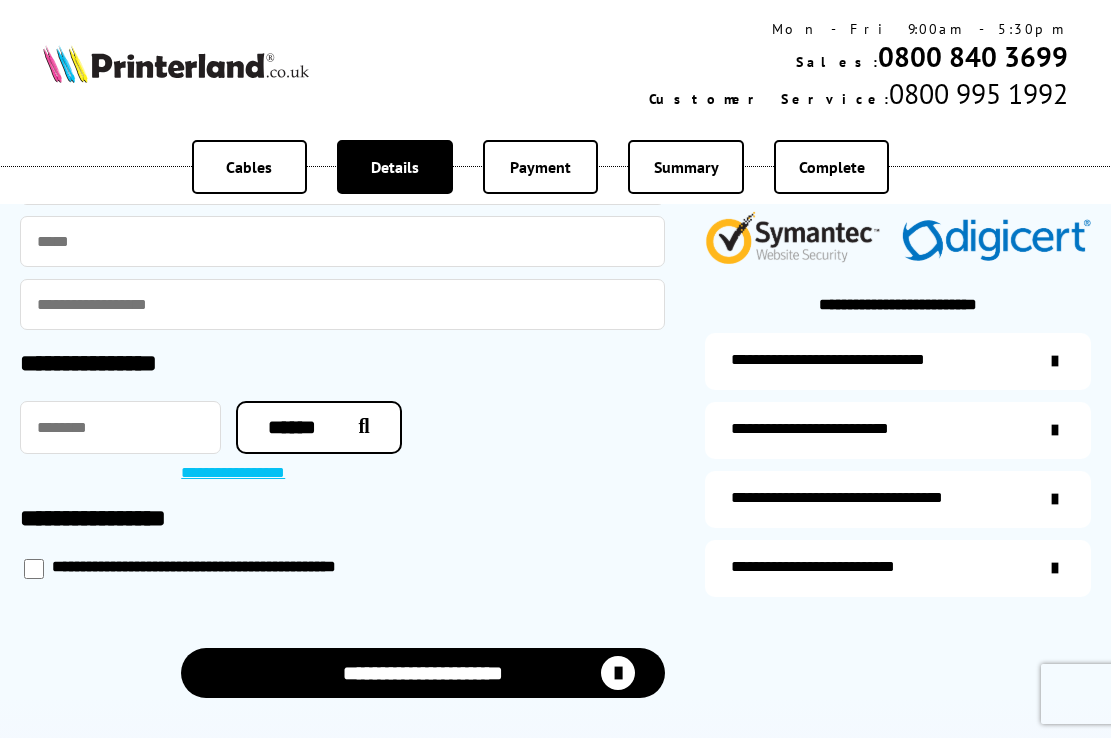 click at bounding box center [342, 304] 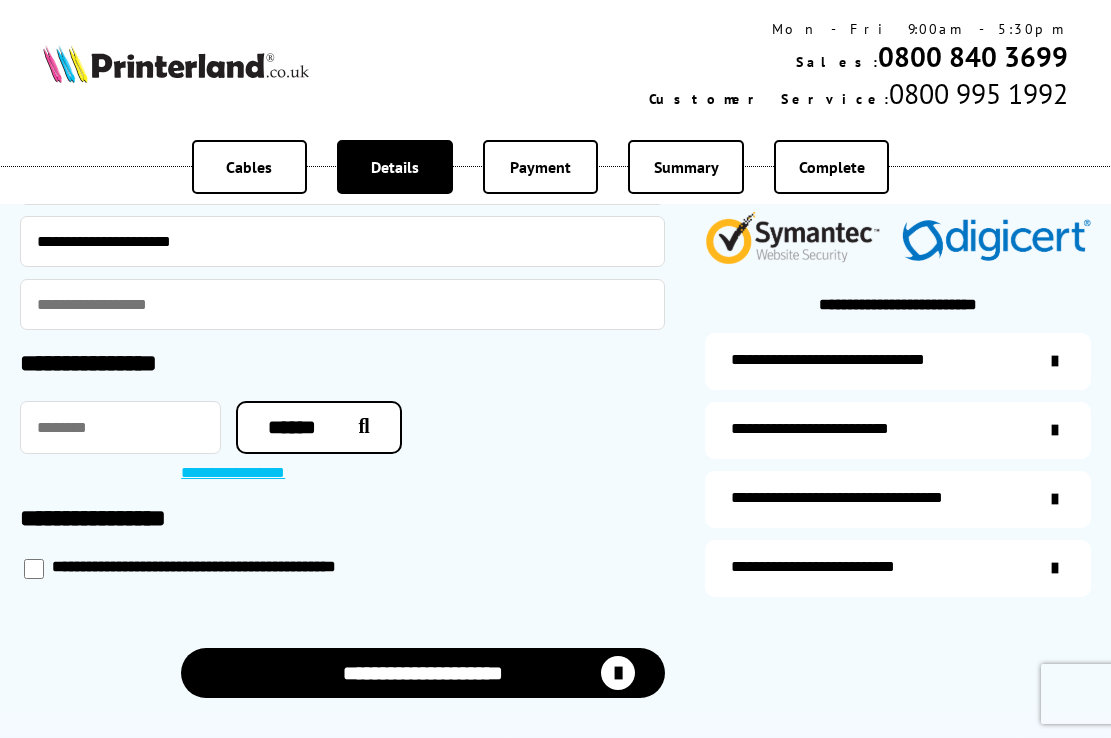 drag, startPoint x: 212, startPoint y: 250, endPoint x: 50, endPoint y: 241, distance: 162.2498 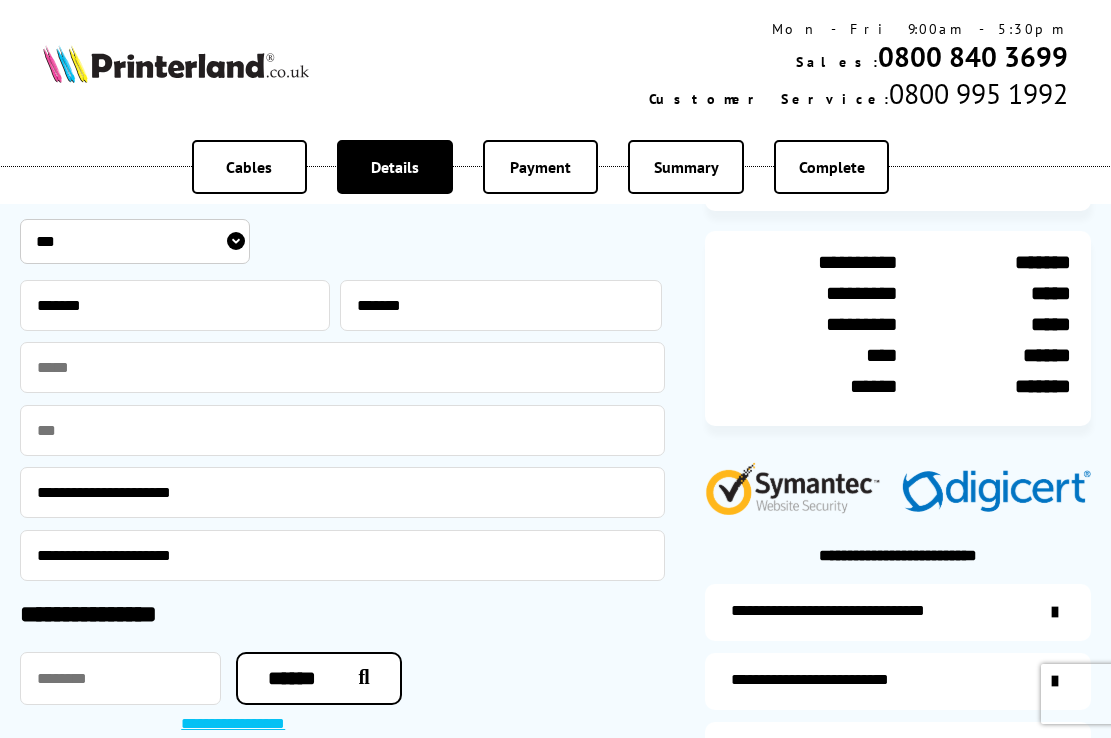 scroll, scrollTop: 169, scrollLeft: 0, axis: vertical 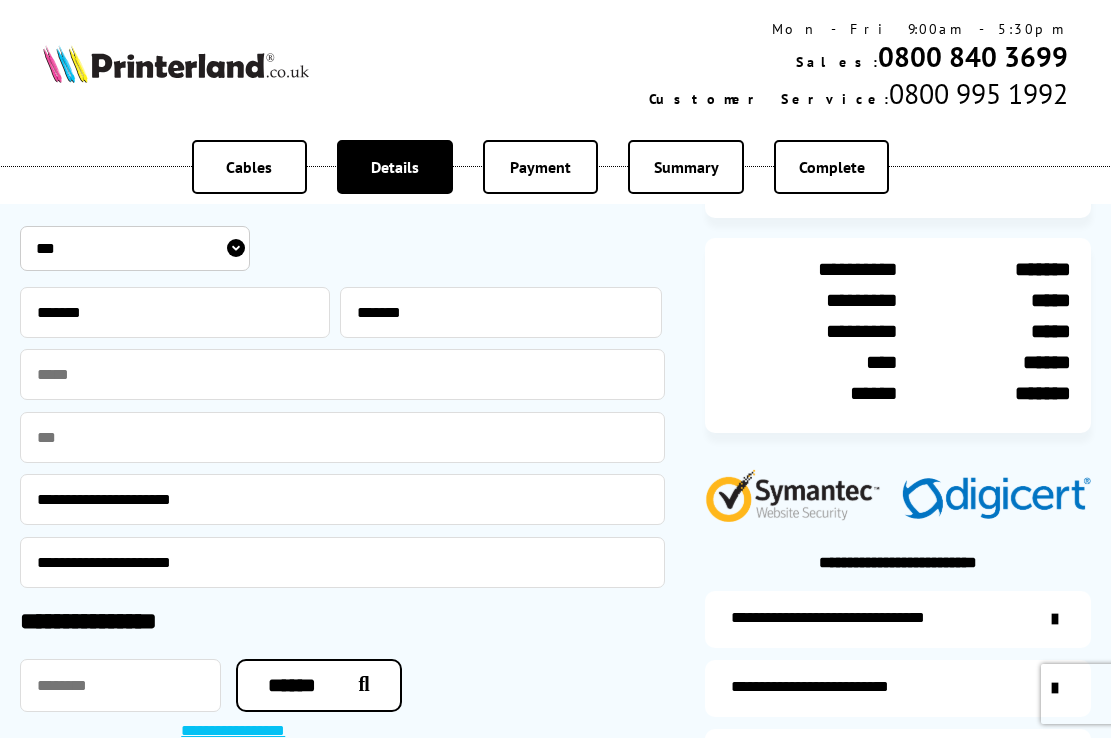 type on "**********" 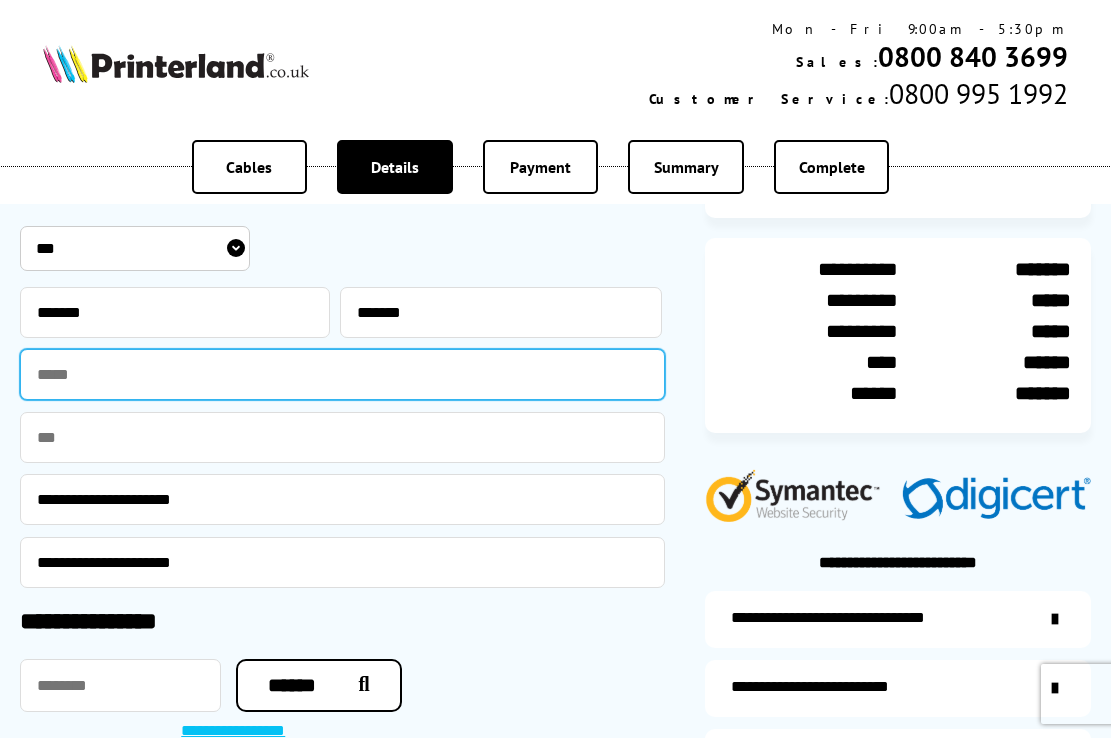 click at bounding box center [342, 374] 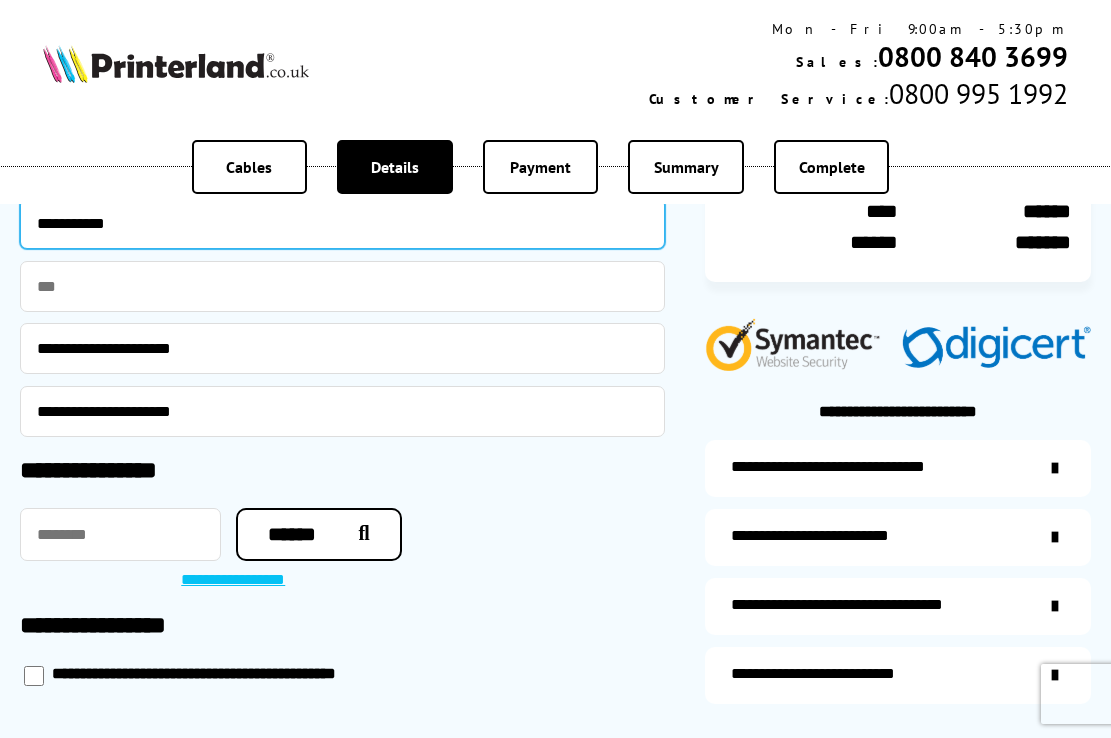 scroll, scrollTop: 382, scrollLeft: 0, axis: vertical 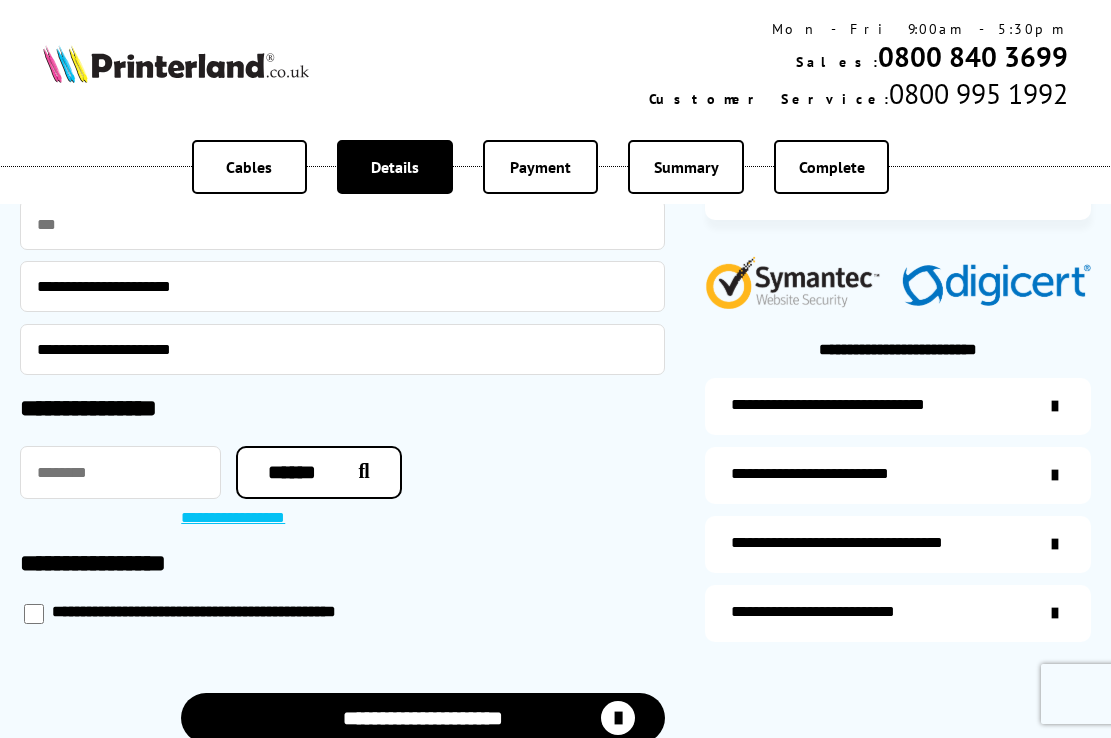 type on "**********" 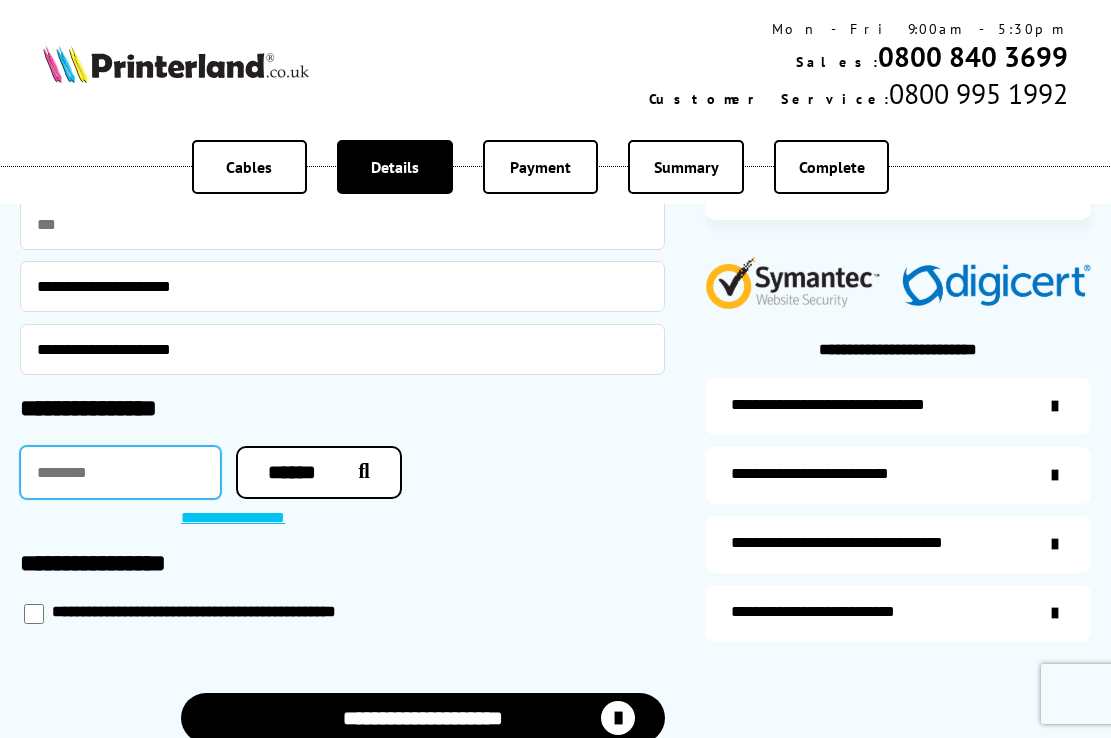 click at bounding box center [120, 472] 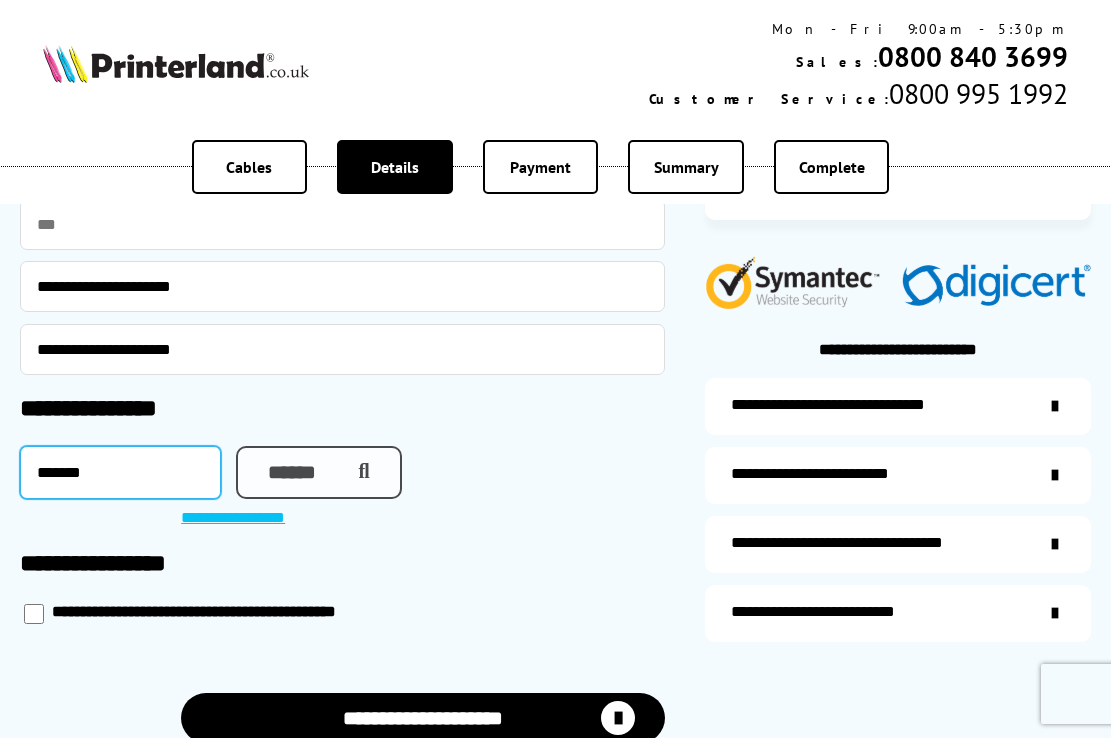 type on "*******" 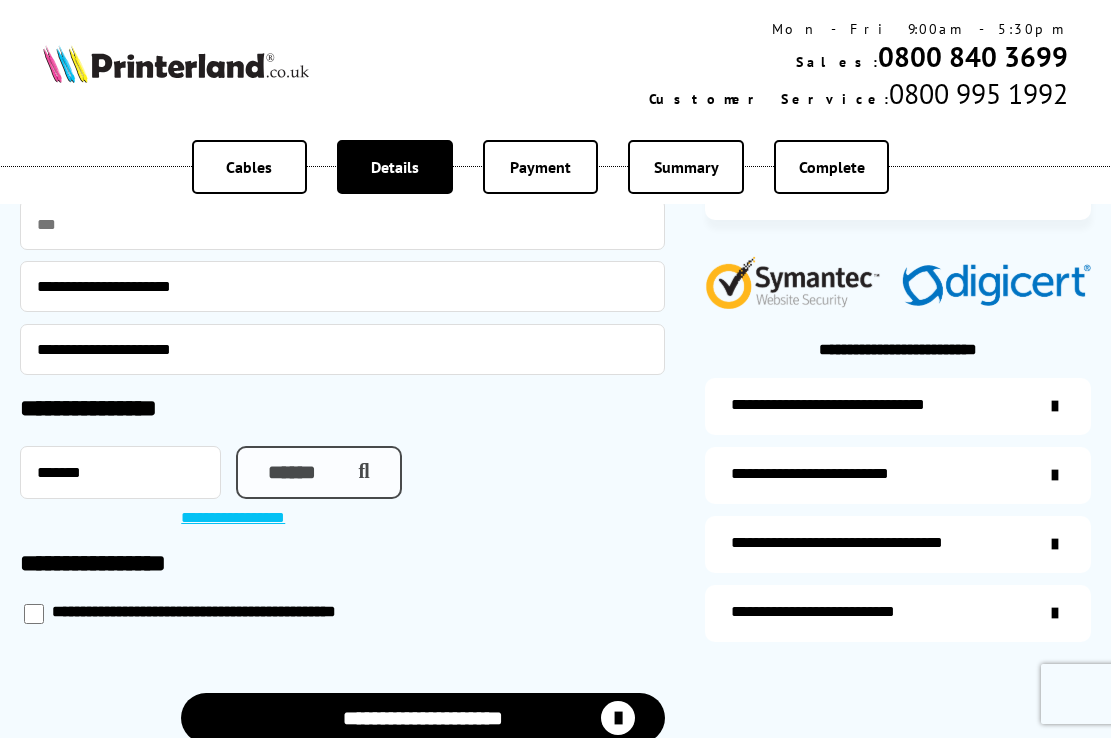 click on "******" at bounding box center [319, 472] 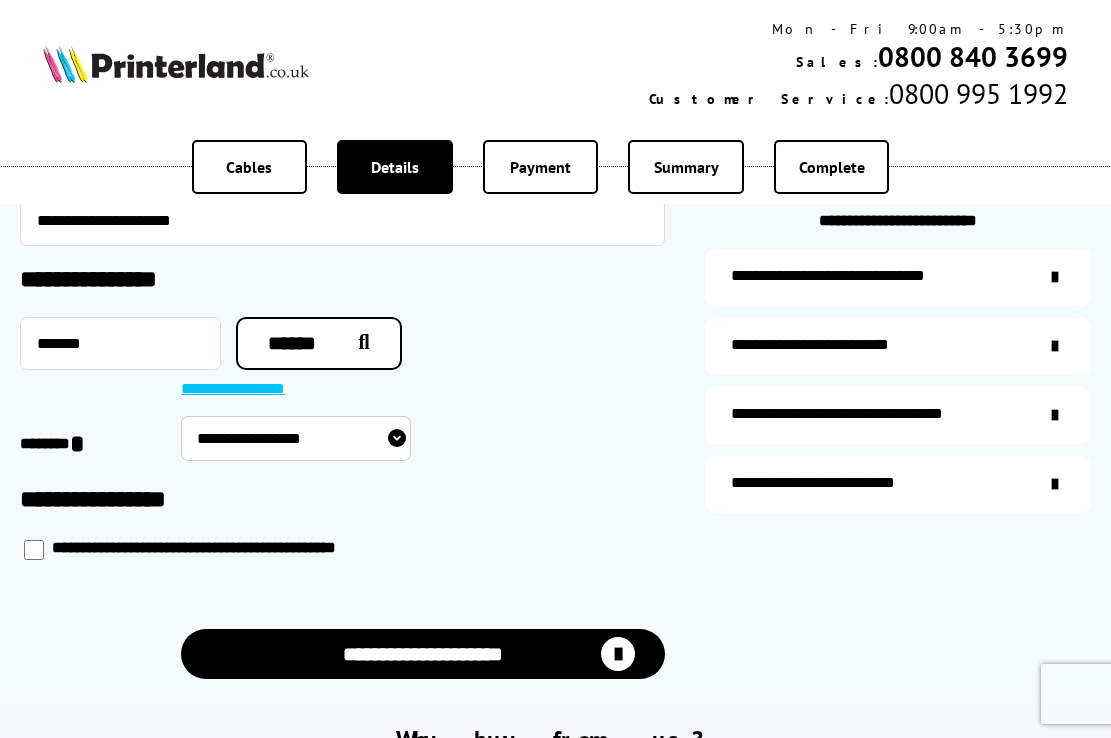 scroll, scrollTop: 518, scrollLeft: 0, axis: vertical 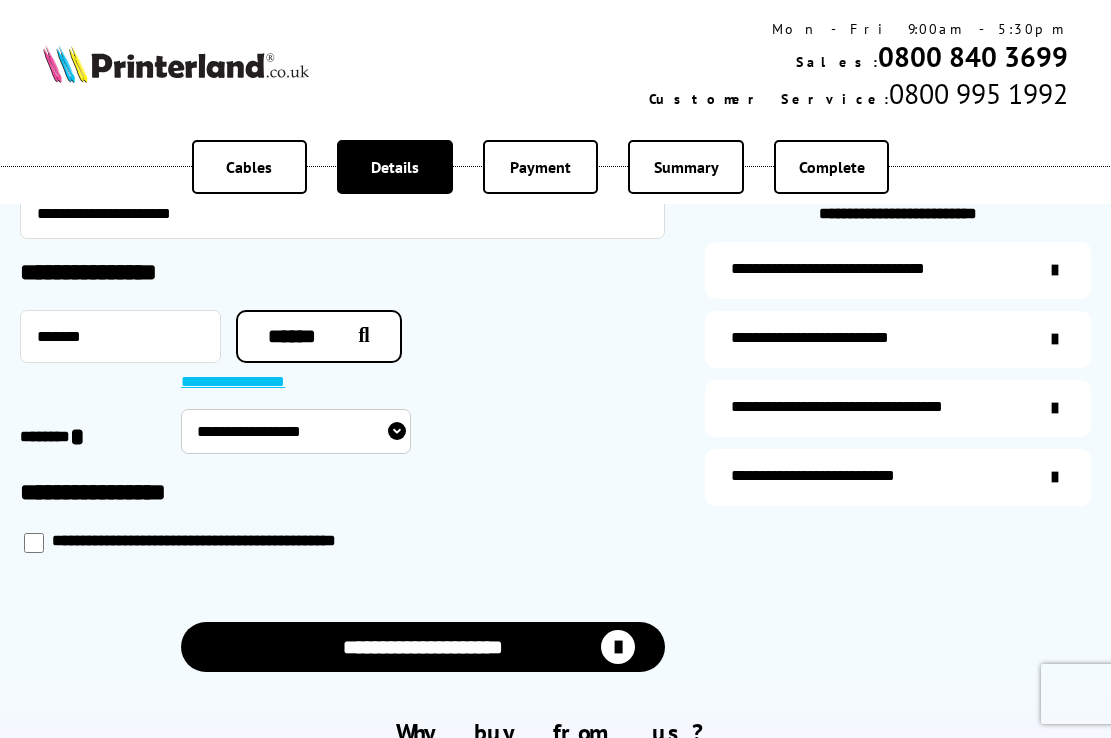 click on "**********" at bounding box center (296, 431) 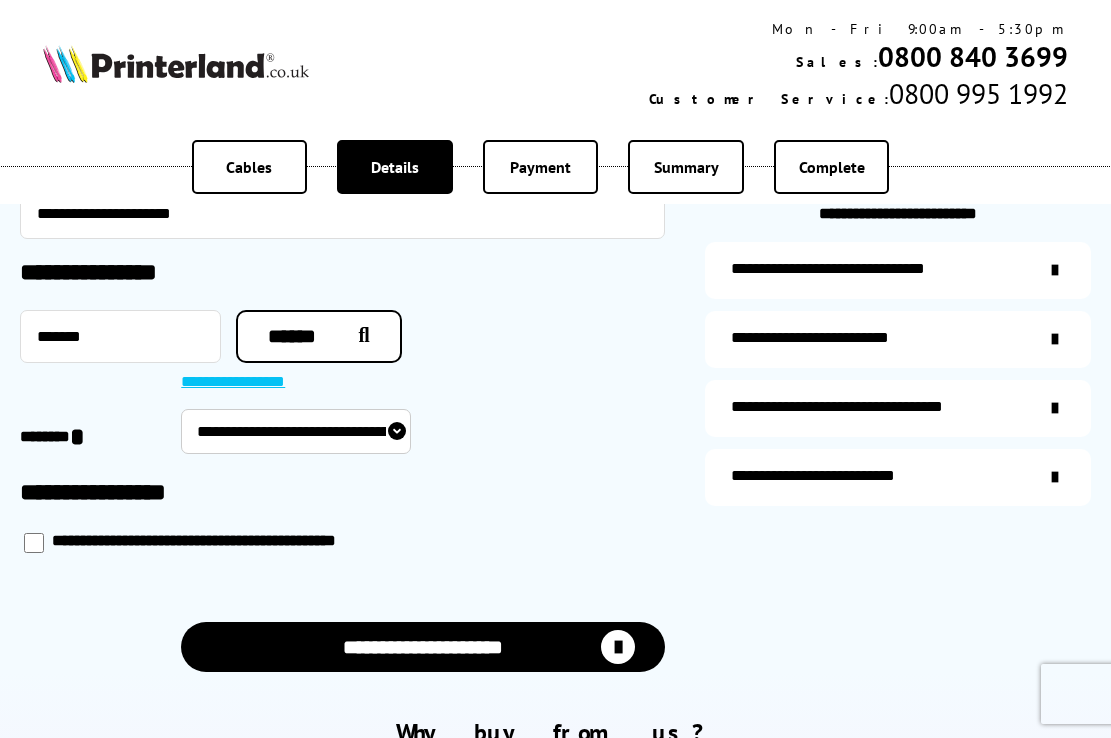 type on "*******" 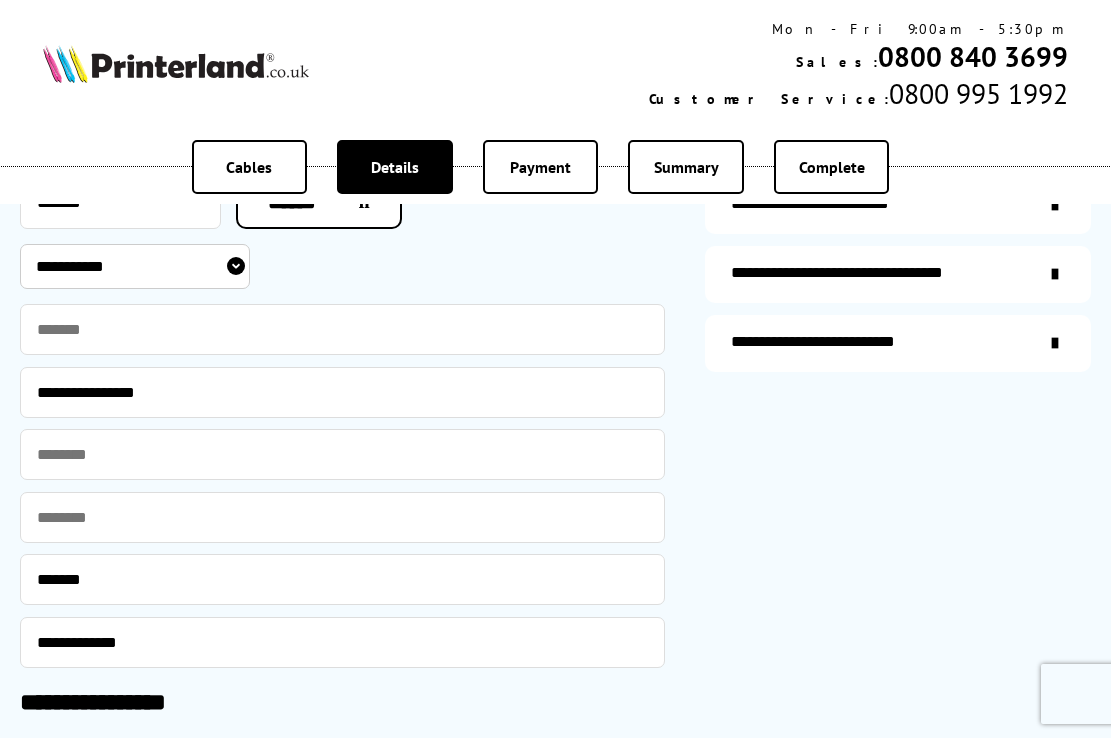 scroll, scrollTop: 692, scrollLeft: 0, axis: vertical 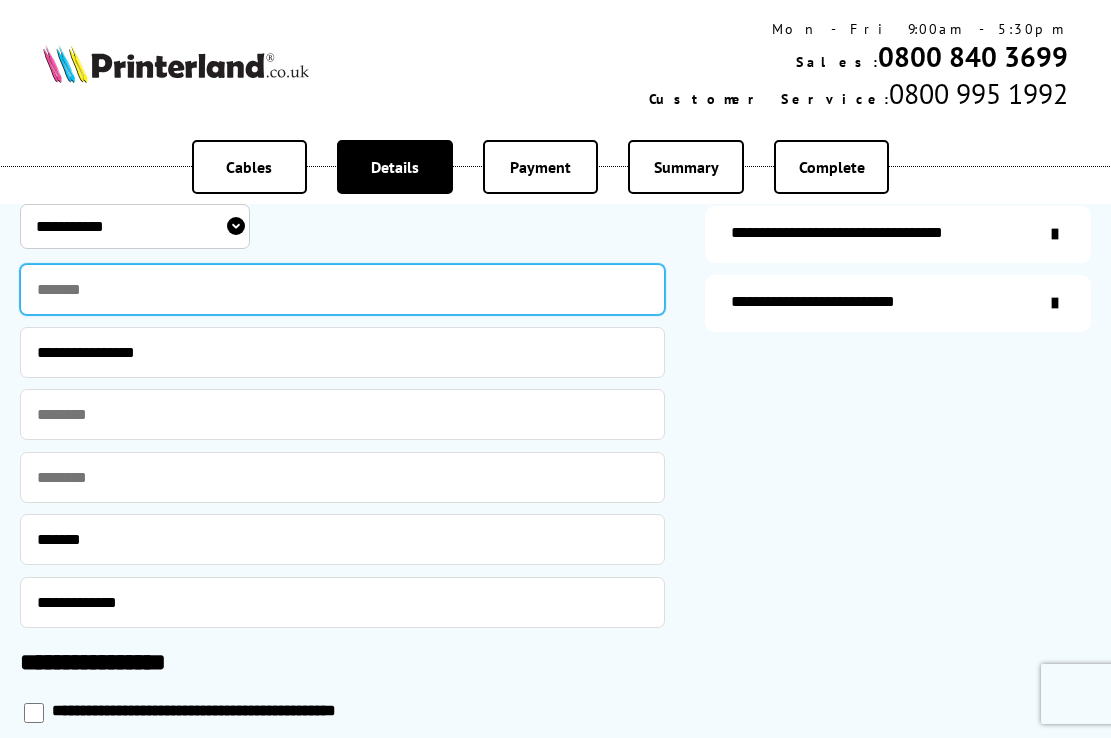 click at bounding box center [342, 289] 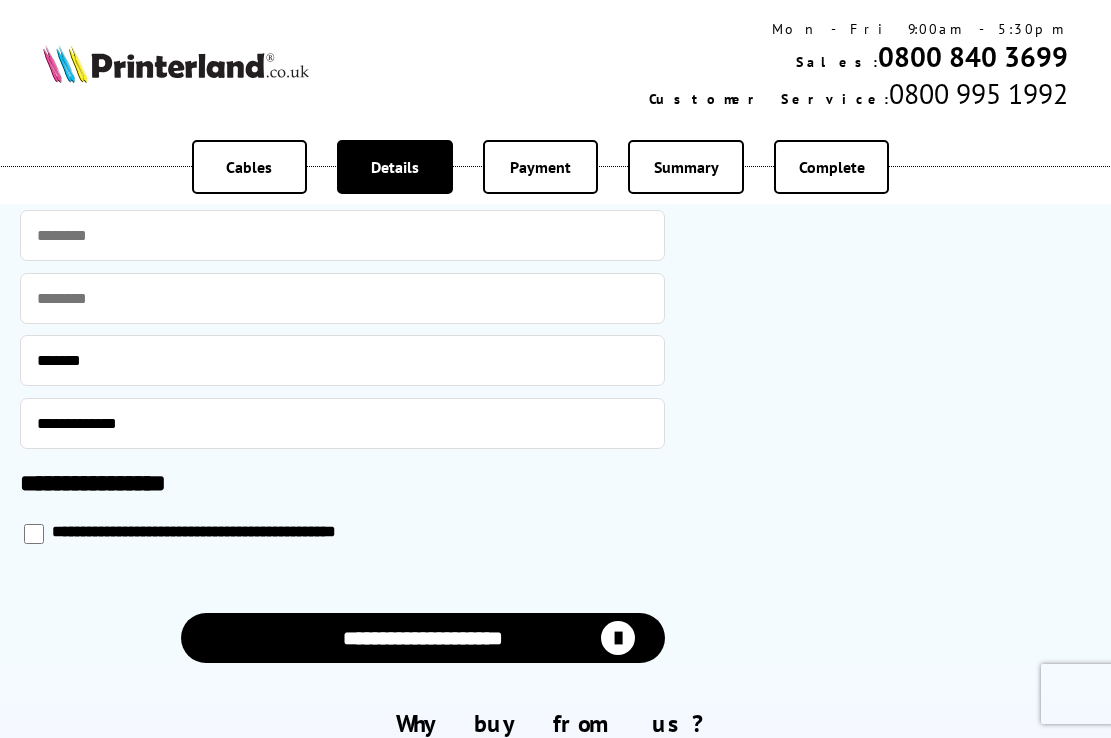scroll, scrollTop: 899, scrollLeft: 0, axis: vertical 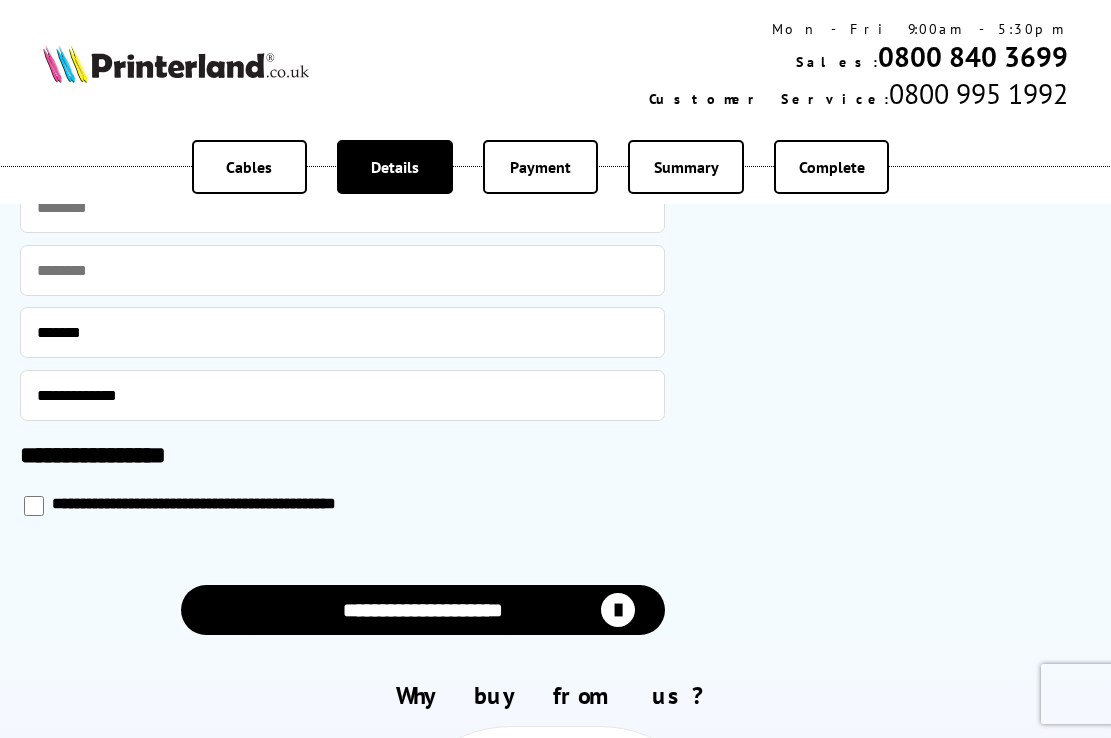 type on "**********" 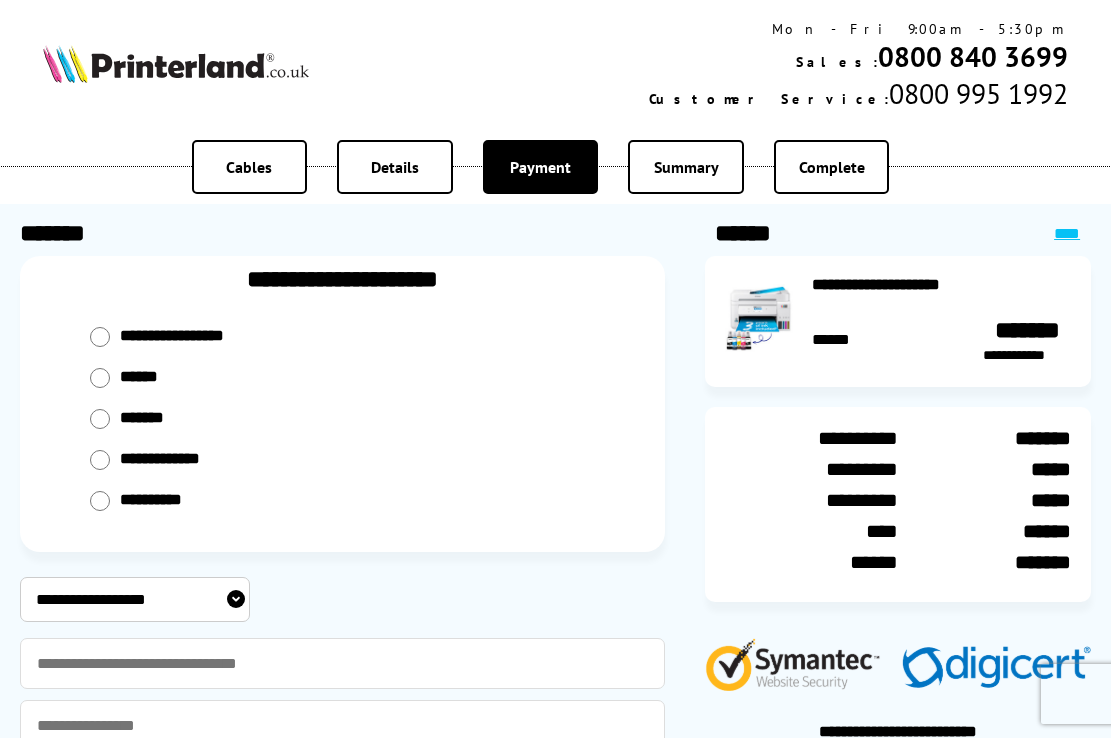 scroll, scrollTop: 0, scrollLeft: 0, axis: both 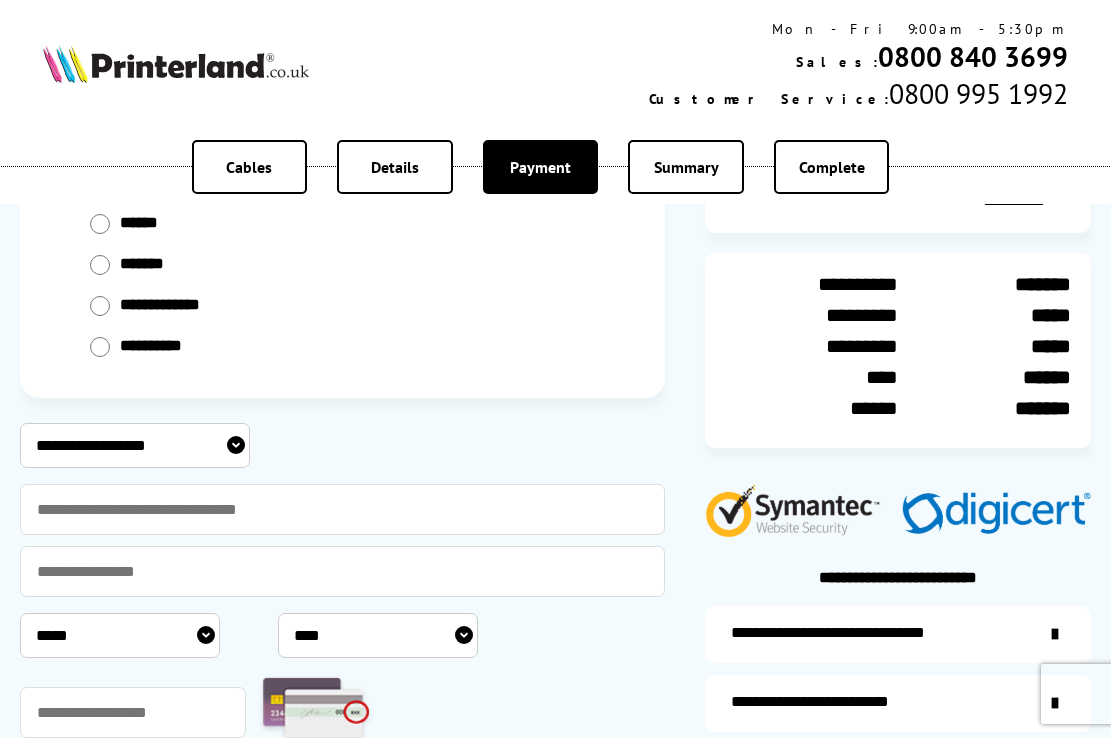click on "**********" at bounding box center (262, 445) 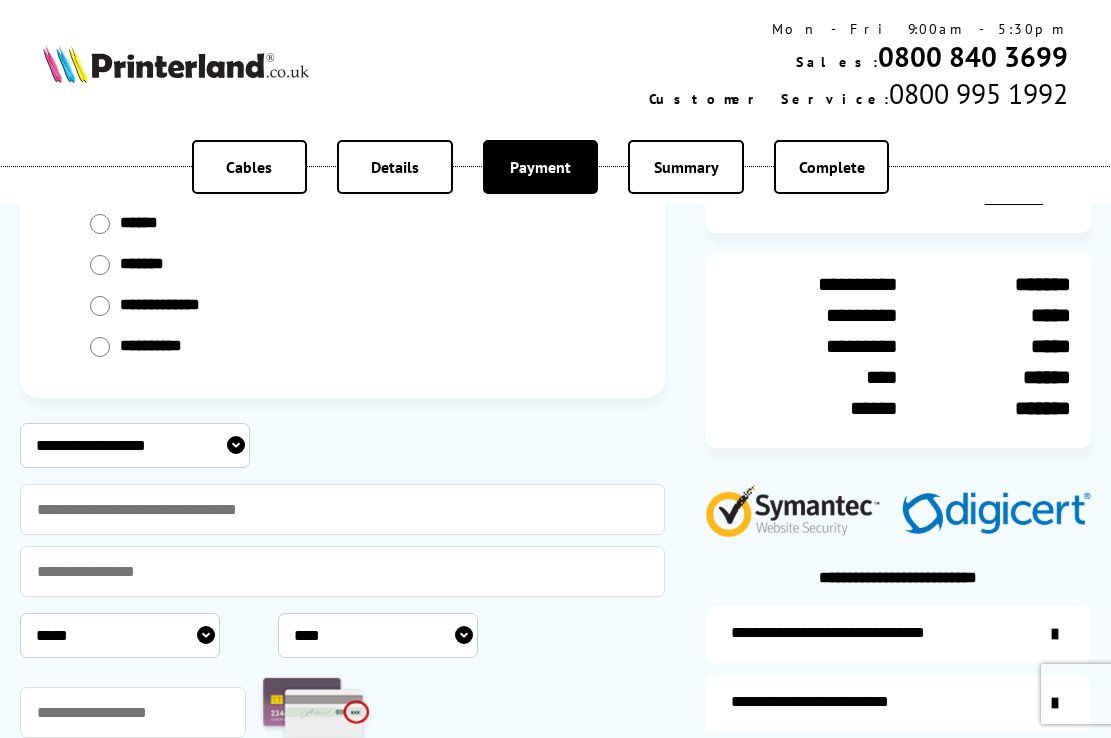 click on "**********" at bounding box center [135, 445] 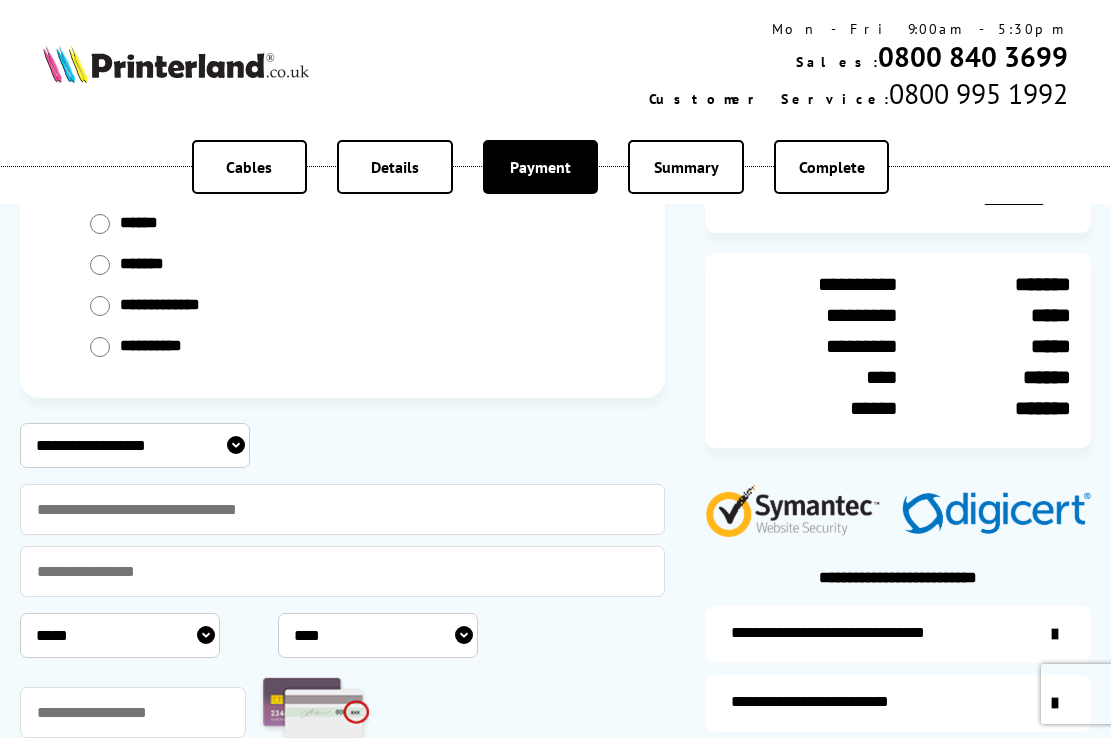select on "****" 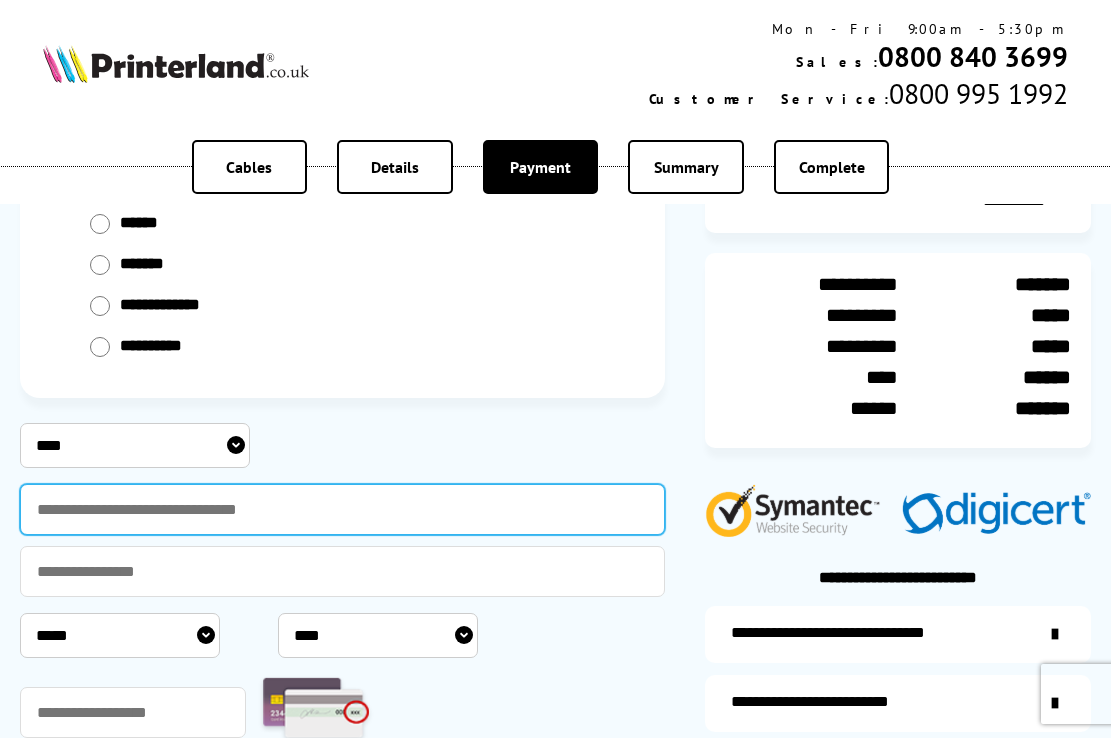 click at bounding box center [342, 509] 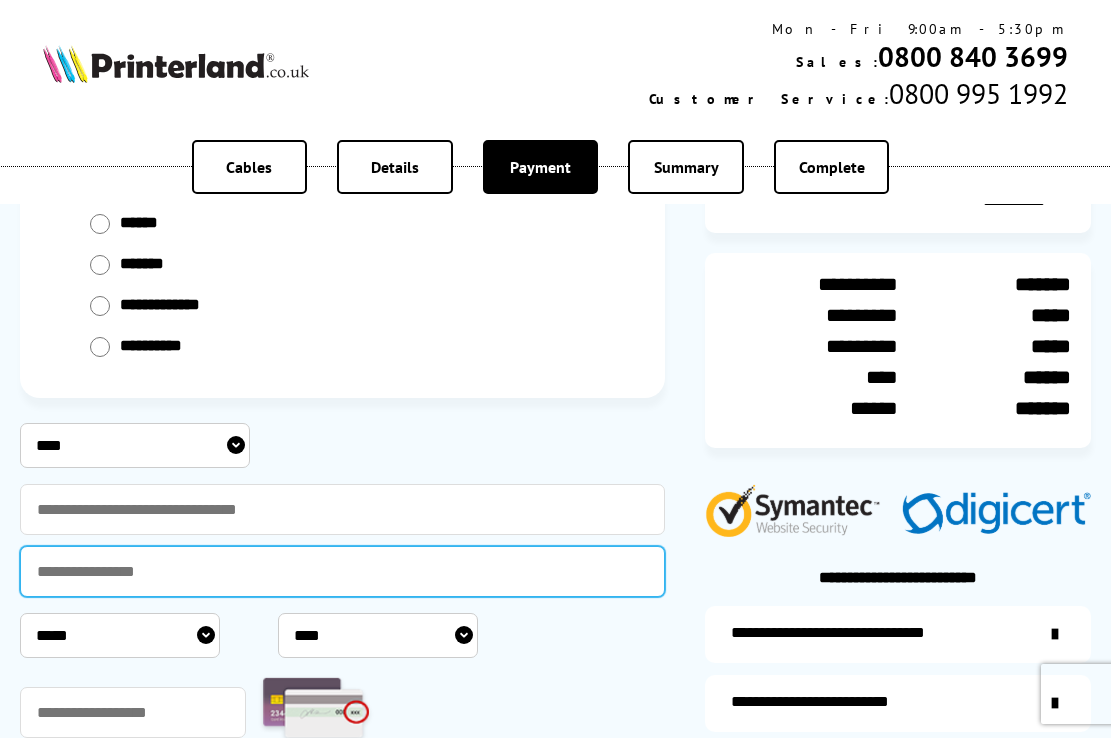 click at bounding box center [342, 571] 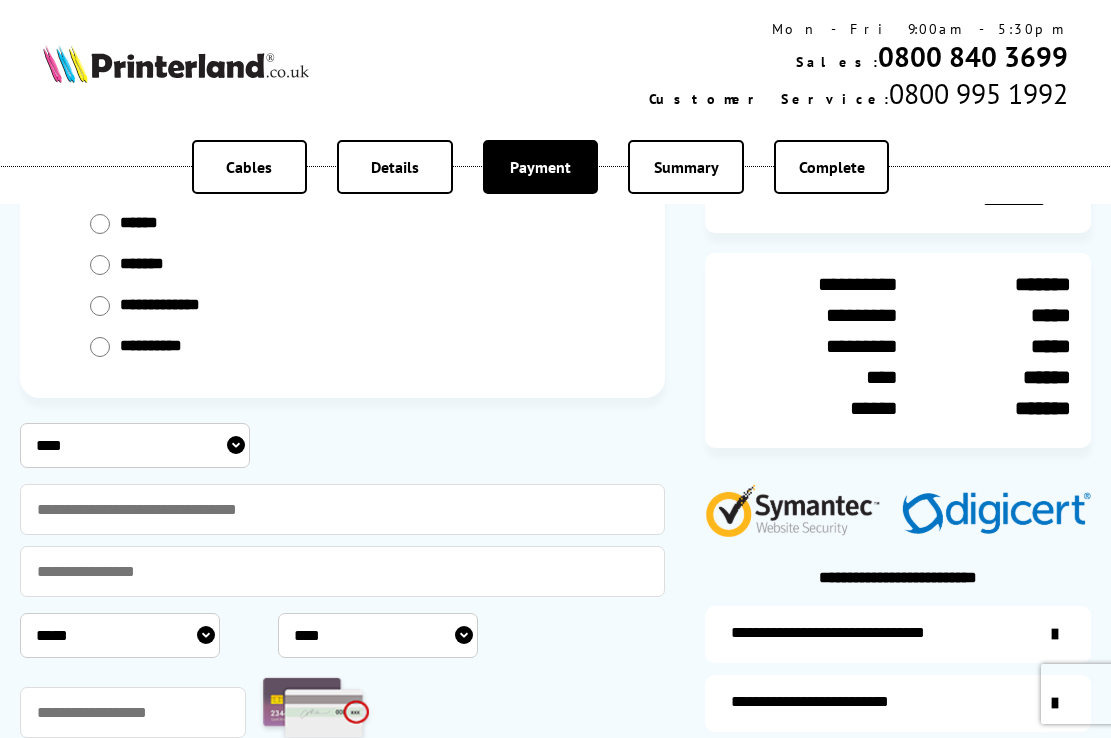 type on "**********" 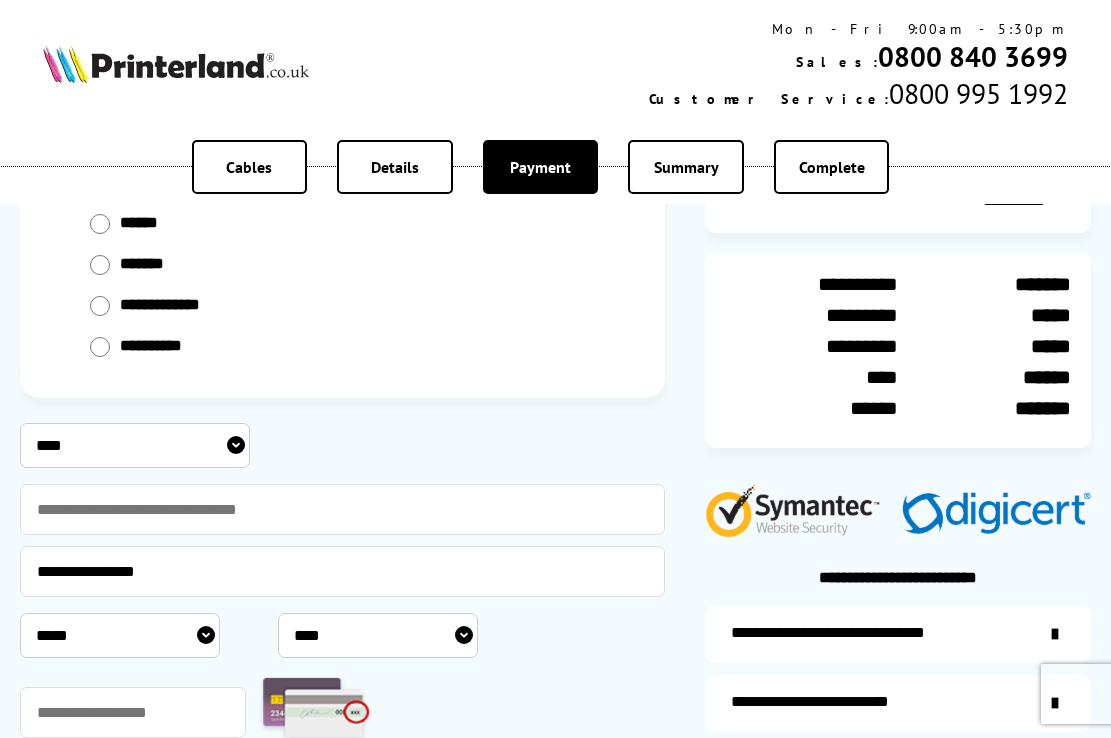 select on "*" 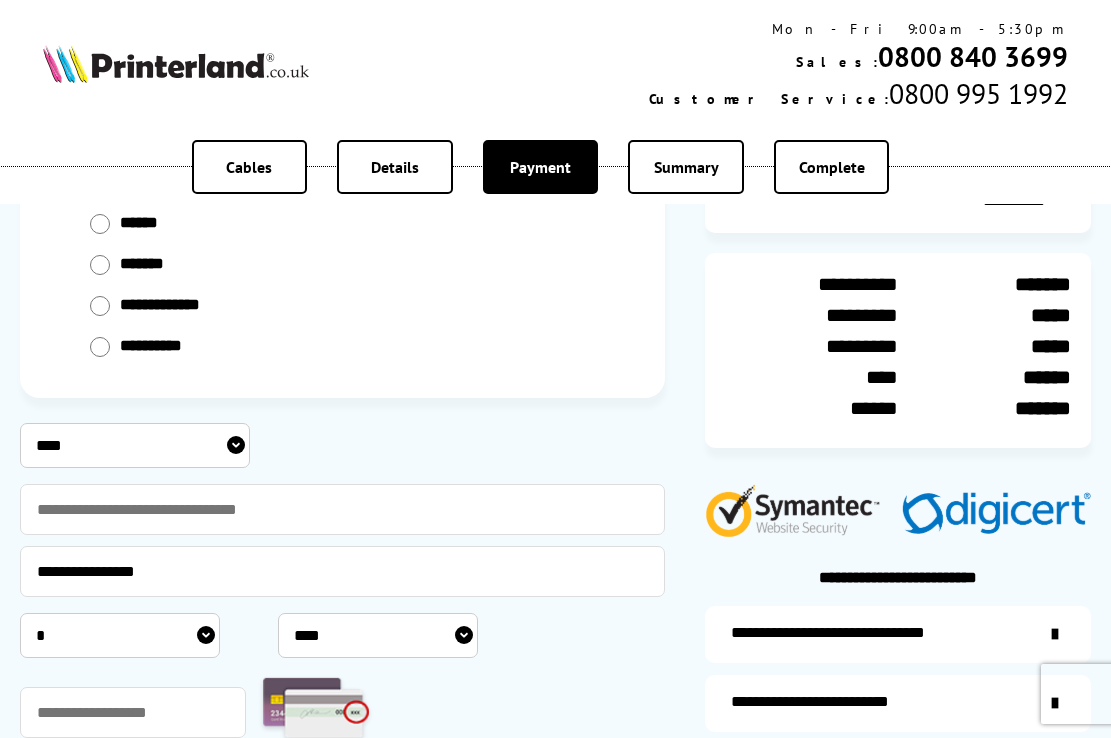 select on "****" 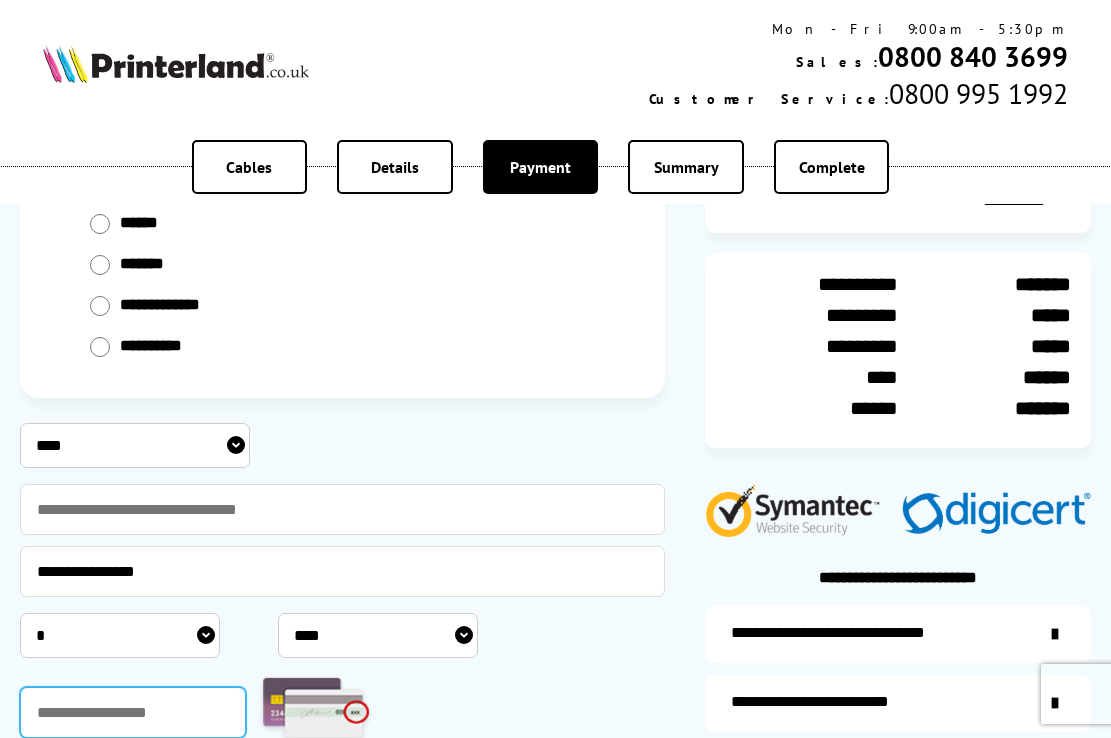 type on "***" 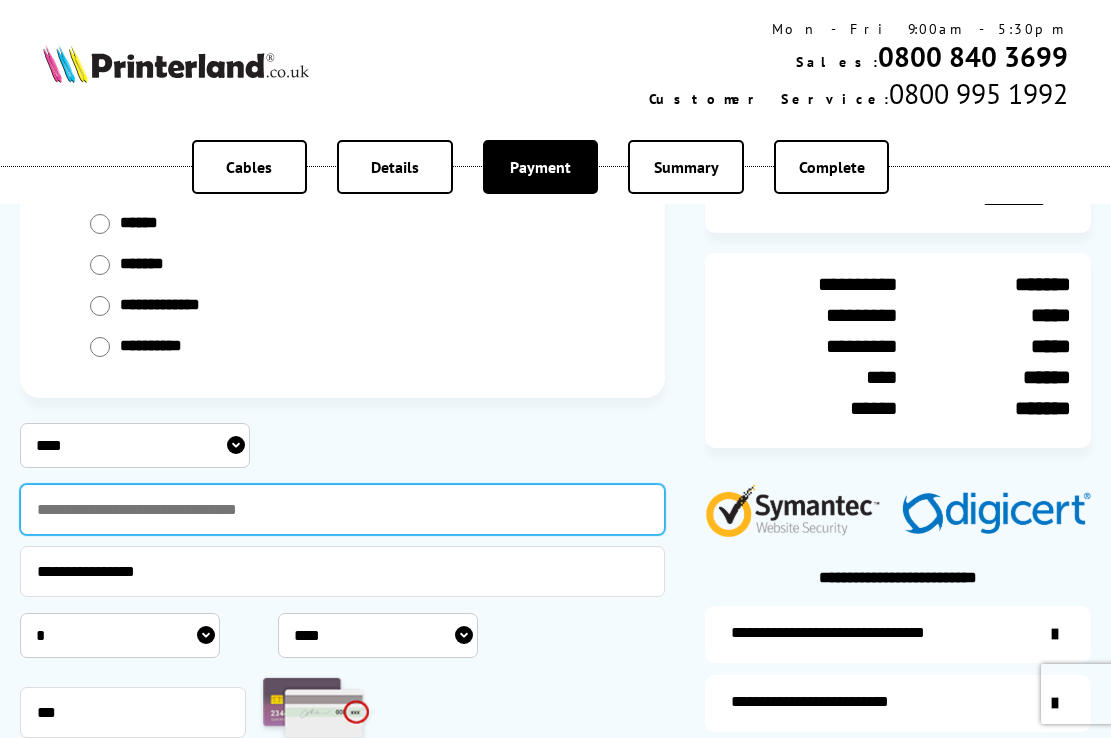 click at bounding box center (342, 509) 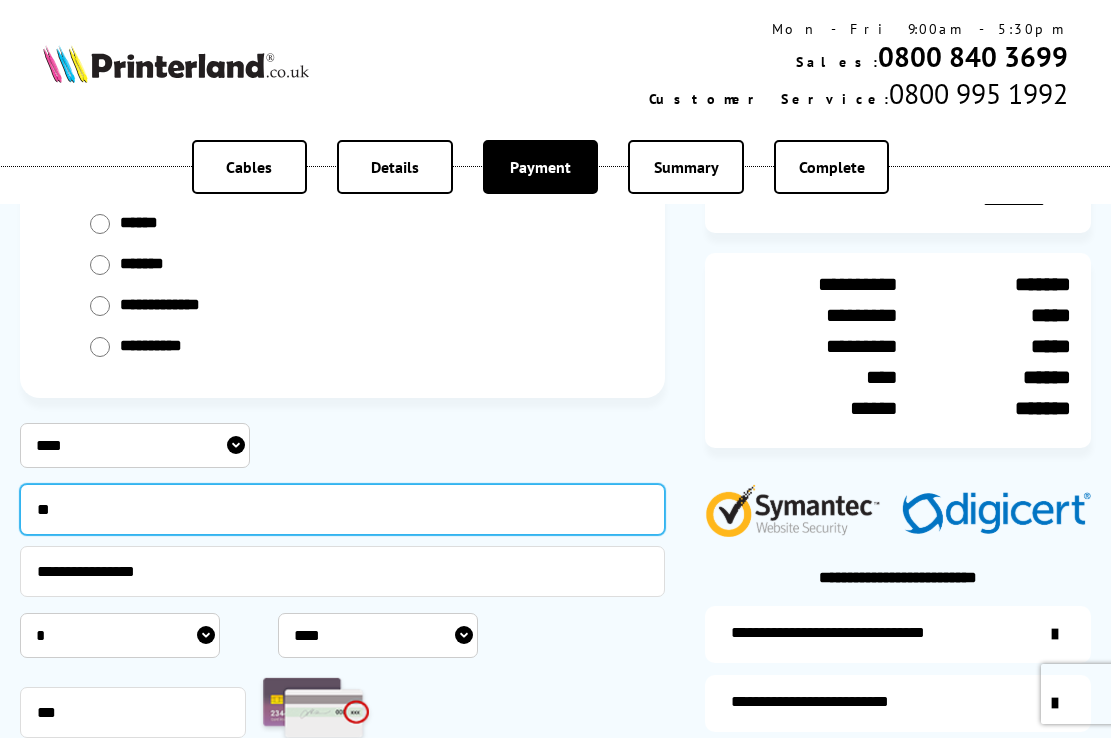 type on "*" 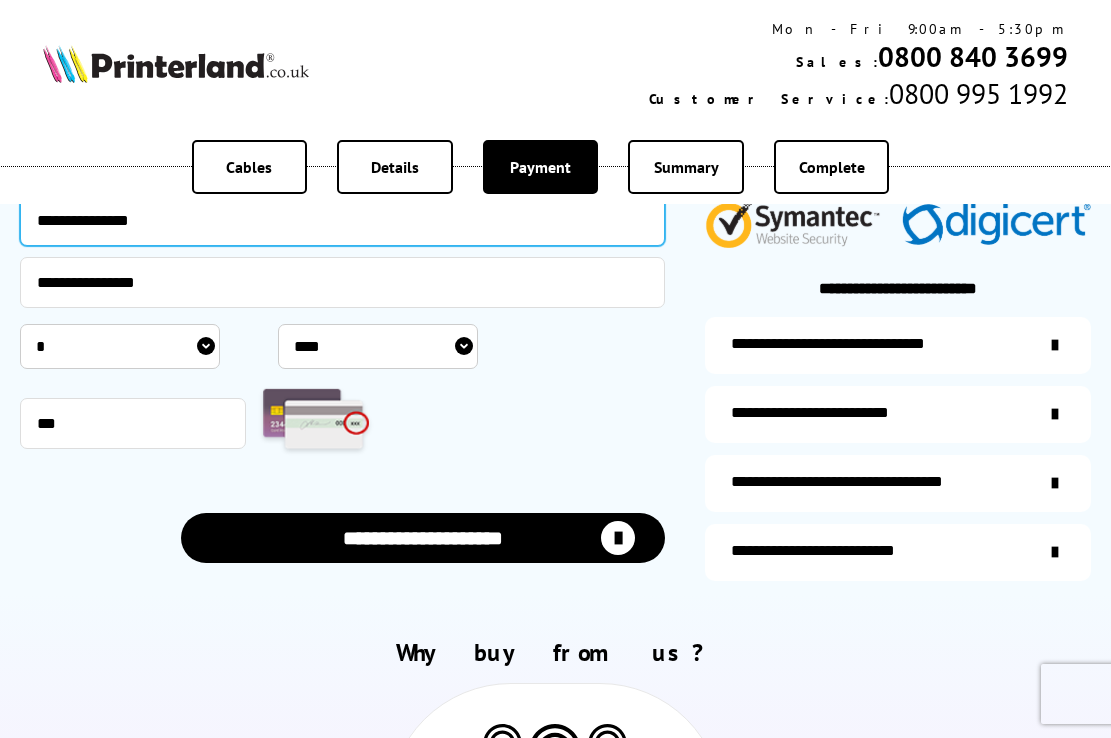 scroll, scrollTop: 457, scrollLeft: 0, axis: vertical 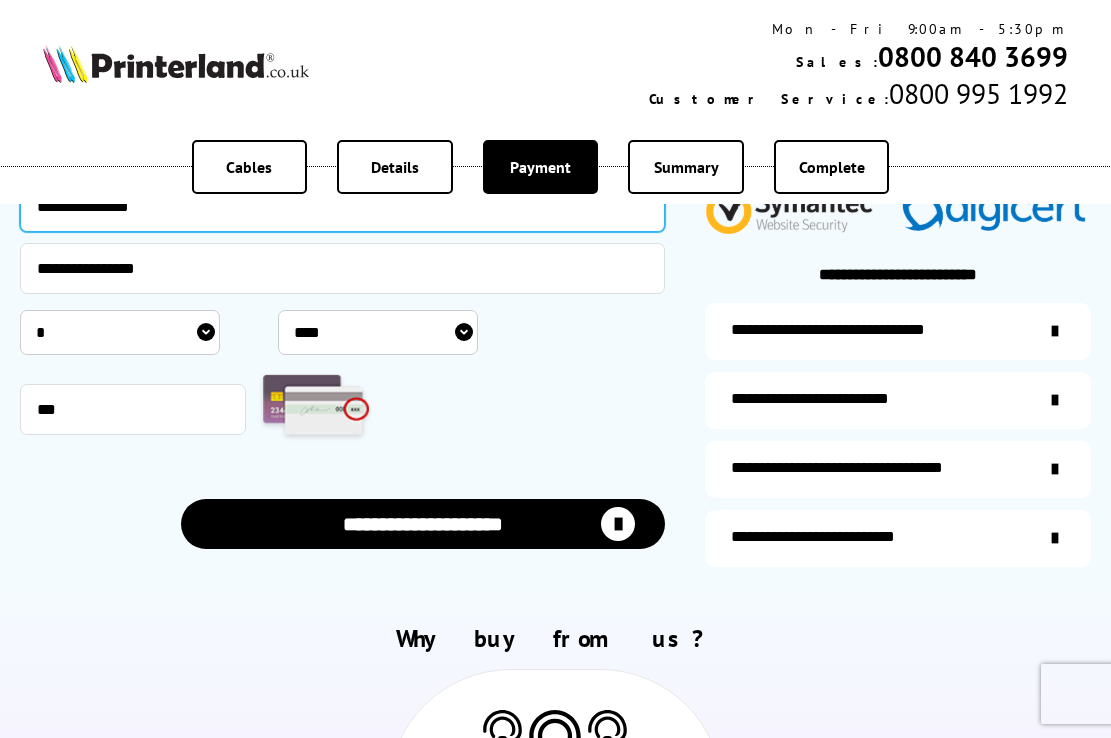 type on "**********" 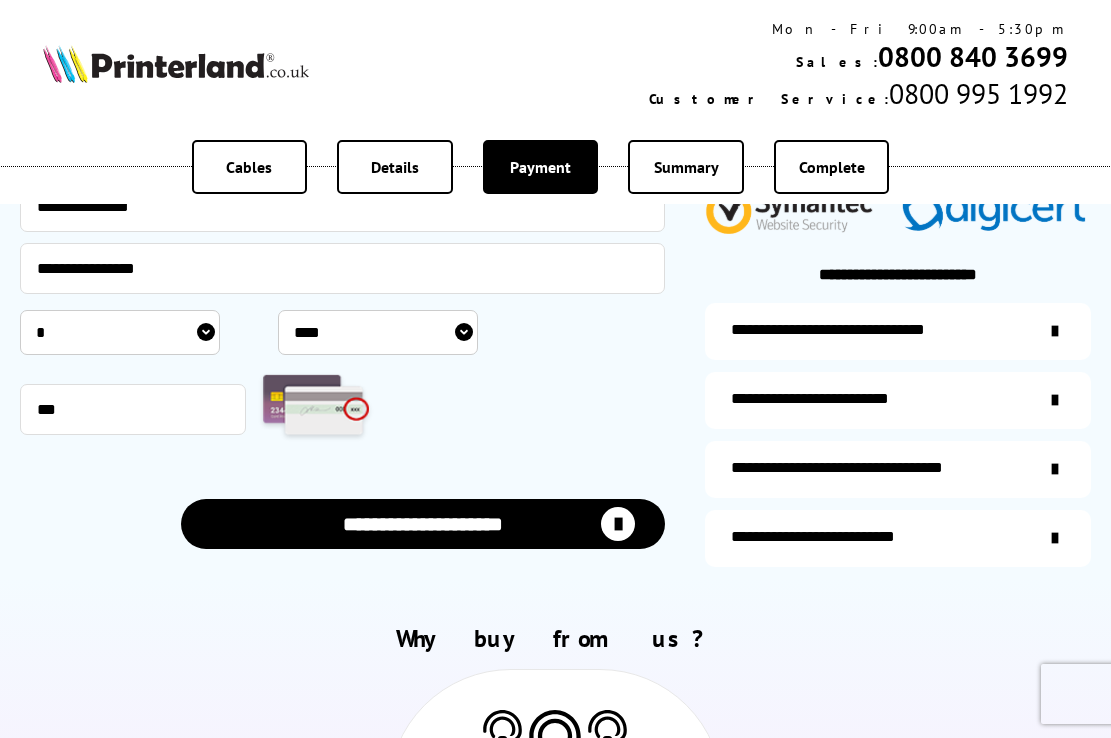 click on "**********" at bounding box center [423, 524] 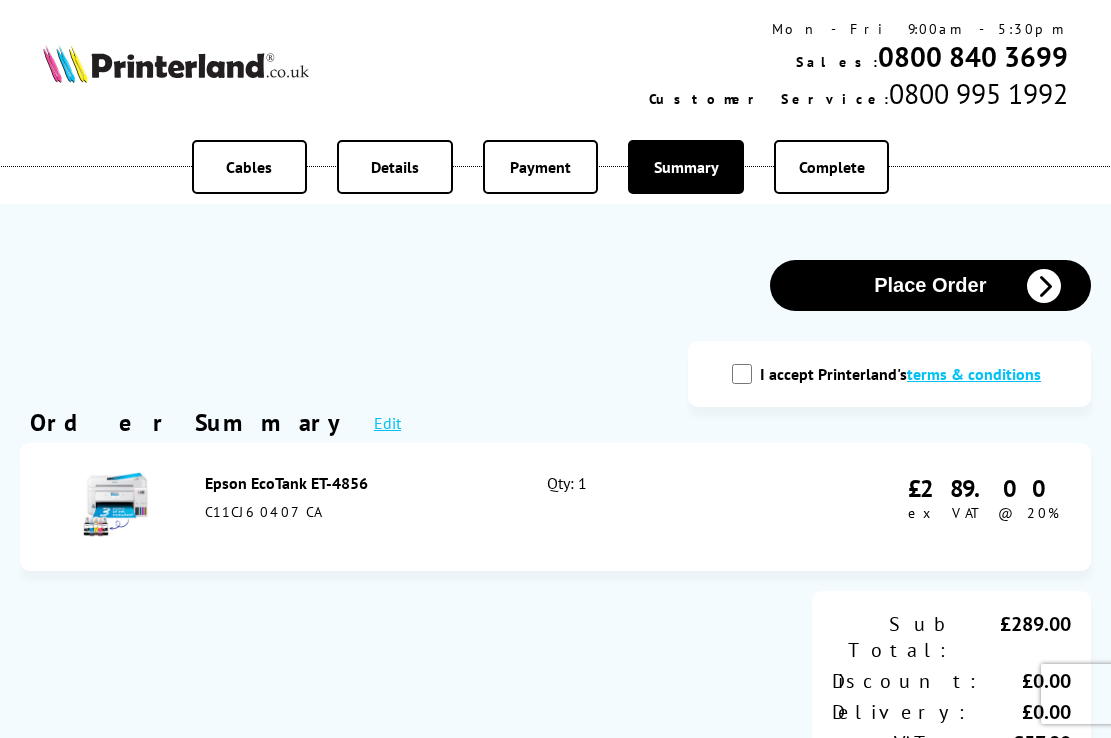 scroll, scrollTop: 0, scrollLeft: 0, axis: both 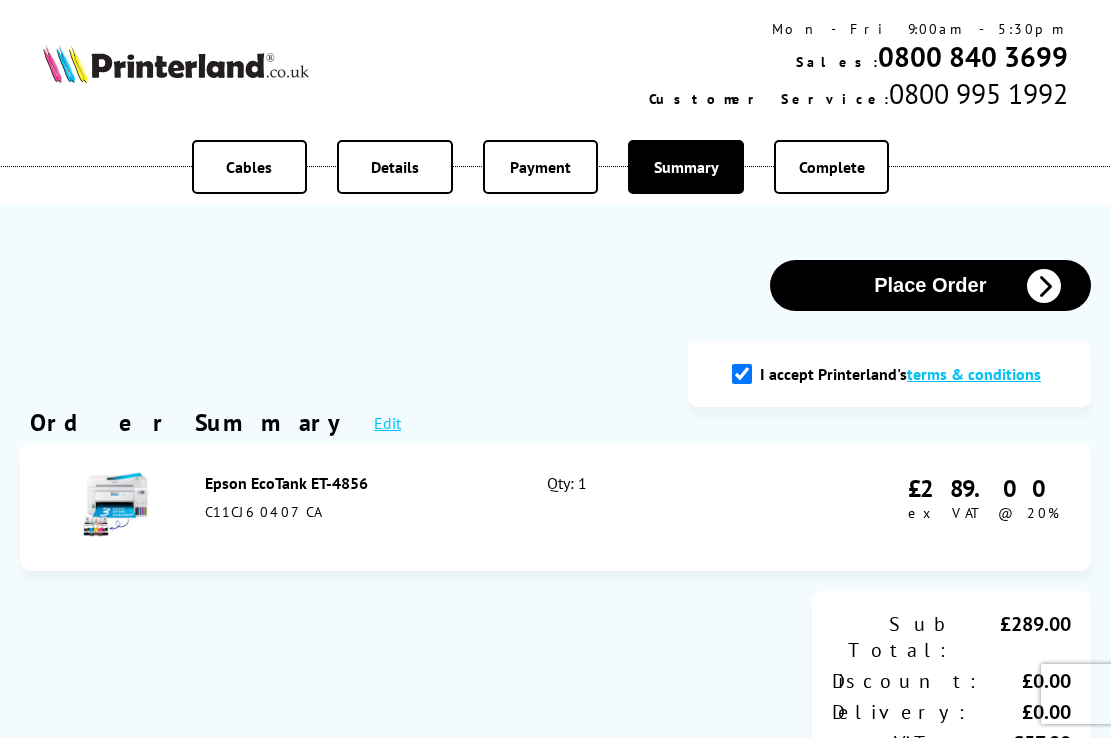click at bounding box center (555, 2585) 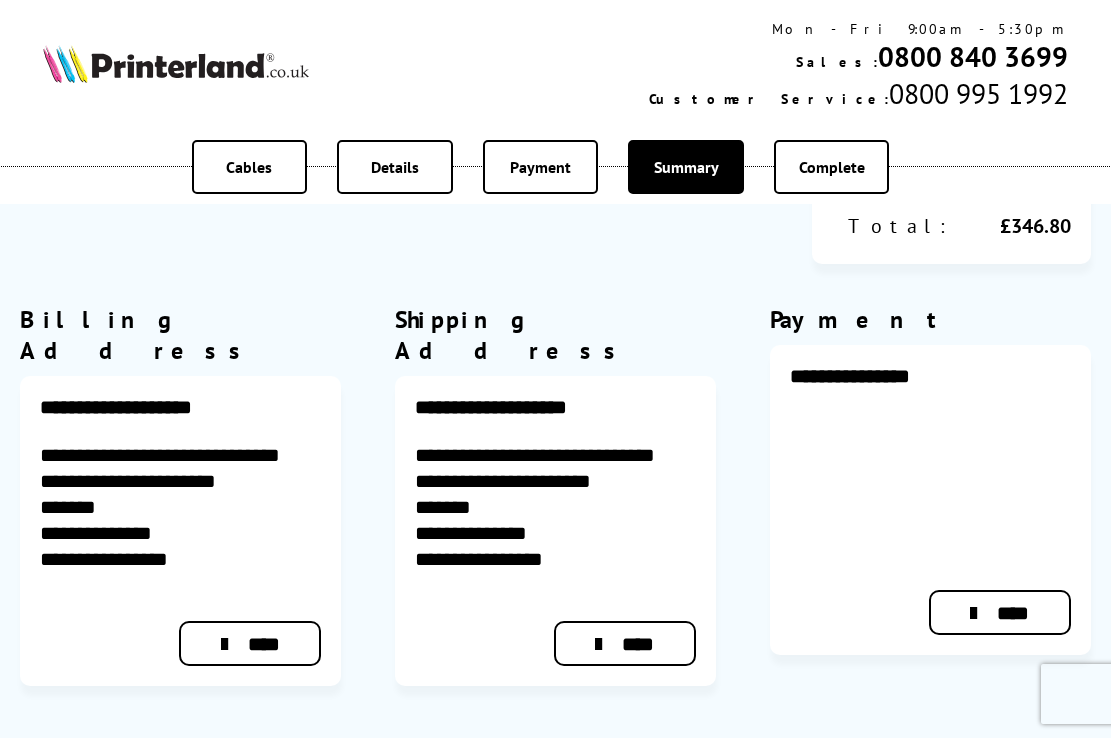 scroll, scrollTop: 558, scrollLeft: 0, axis: vertical 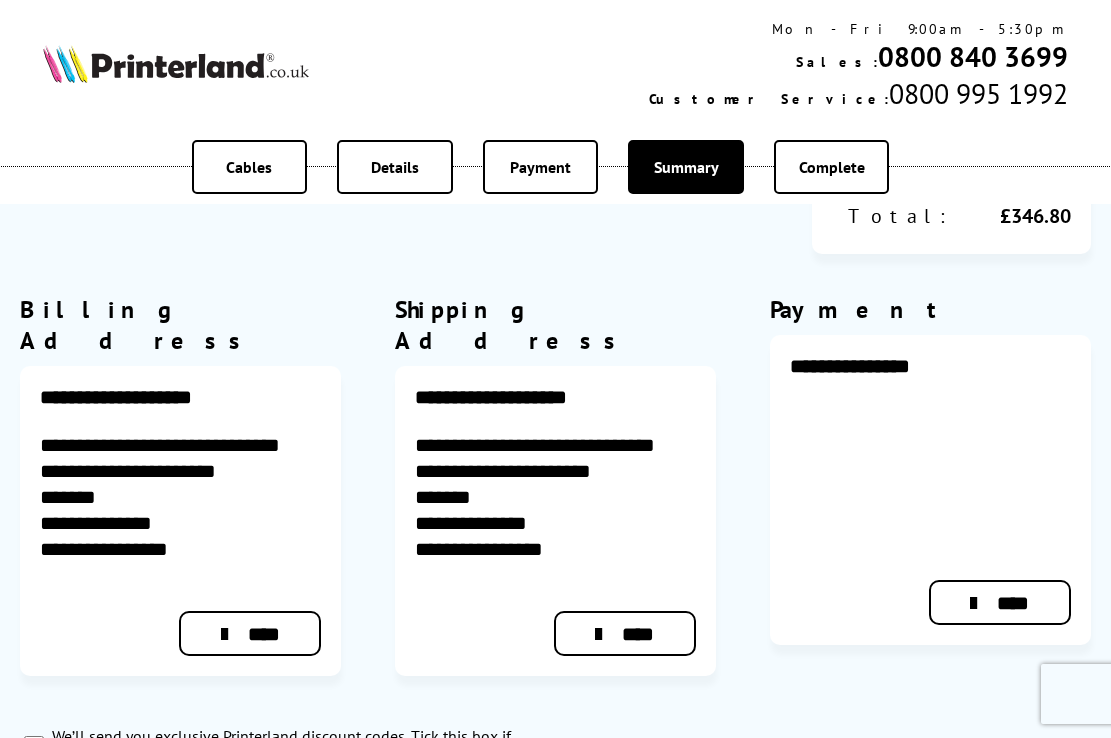 click on "Cables" at bounding box center (249, 167) 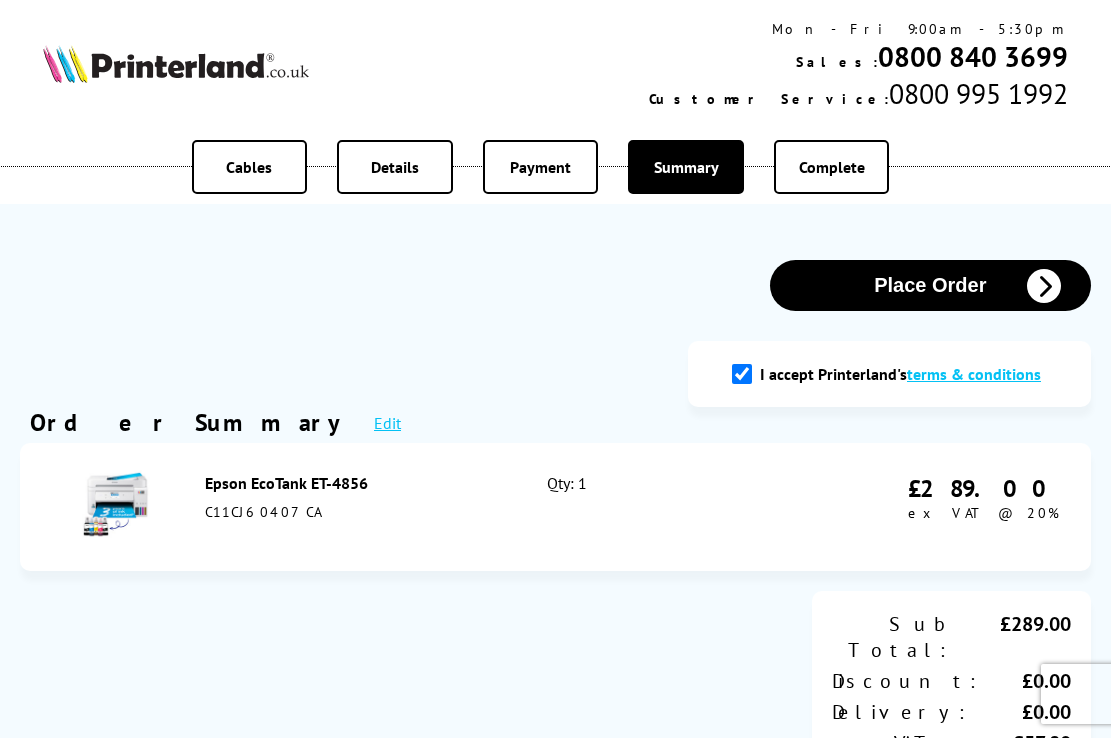 click on "Complete" at bounding box center [832, 167] 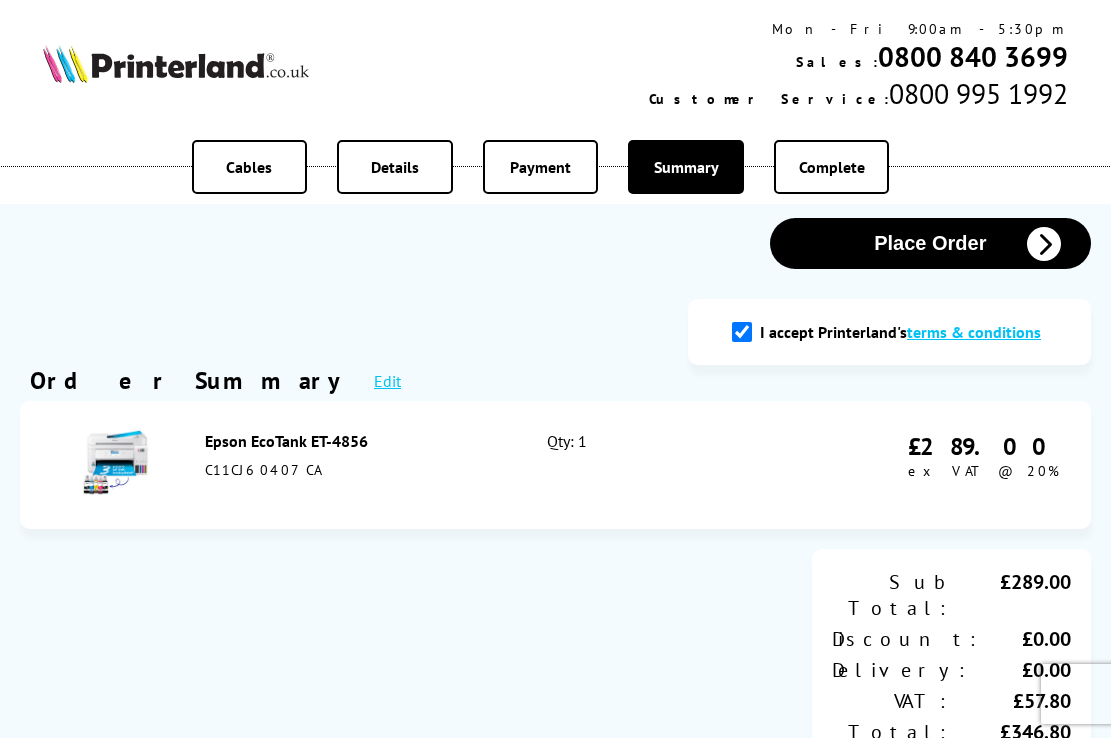 scroll, scrollTop: 0, scrollLeft: 0, axis: both 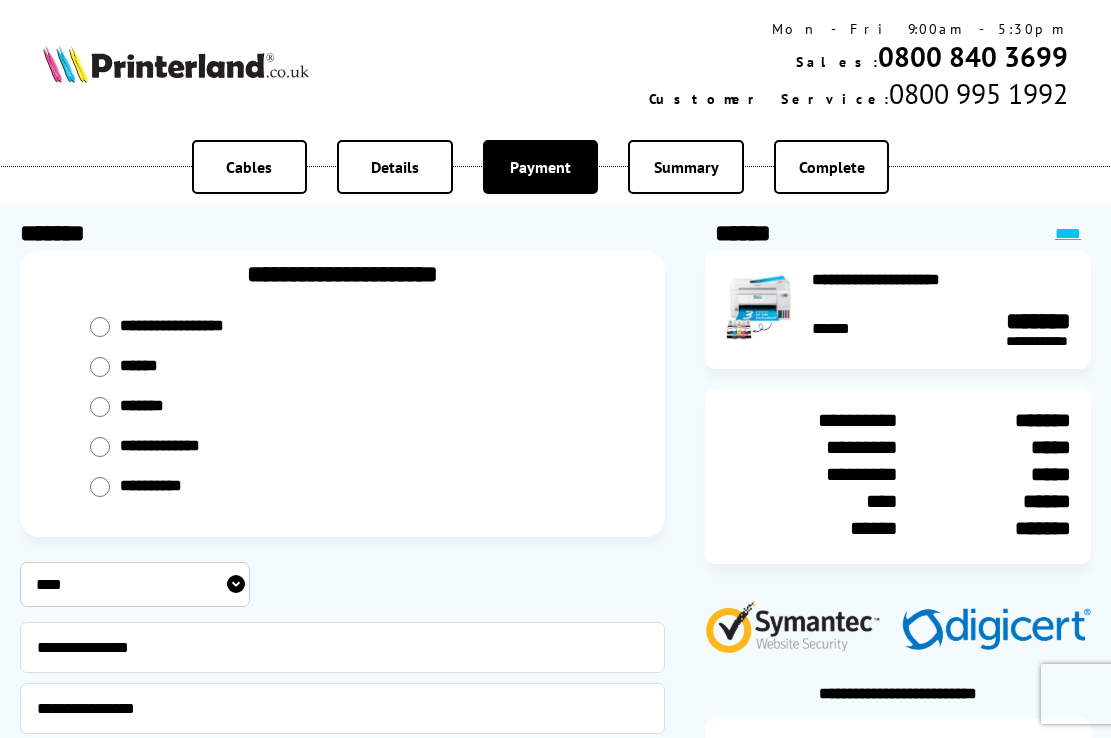 select on "****" 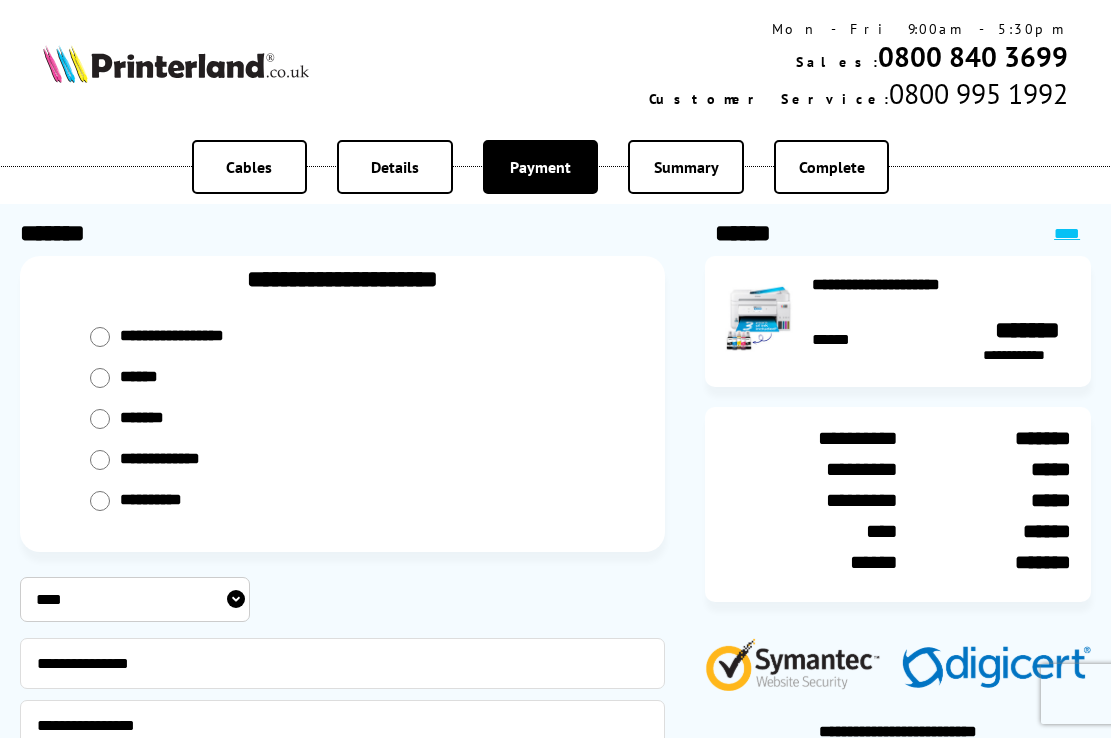 scroll, scrollTop: 457, scrollLeft: 0, axis: vertical 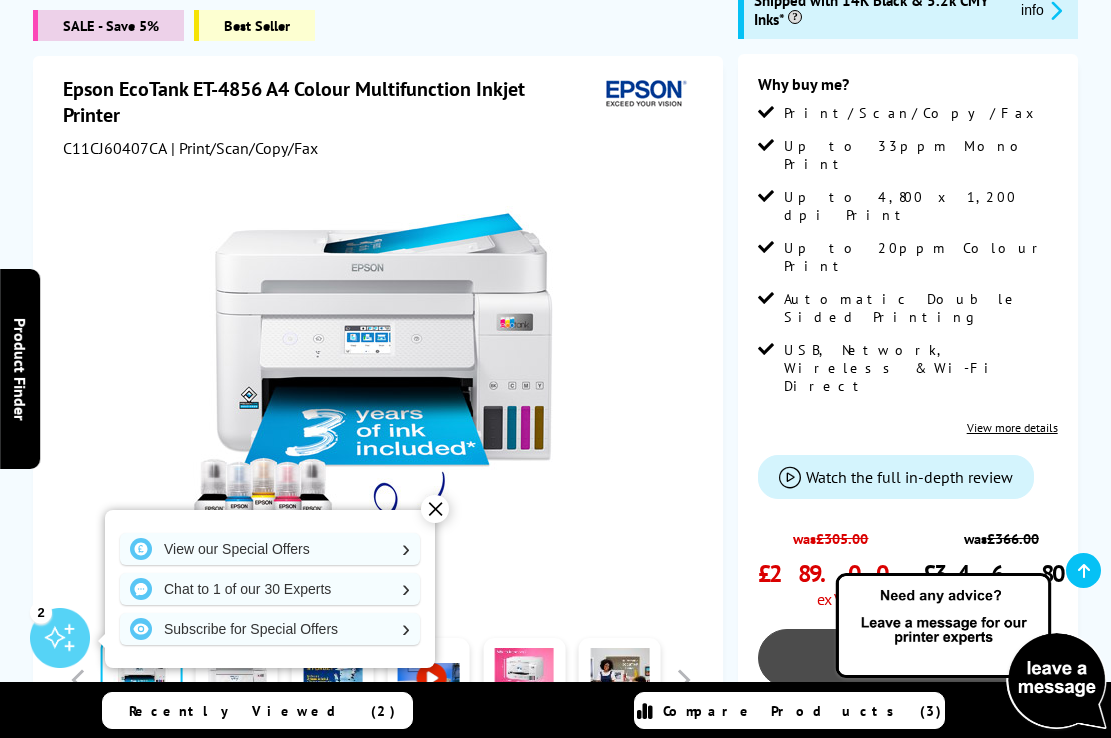click on "Add to Basket" at bounding box center (908, 658) 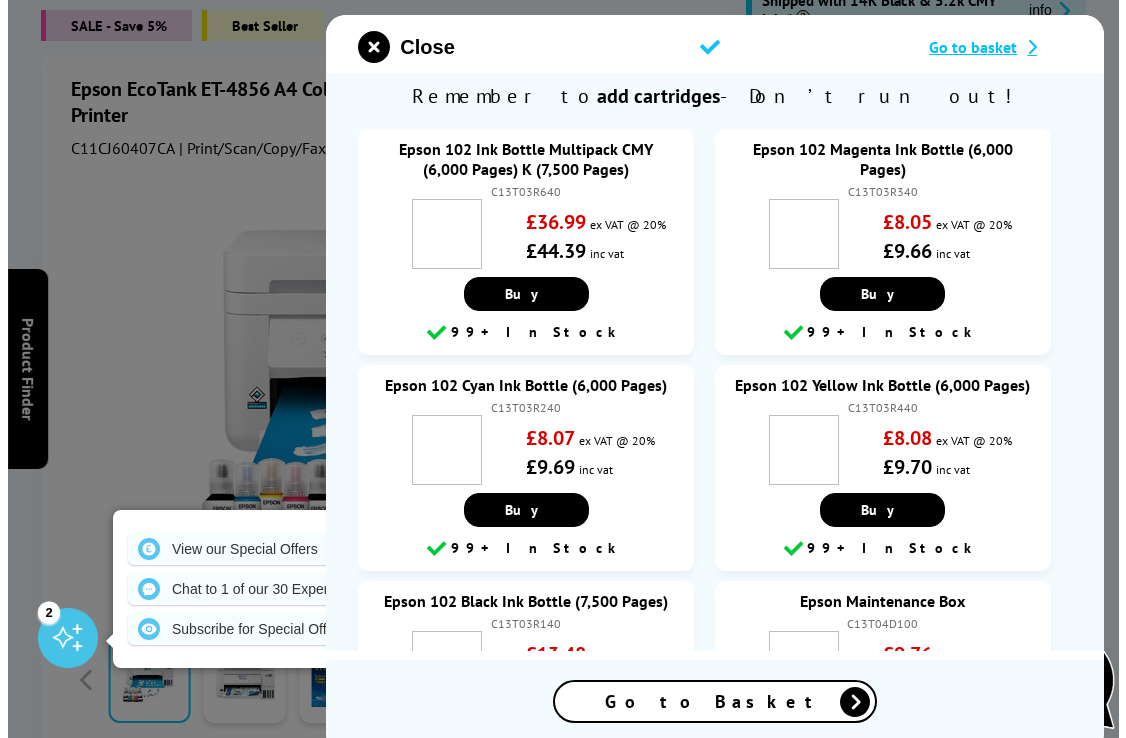 scroll, scrollTop: 0, scrollLeft: 0, axis: both 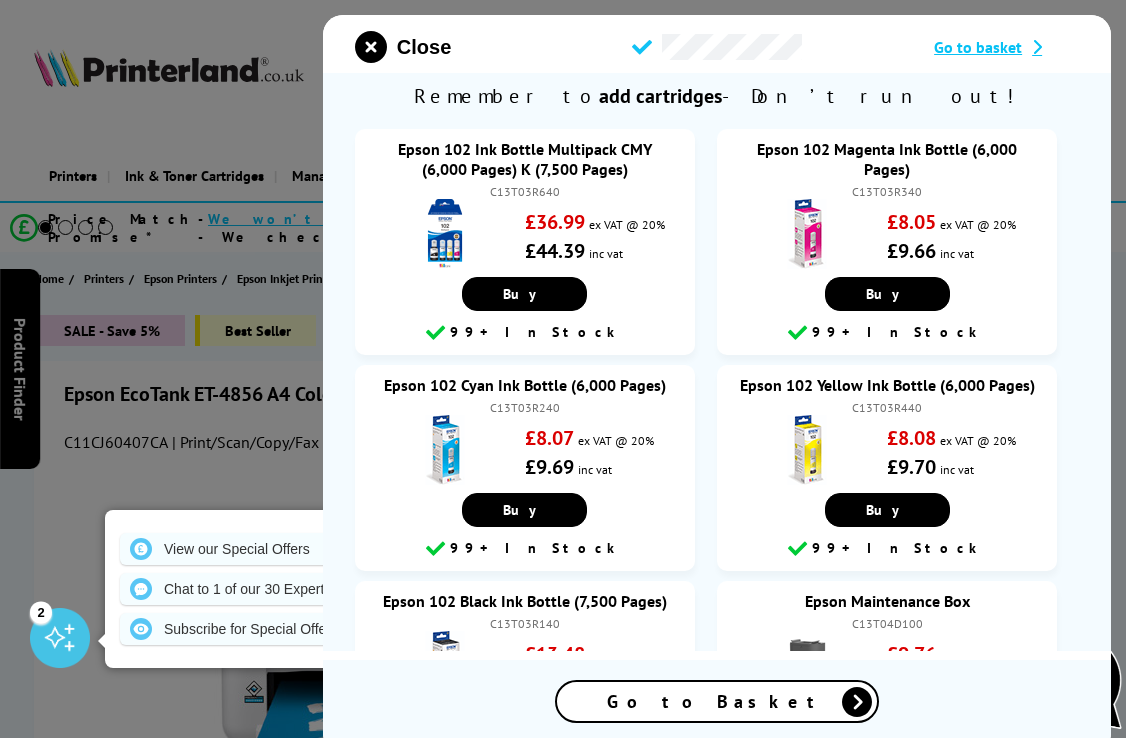 click at bounding box center (1032, 47) 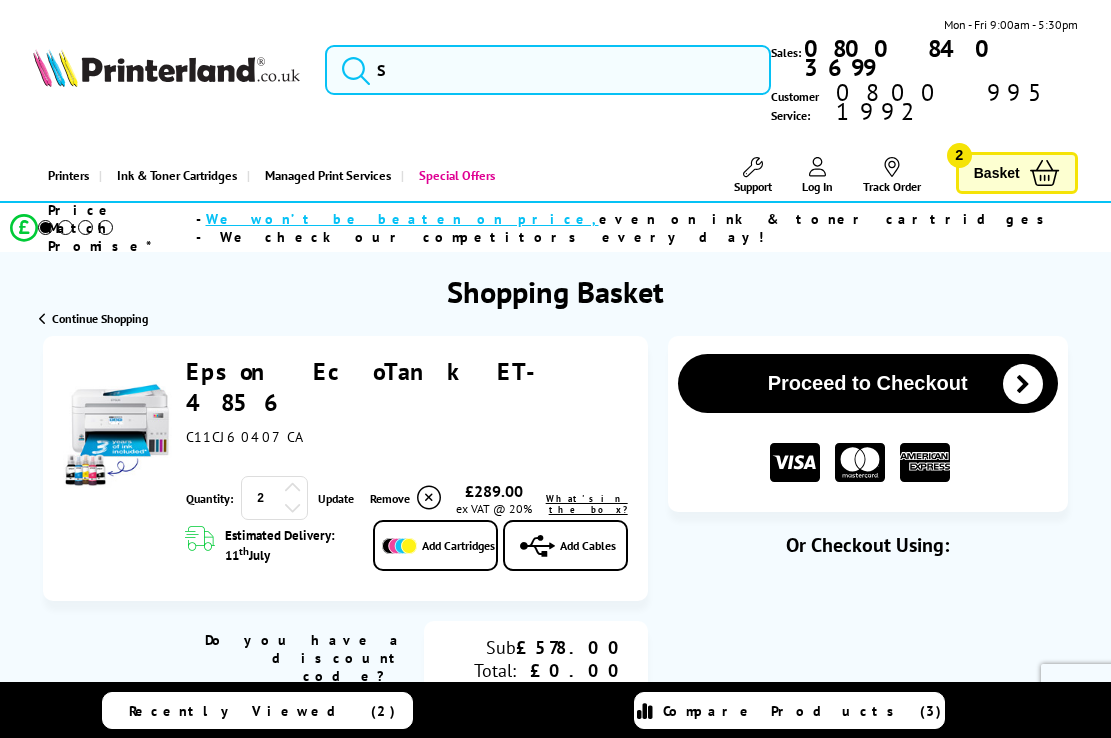 scroll, scrollTop: 0, scrollLeft: 0, axis: both 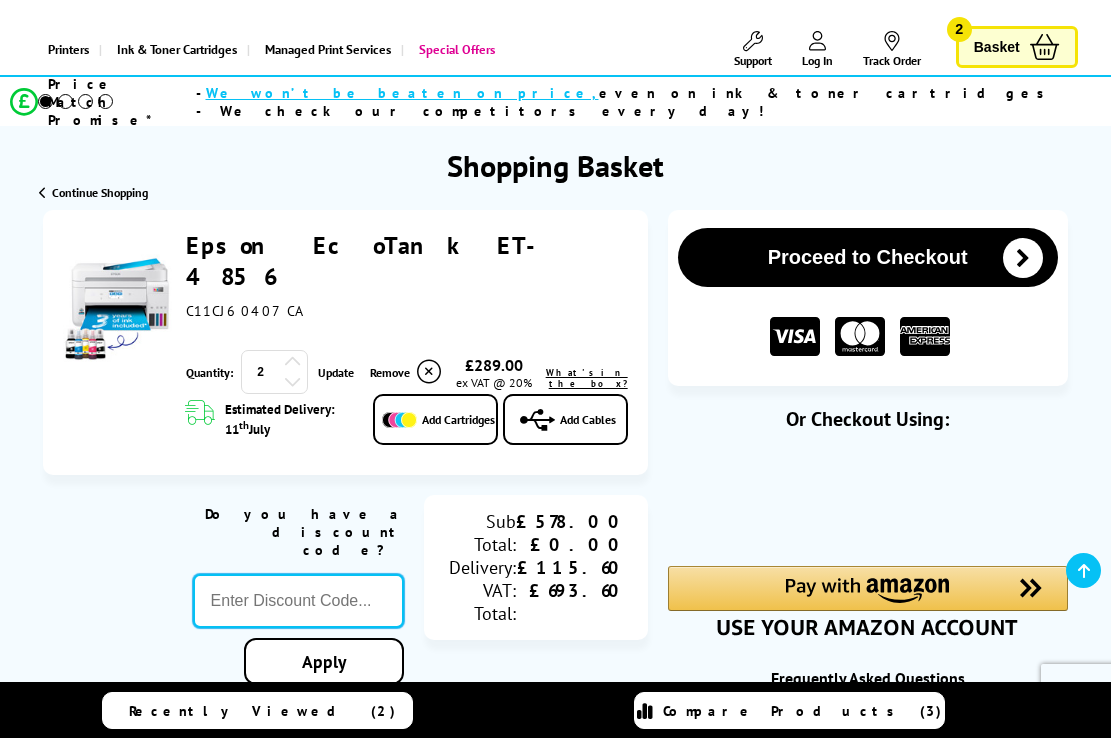 click at bounding box center (299, 601) 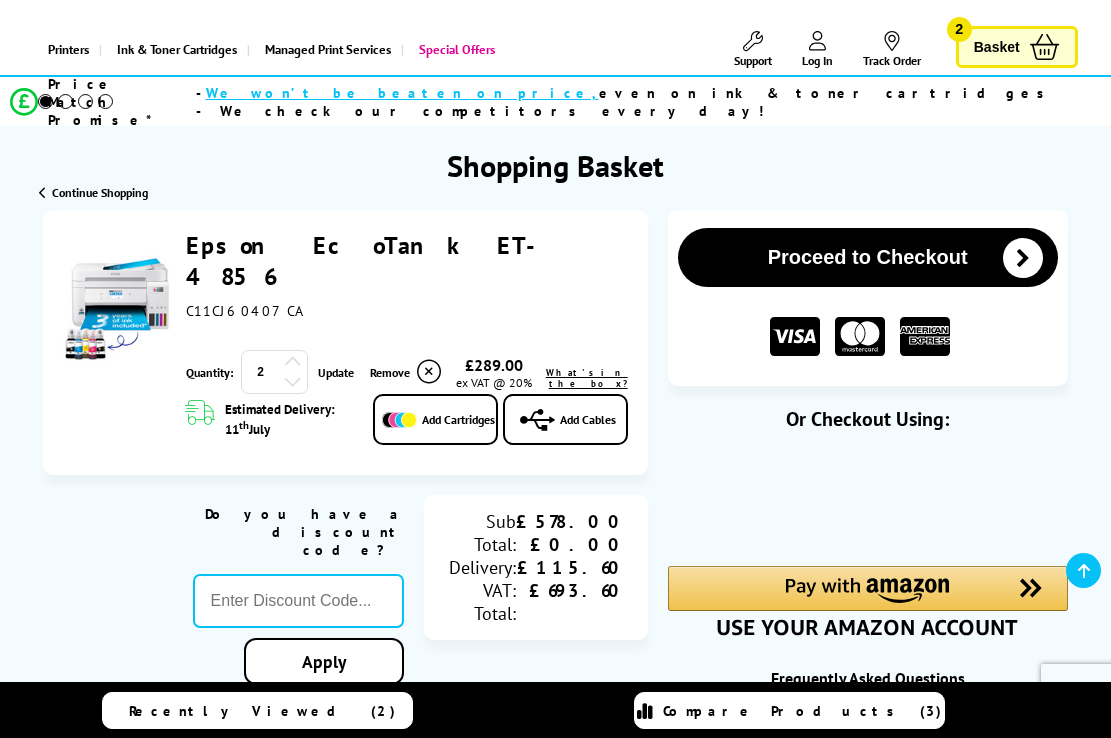 click at bounding box center (555, 2484) 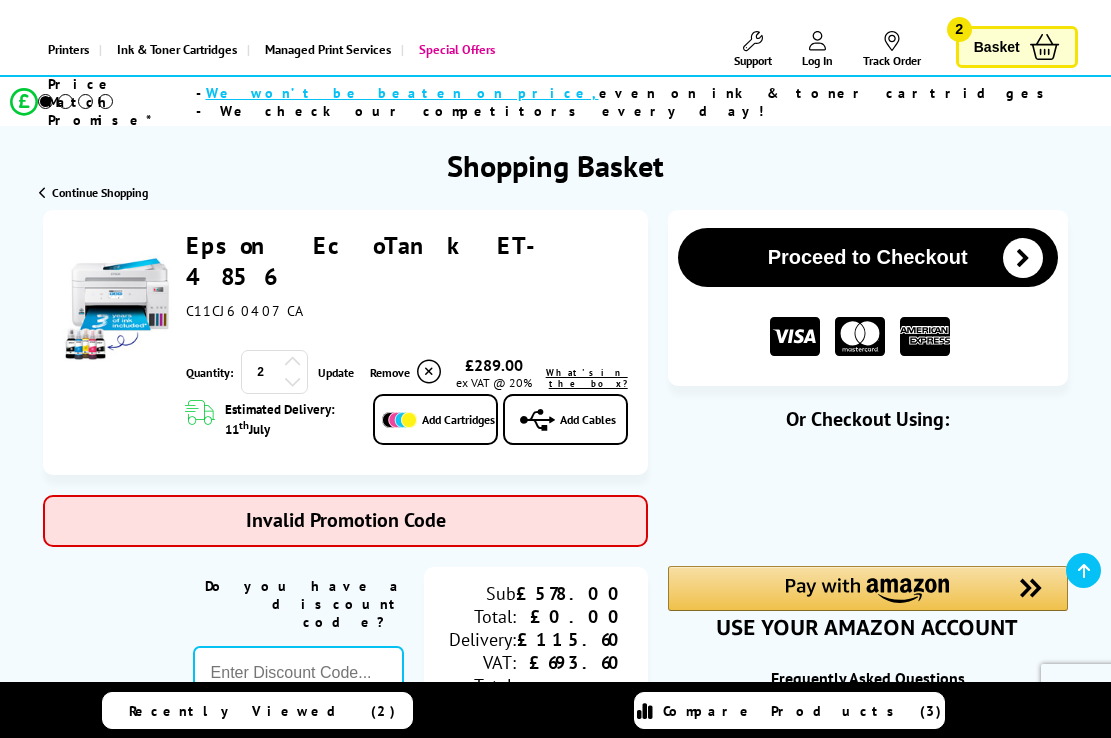 type on "POPFIVE" 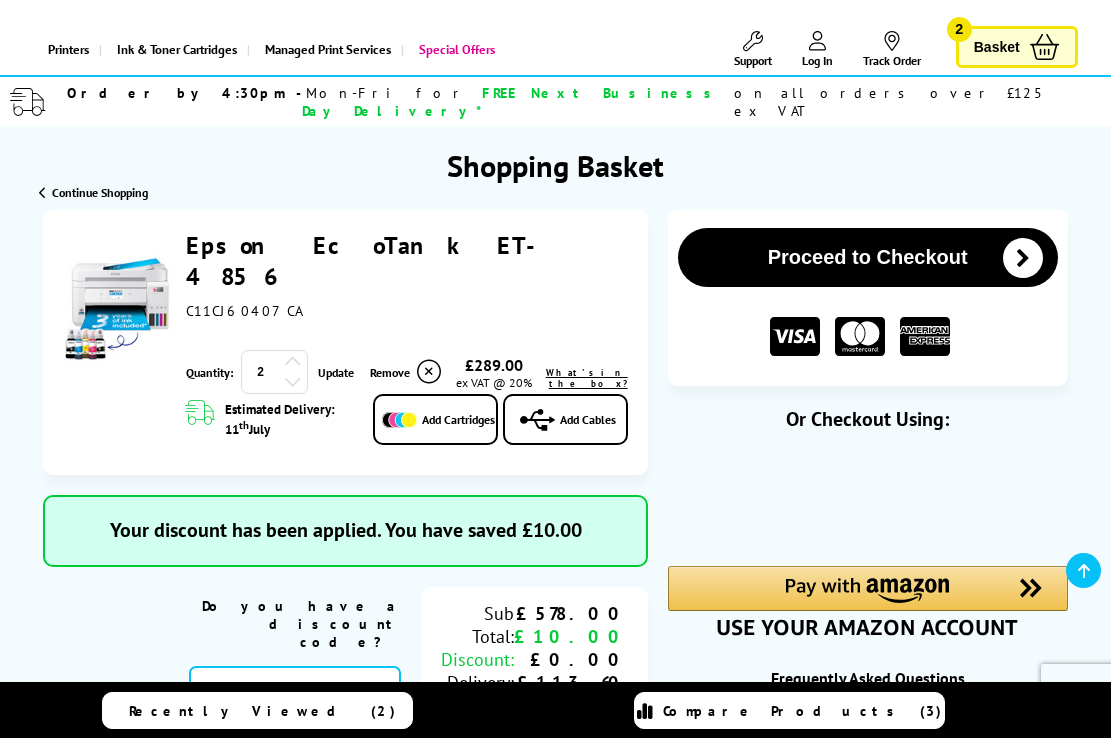 type on "666" 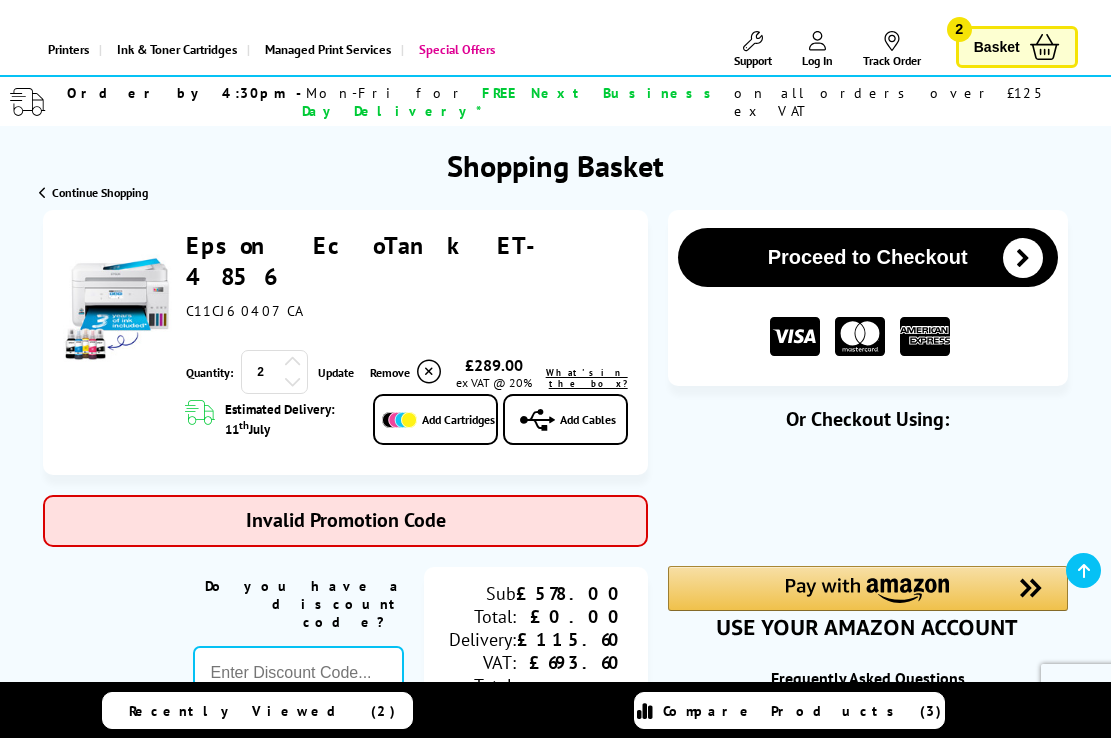 type on "SNAP10" 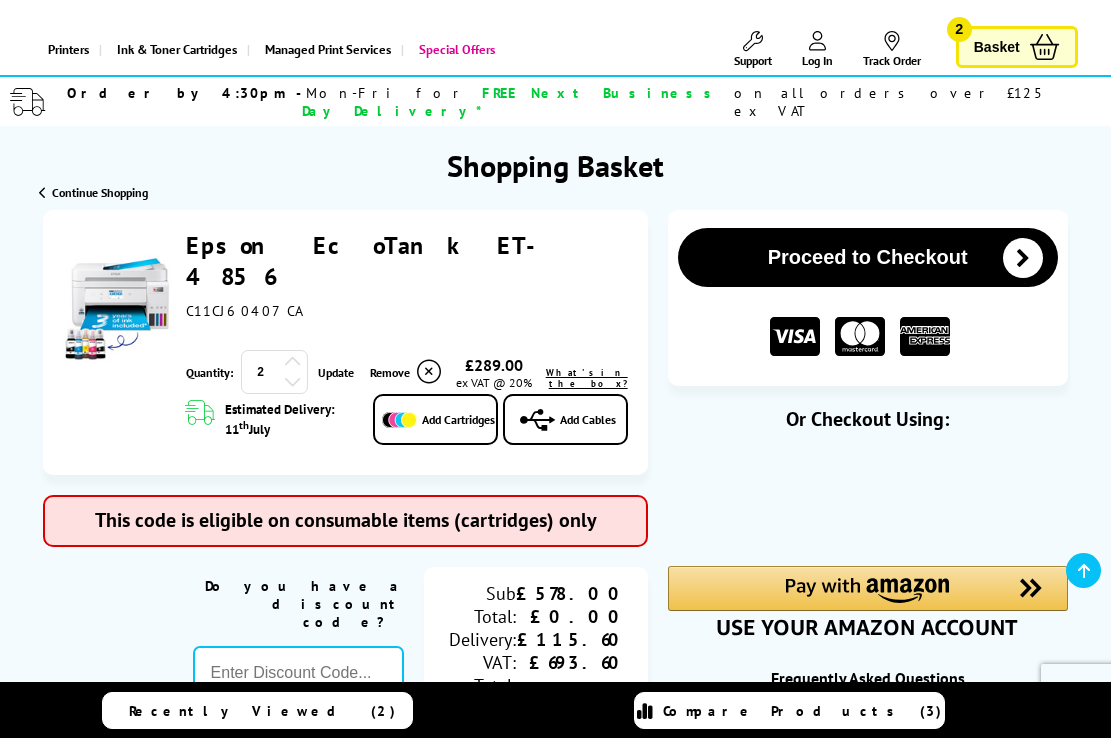 type on "666" 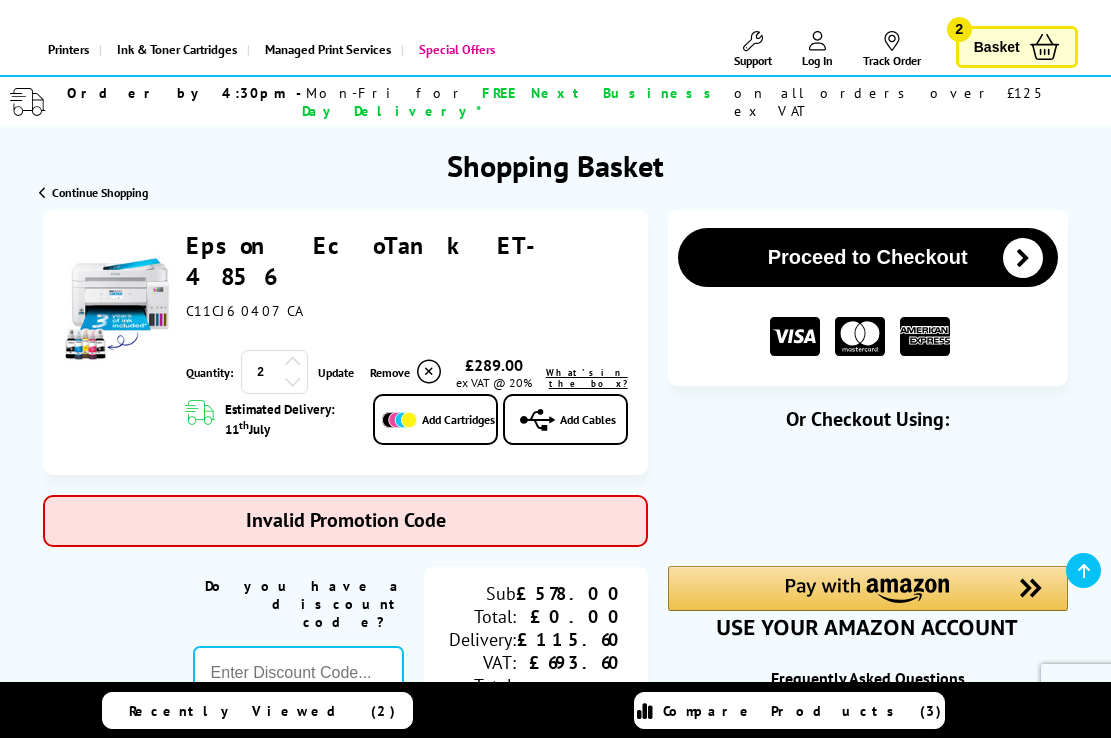 type on "COUPON10" 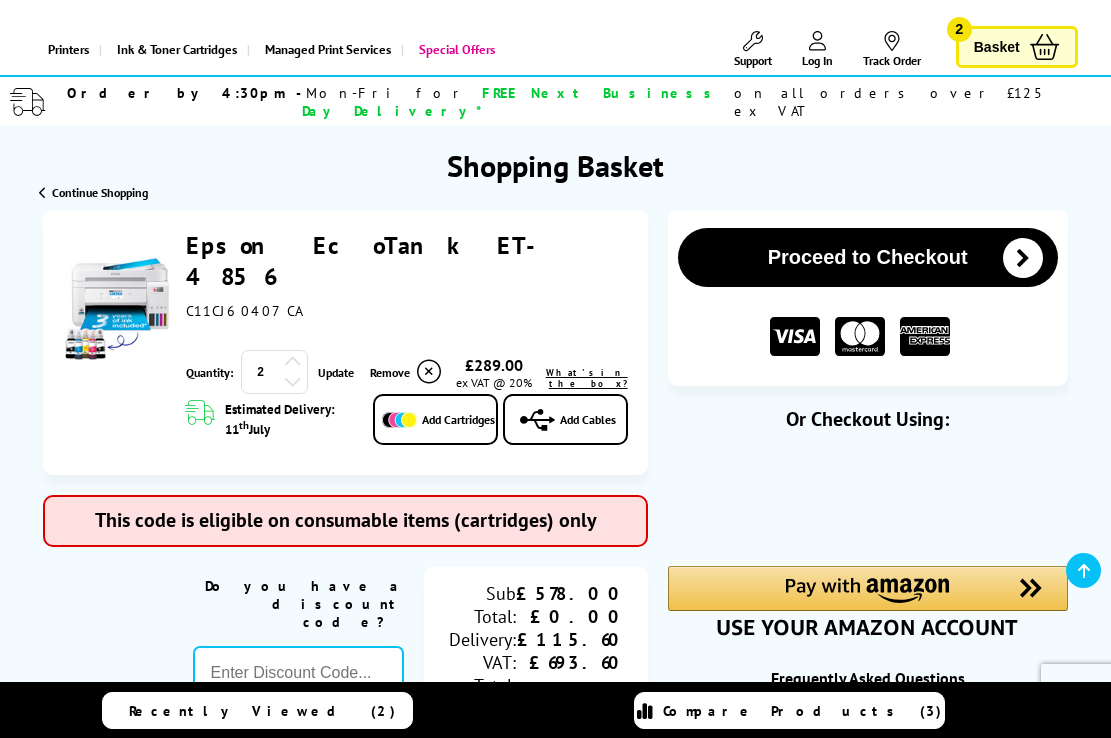 type on "666" 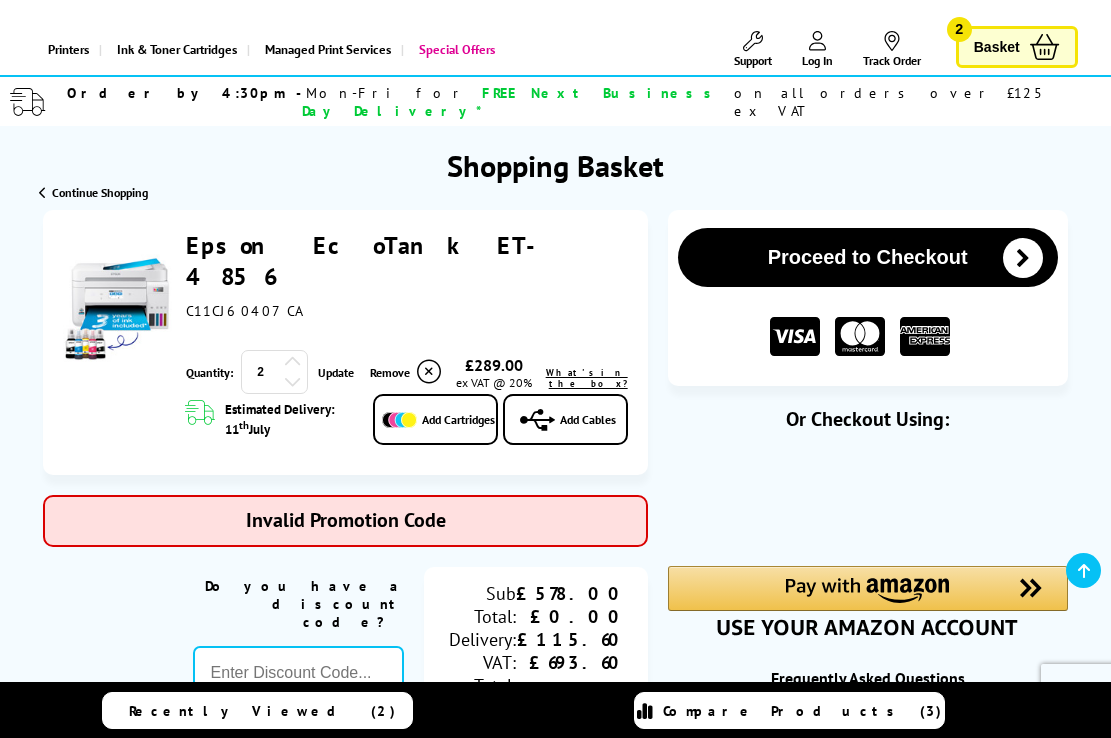 type on "SELECT10" 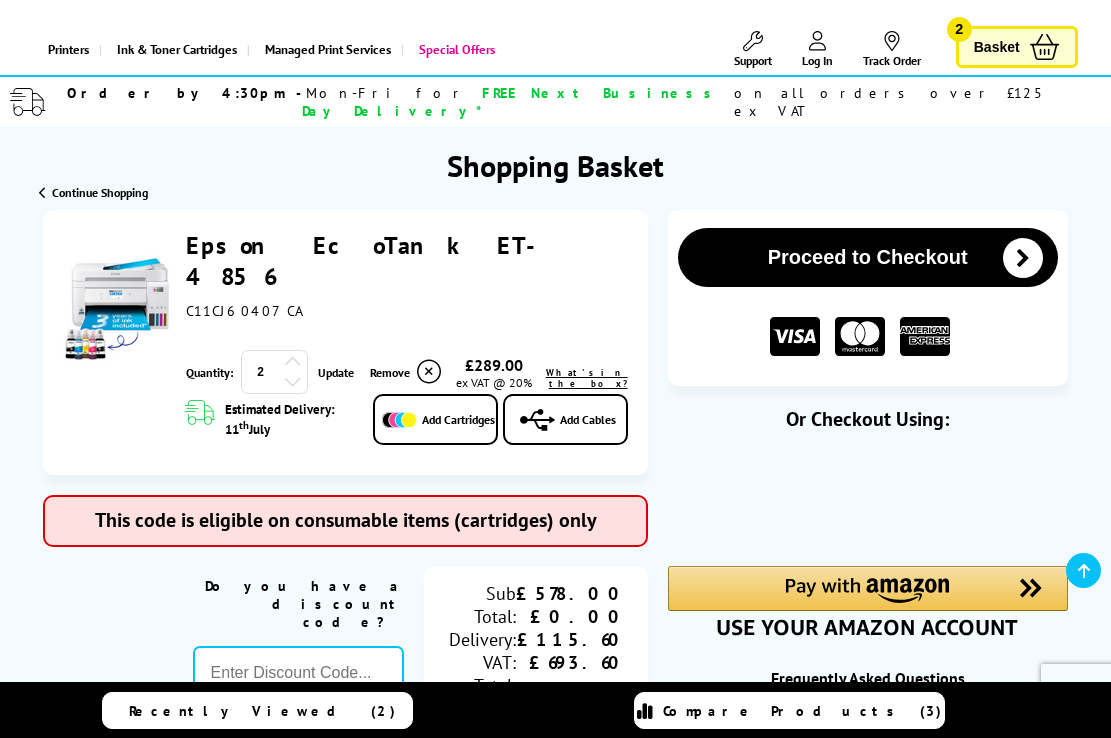 type on "666" 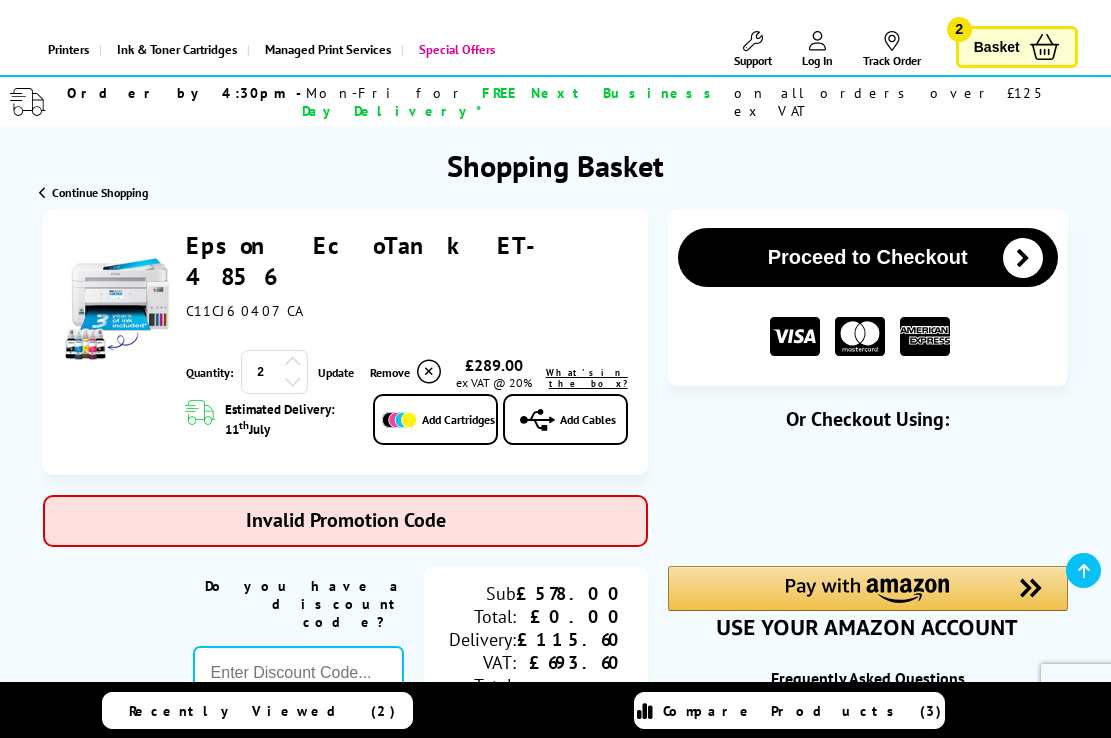 type on "B2BHOUR" 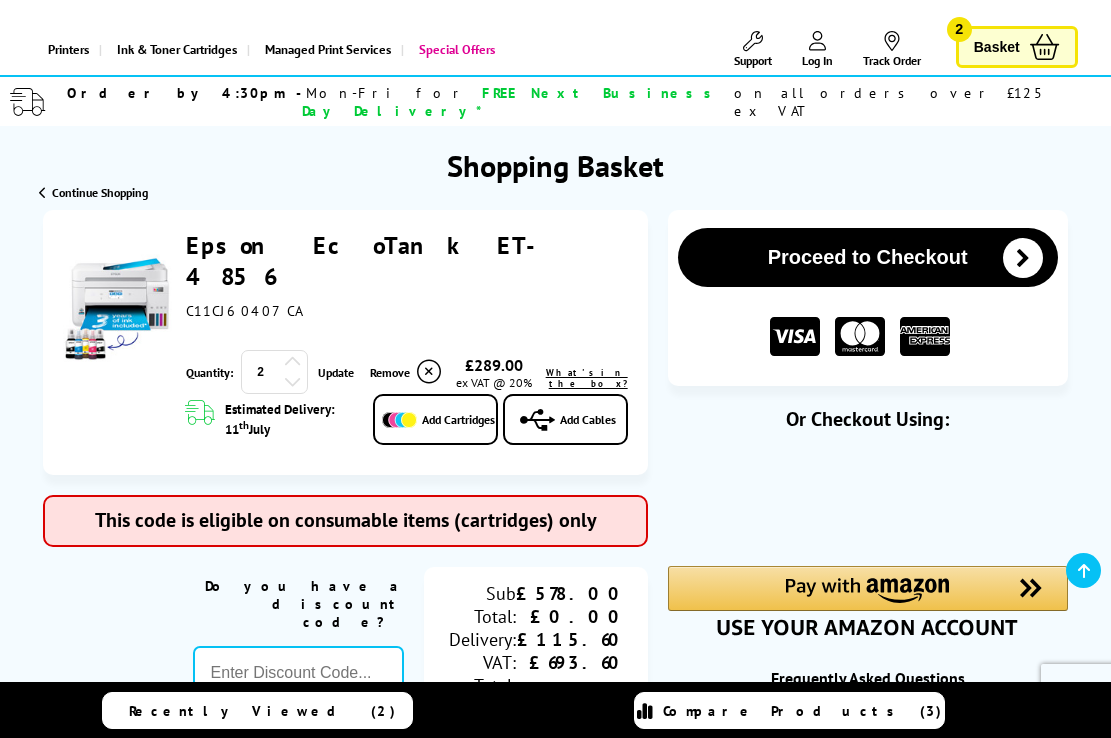 type on "666" 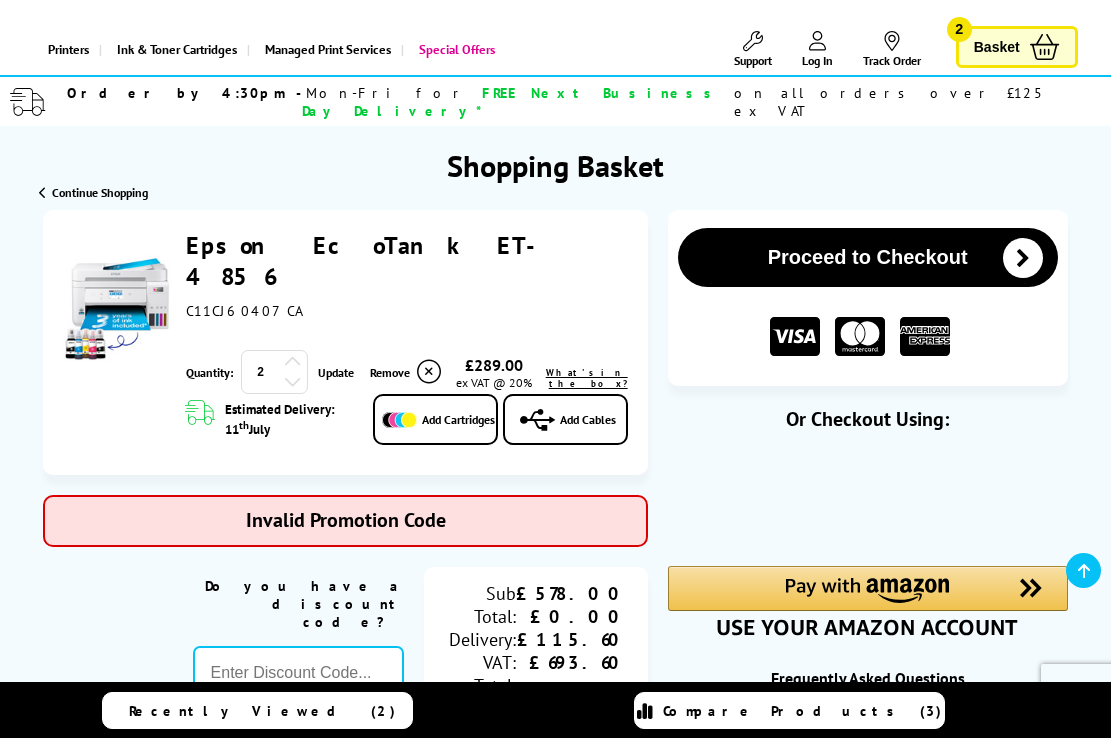 type on "LASERTEN" 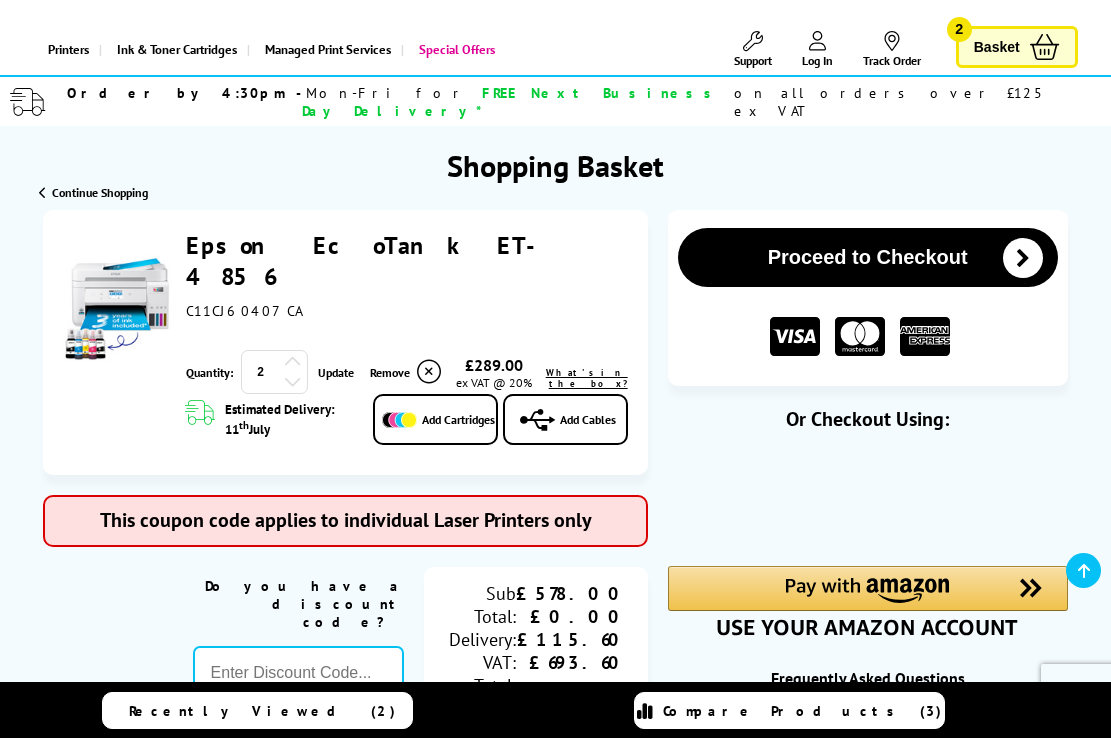 type on "666" 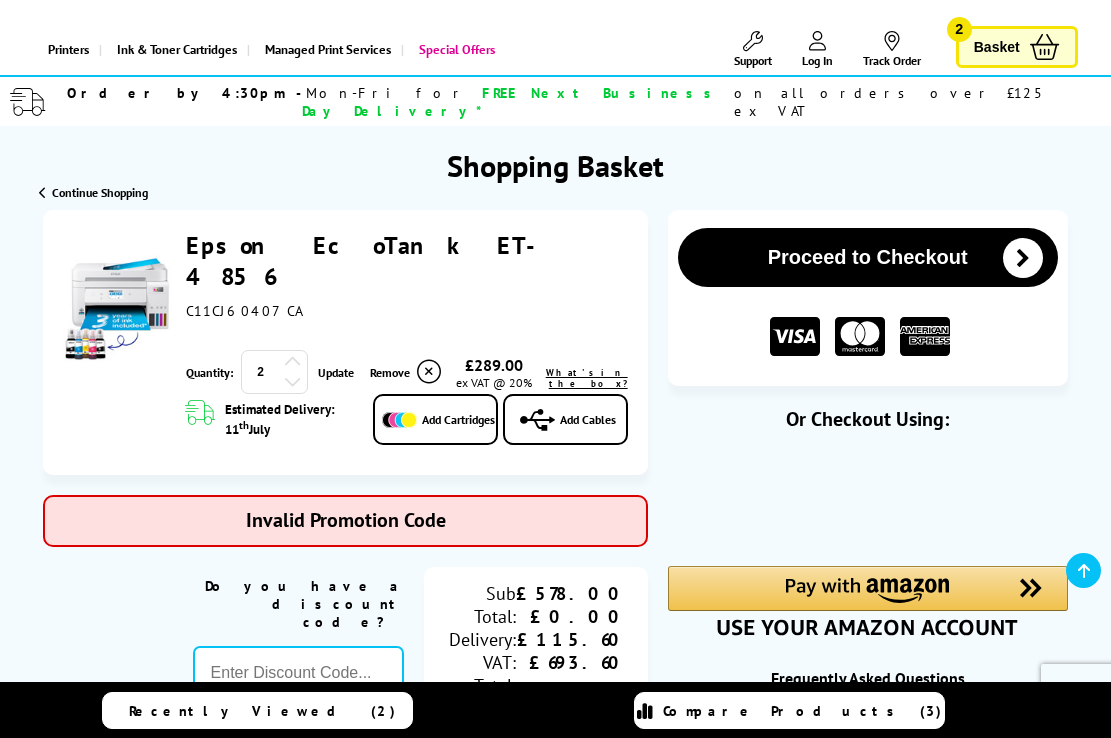 type on "XEROX10" 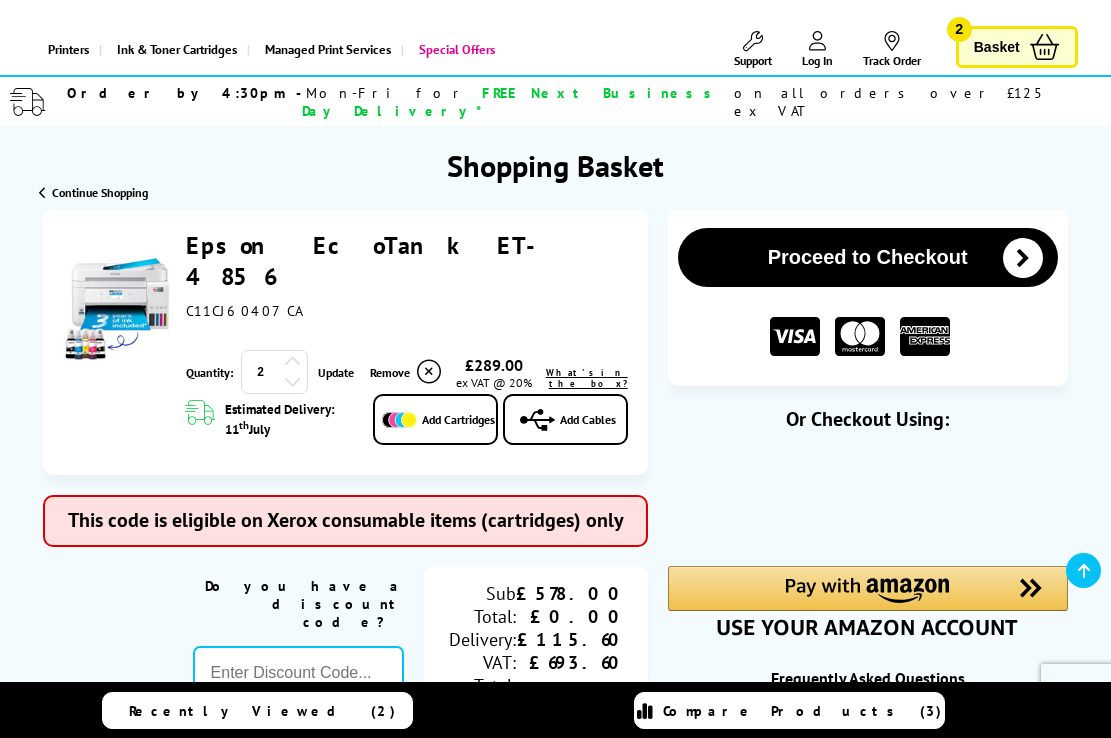 type on "666" 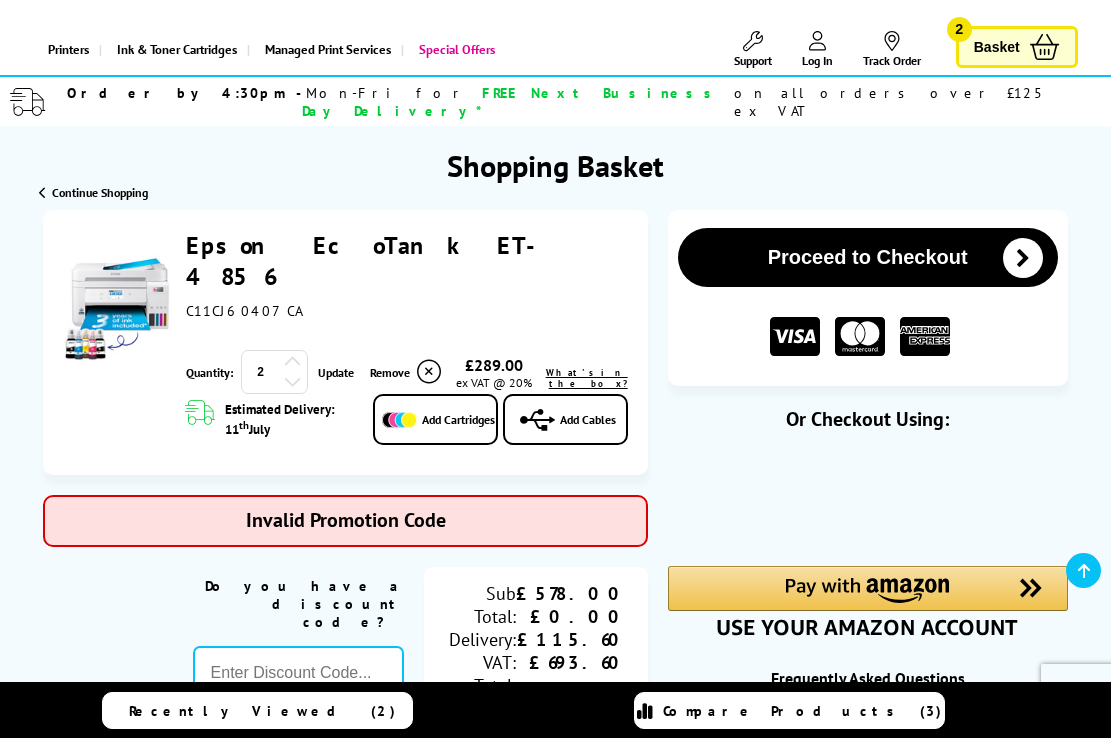 type on "TEET10" 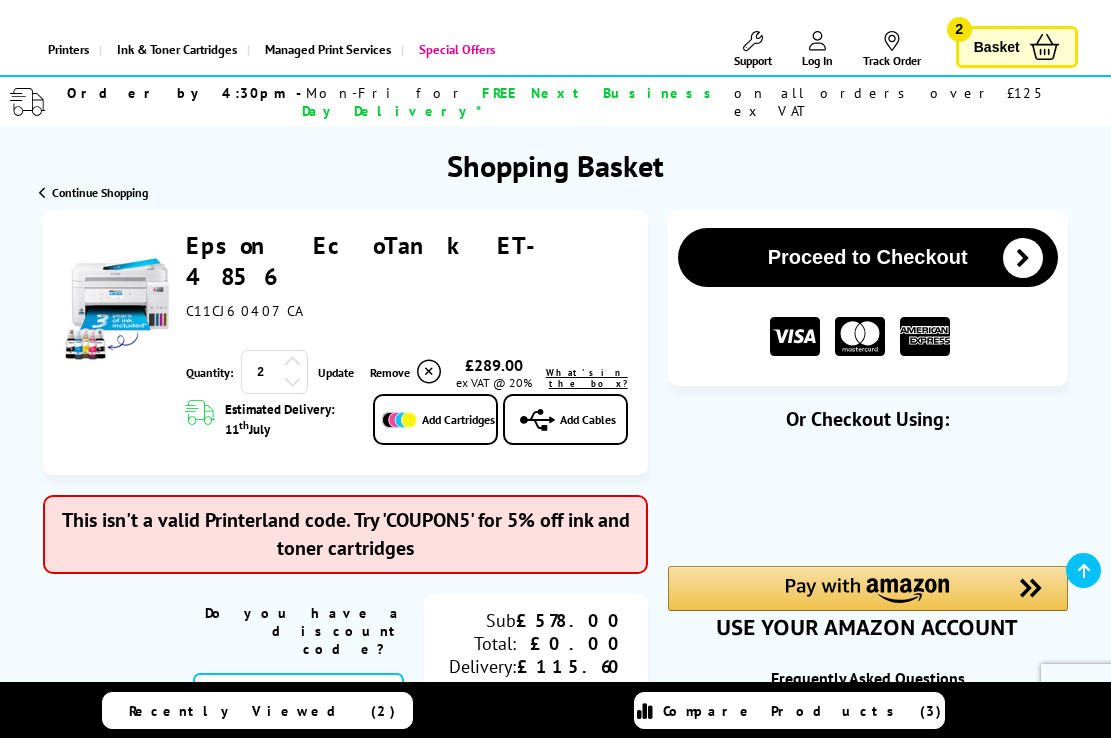 click at bounding box center [555, 2583] 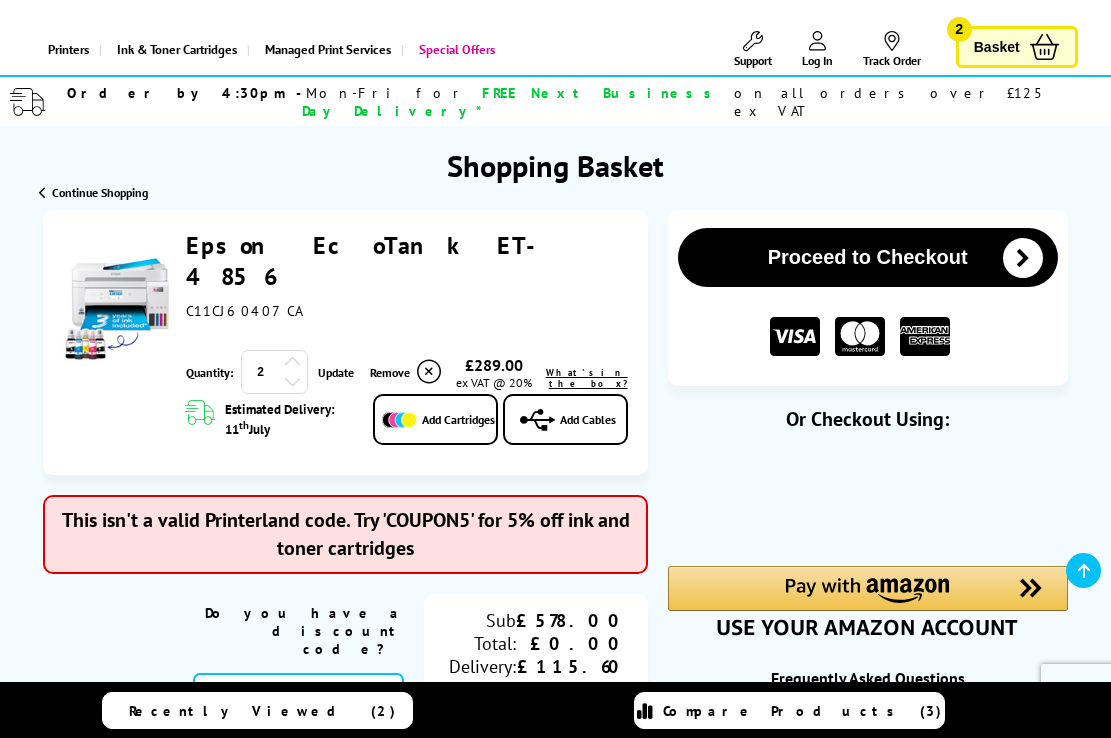 type on "666" 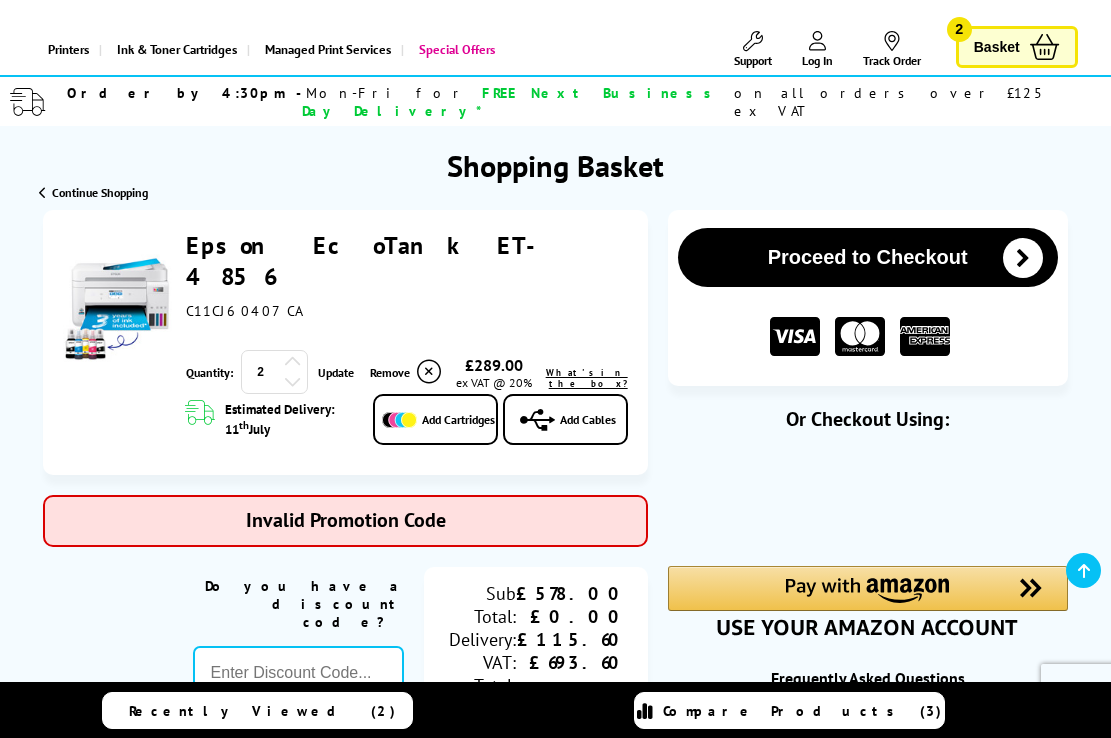 click at bounding box center (555, 2555) 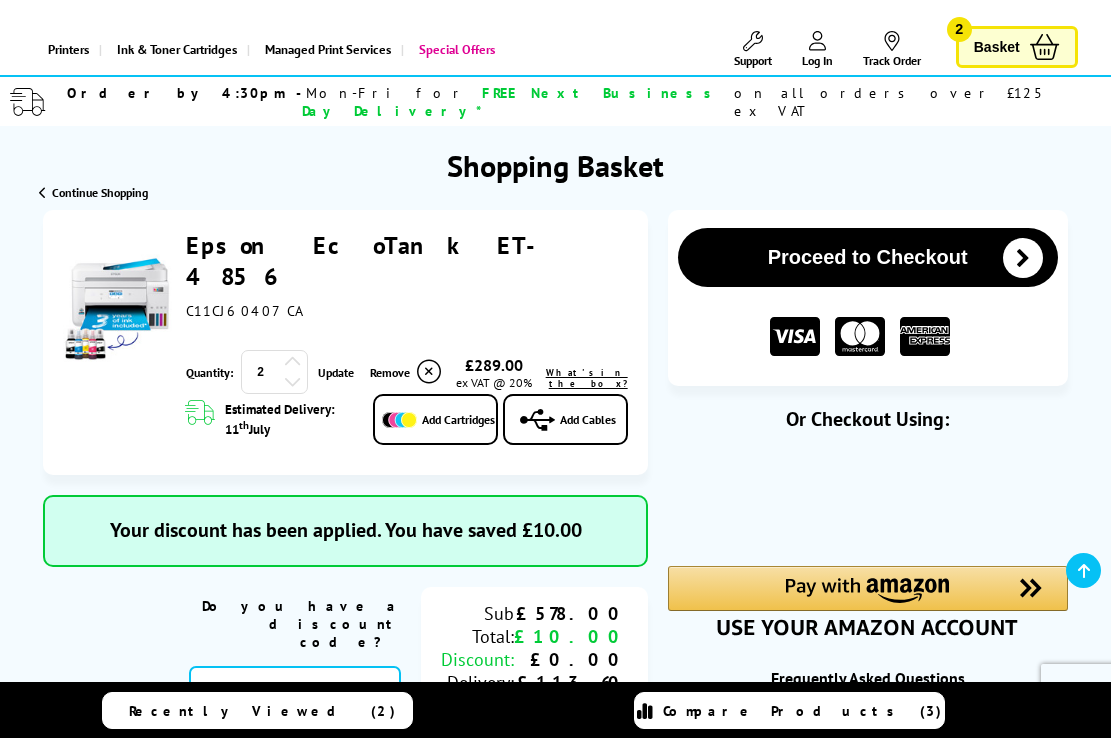 click at bounding box center [293, 381] 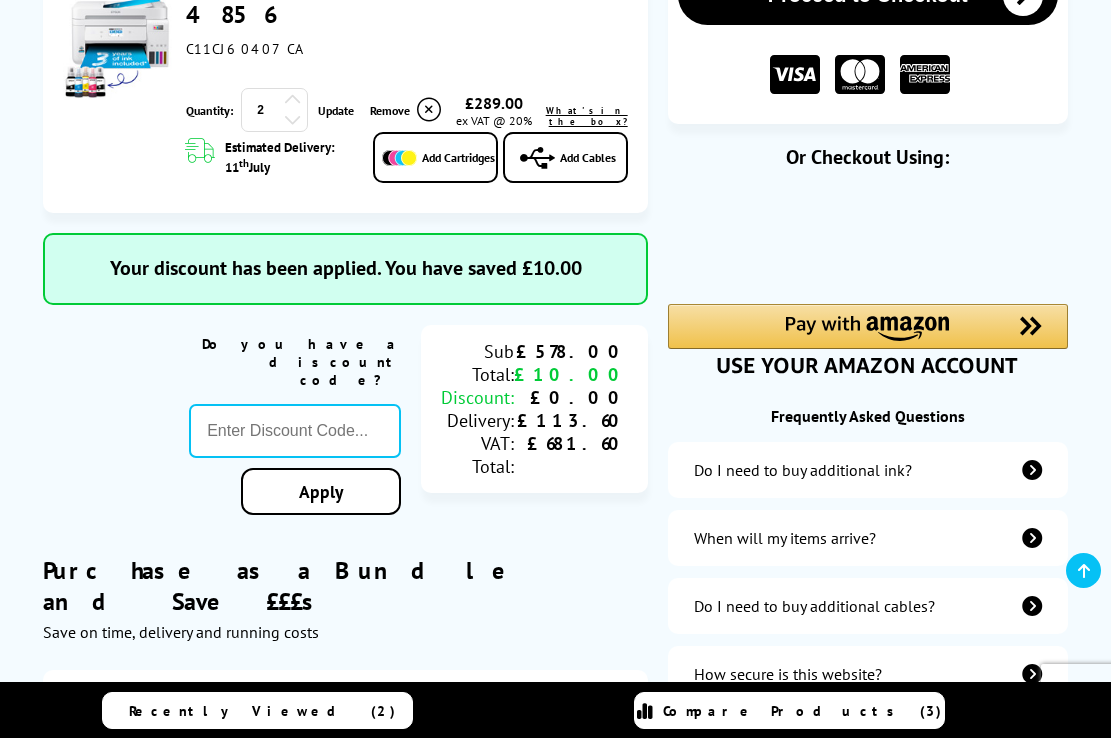 scroll, scrollTop: 395, scrollLeft: 0, axis: vertical 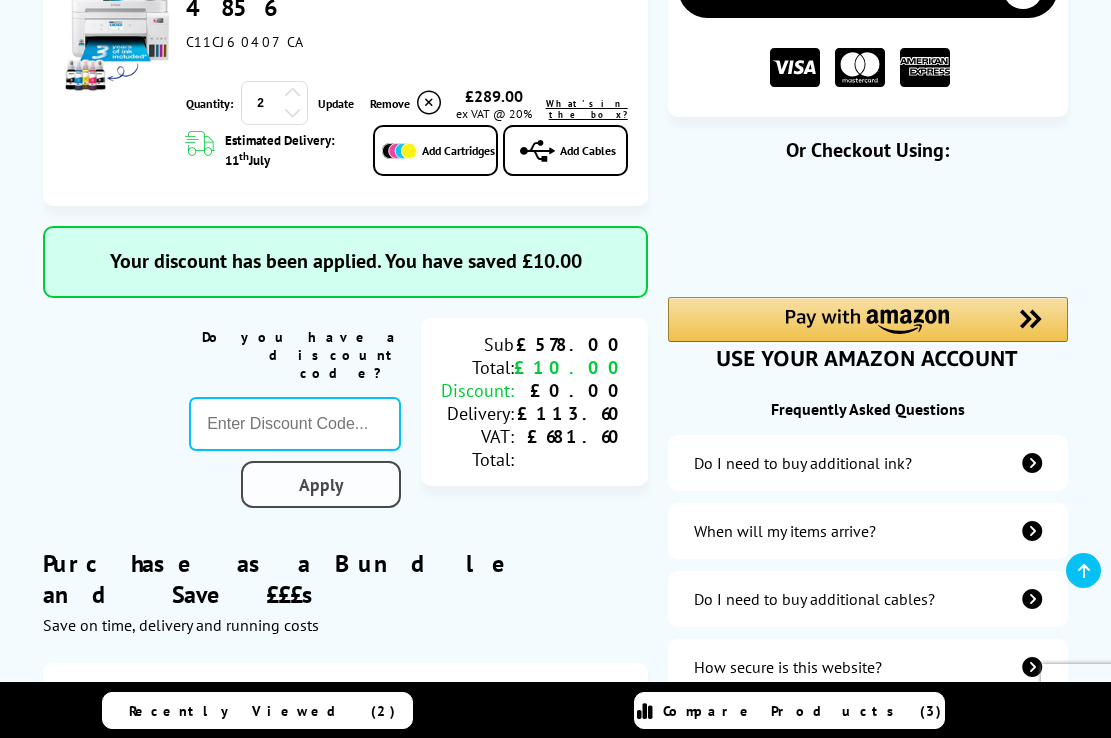 click on "Apply" at bounding box center (321, 484) 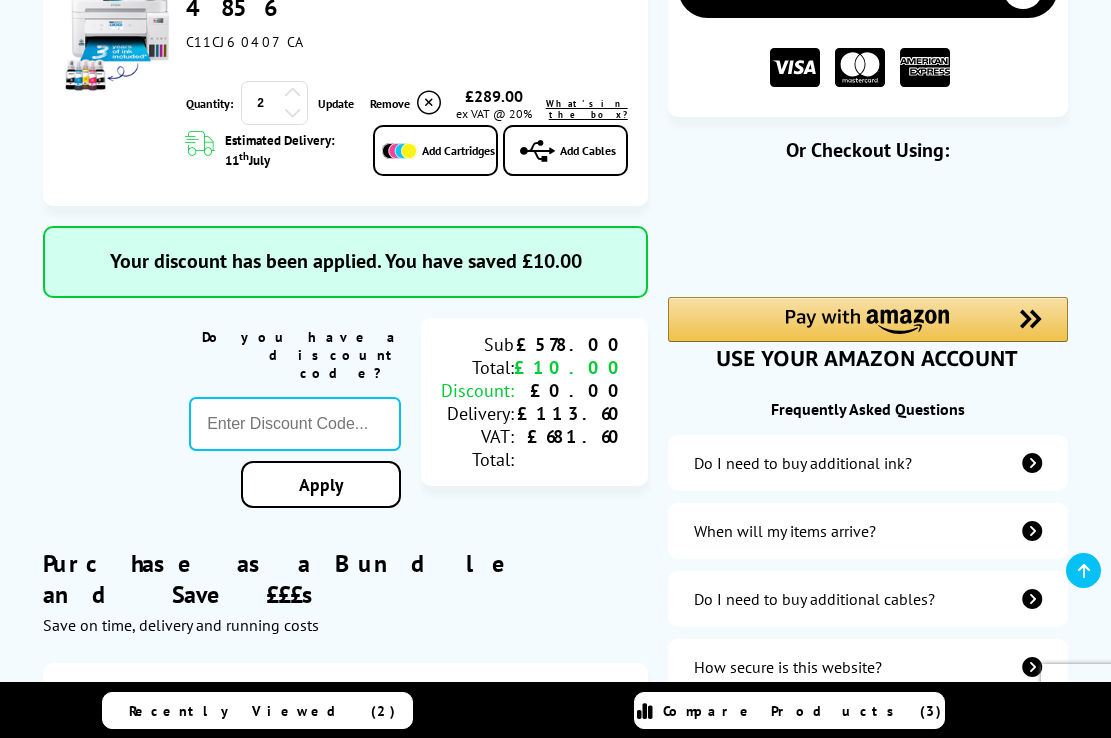 click at bounding box center [555, 2306] 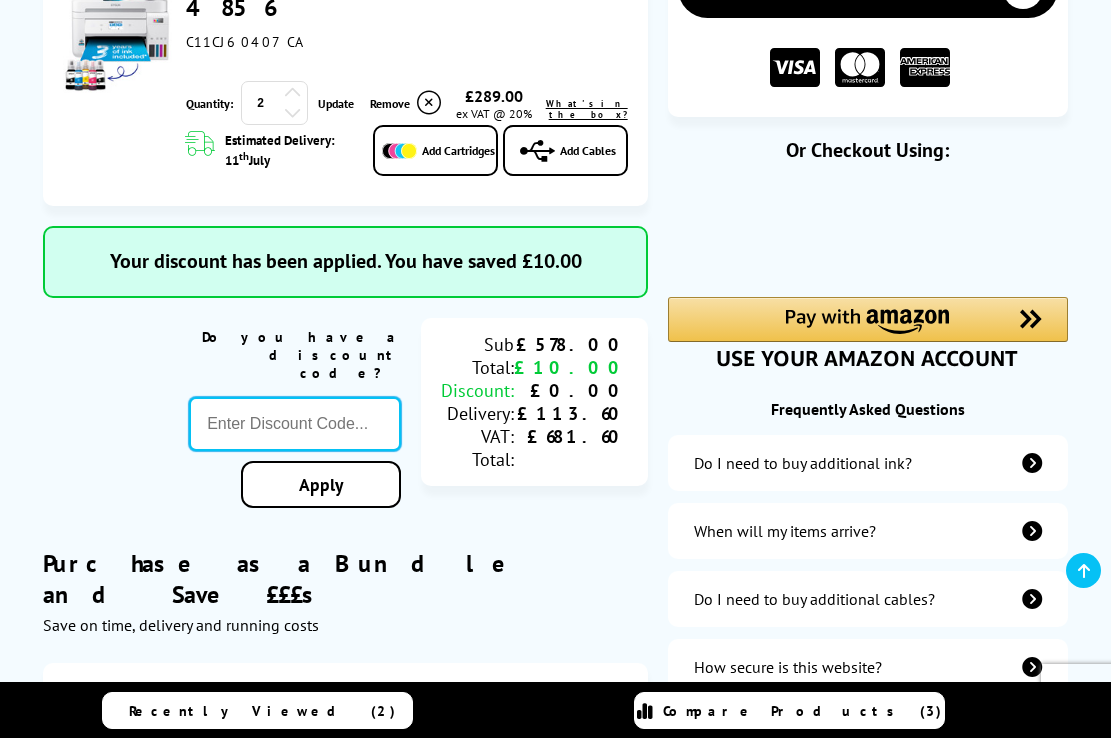 click at bounding box center (295, 424) 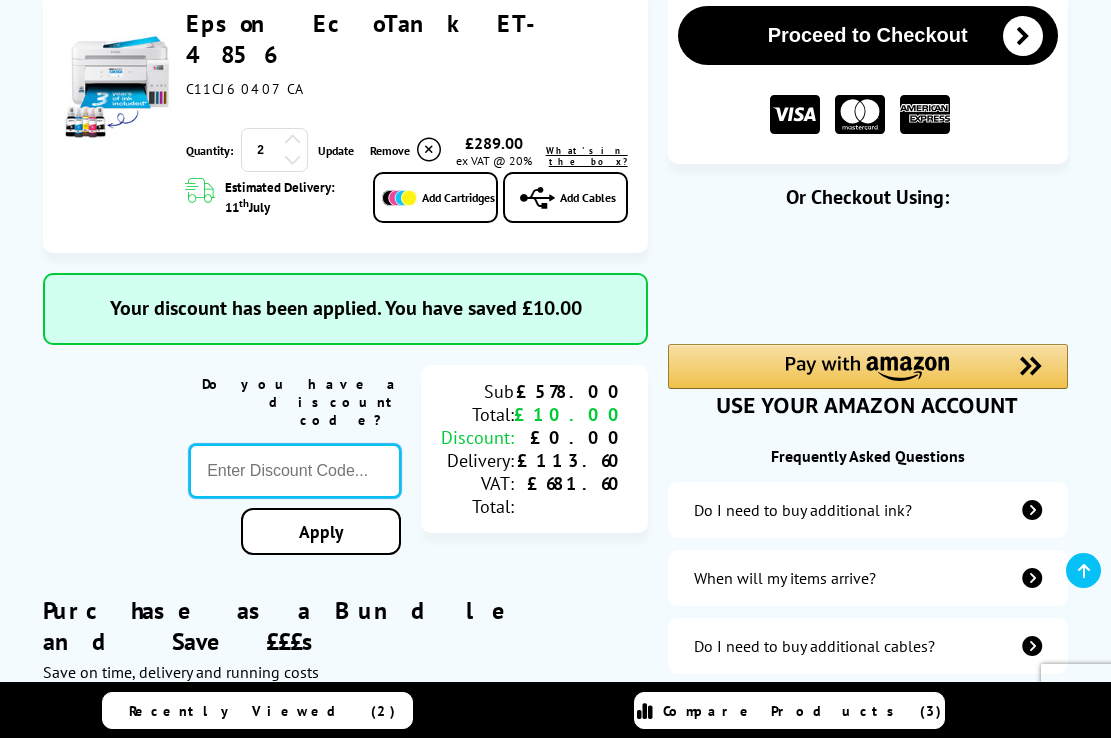 scroll, scrollTop: 0, scrollLeft: 0, axis: both 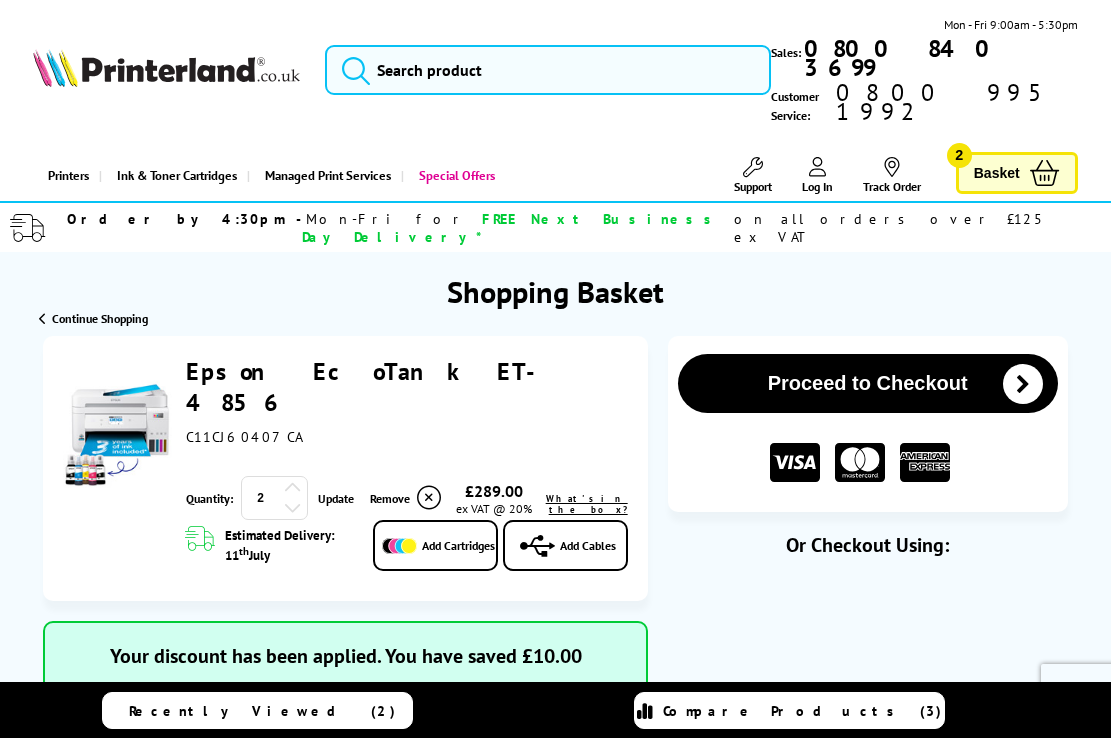 click on "Proceed to Checkout" at bounding box center (868, 383) 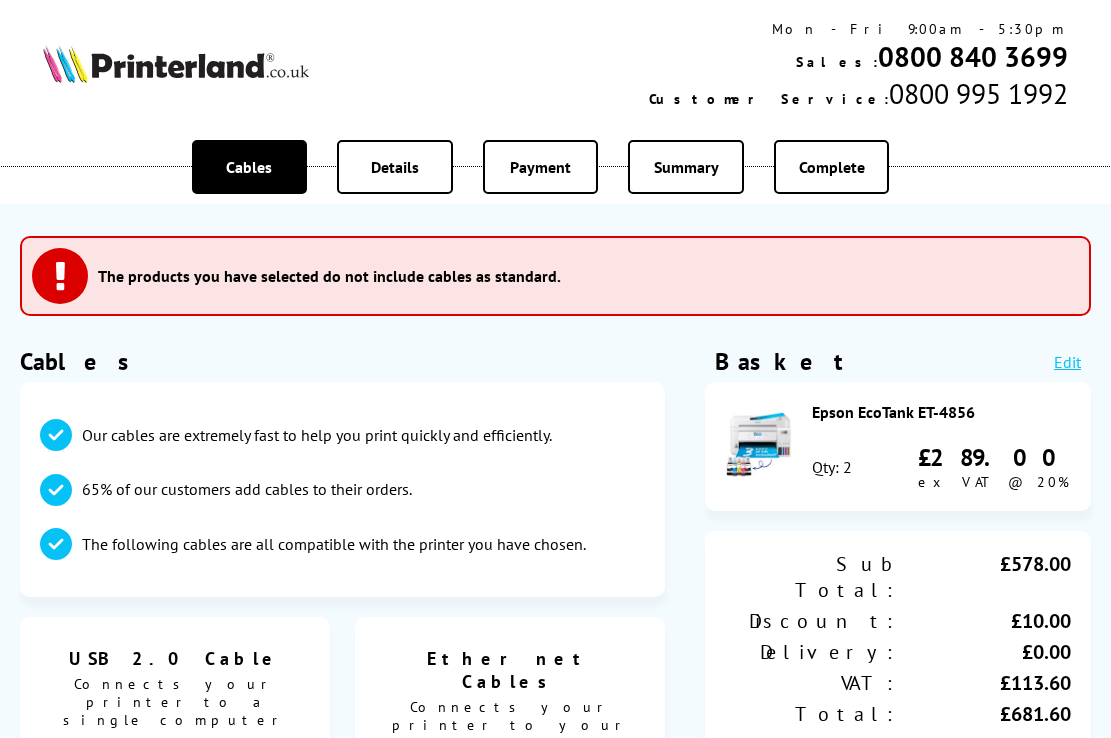scroll, scrollTop: 0, scrollLeft: 0, axis: both 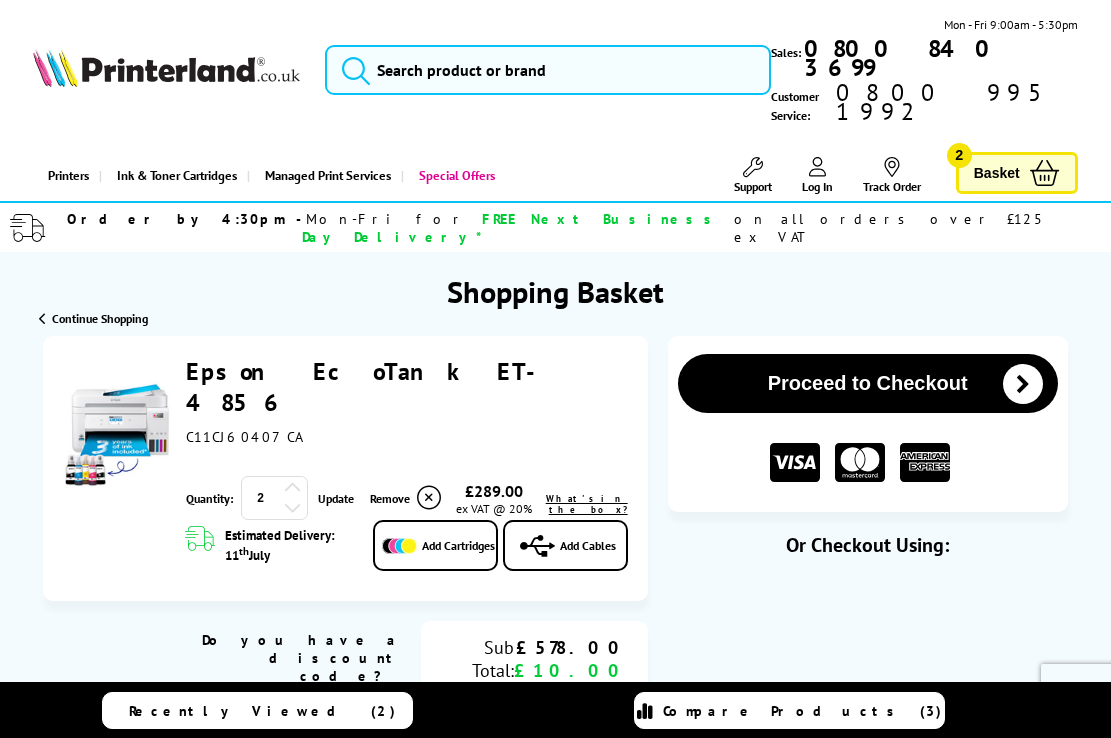 click at bounding box center [293, 507] 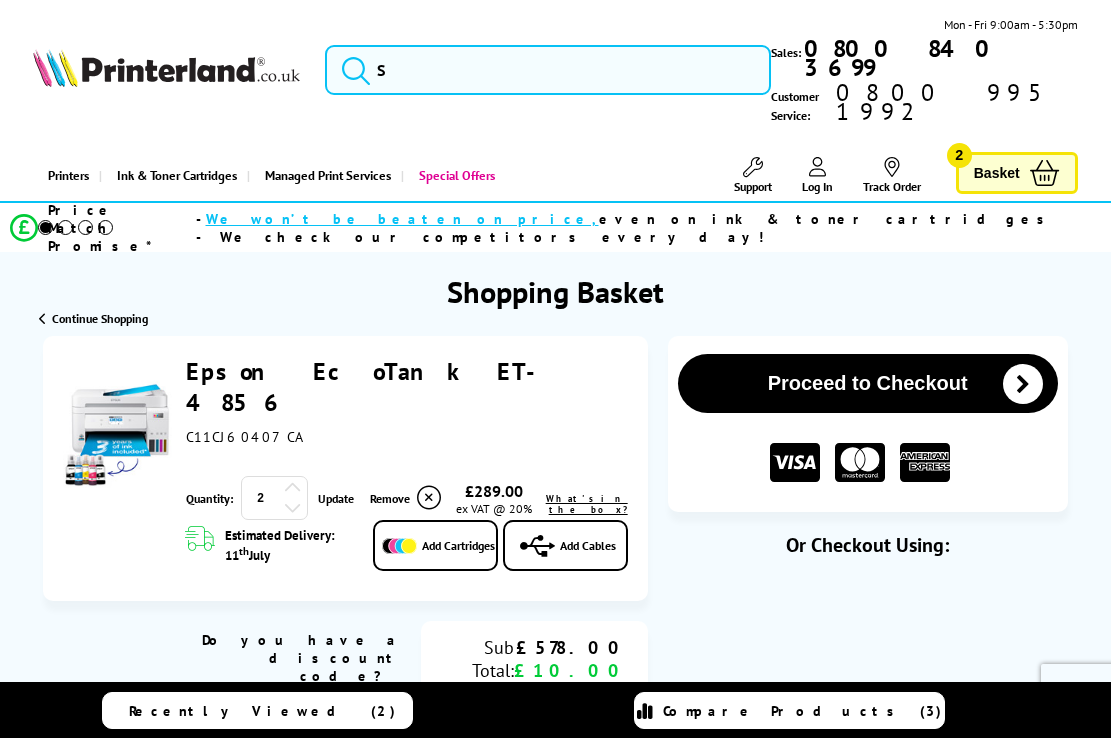 scroll, scrollTop: 0, scrollLeft: 0, axis: both 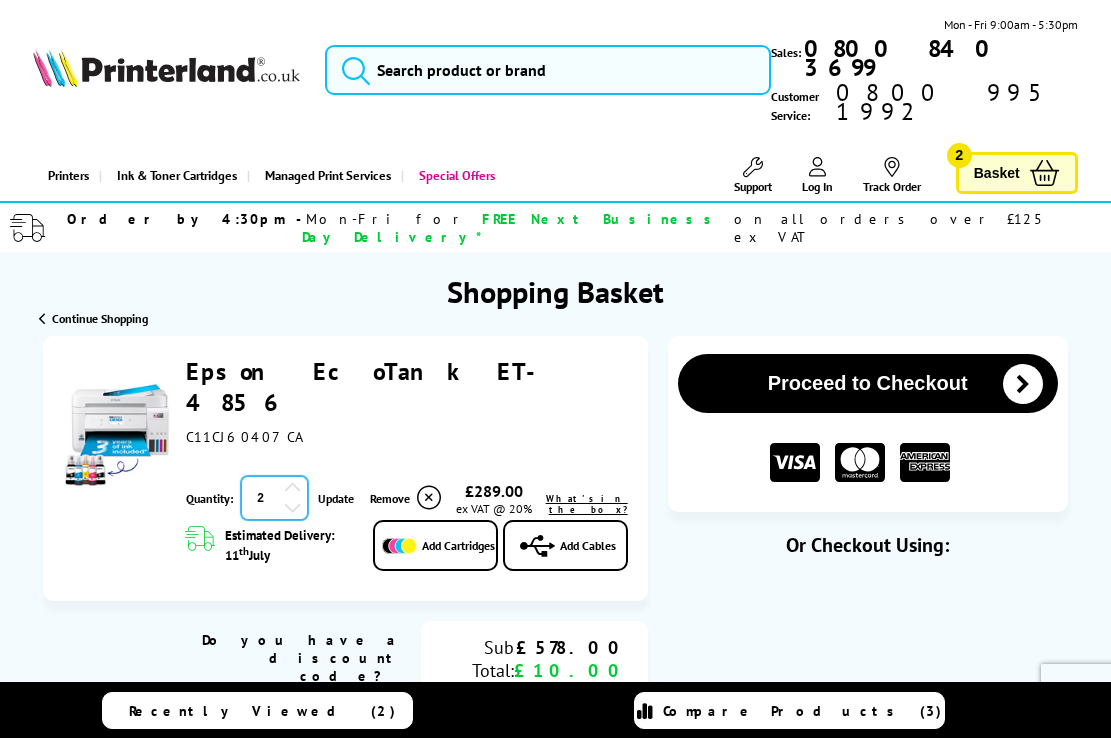 click on "2" at bounding box center (274, 498) 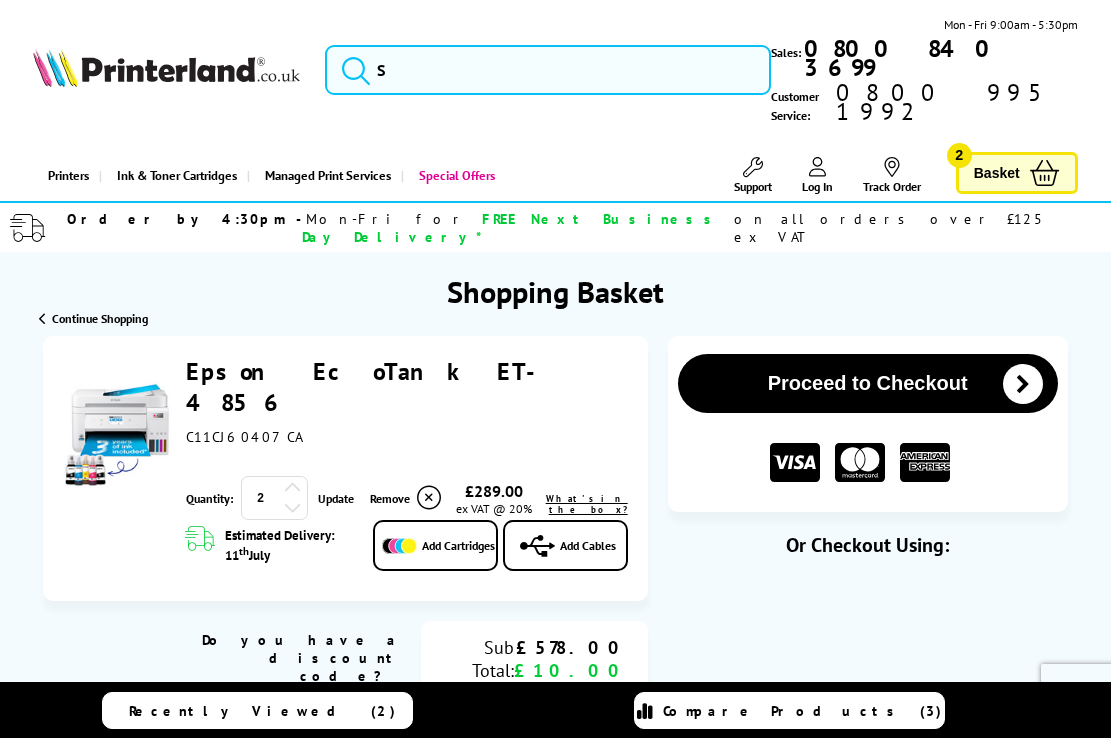 click at bounding box center (293, 507) 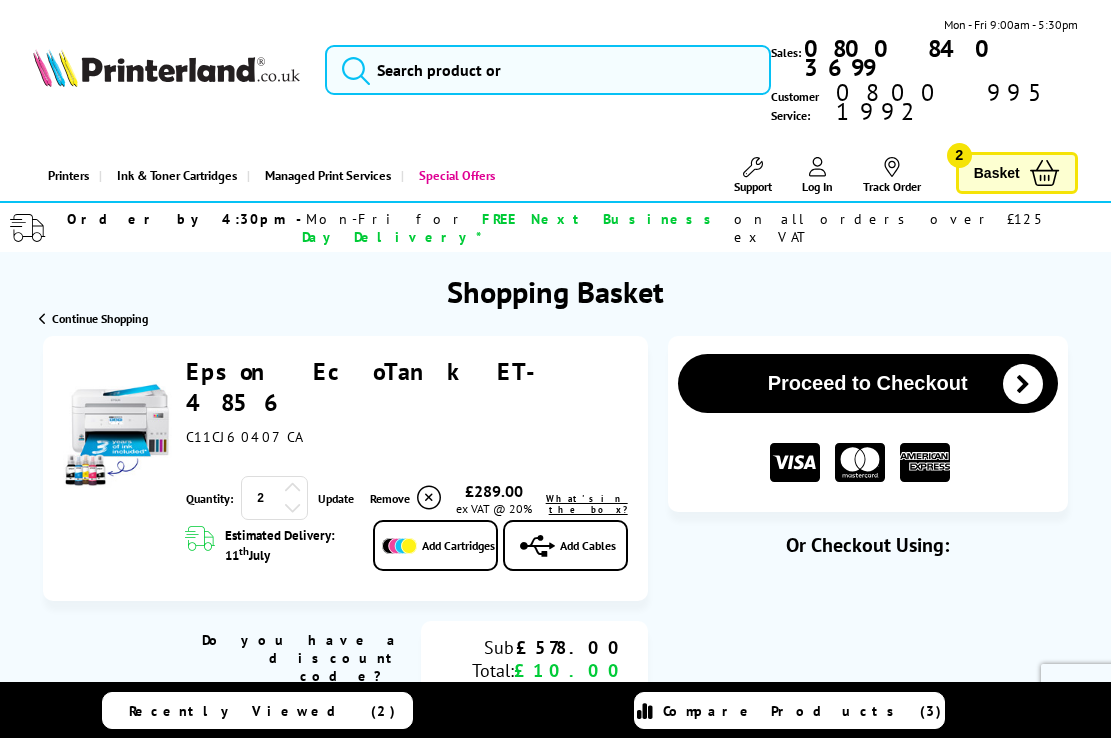 click at bounding box center [555, 2610] 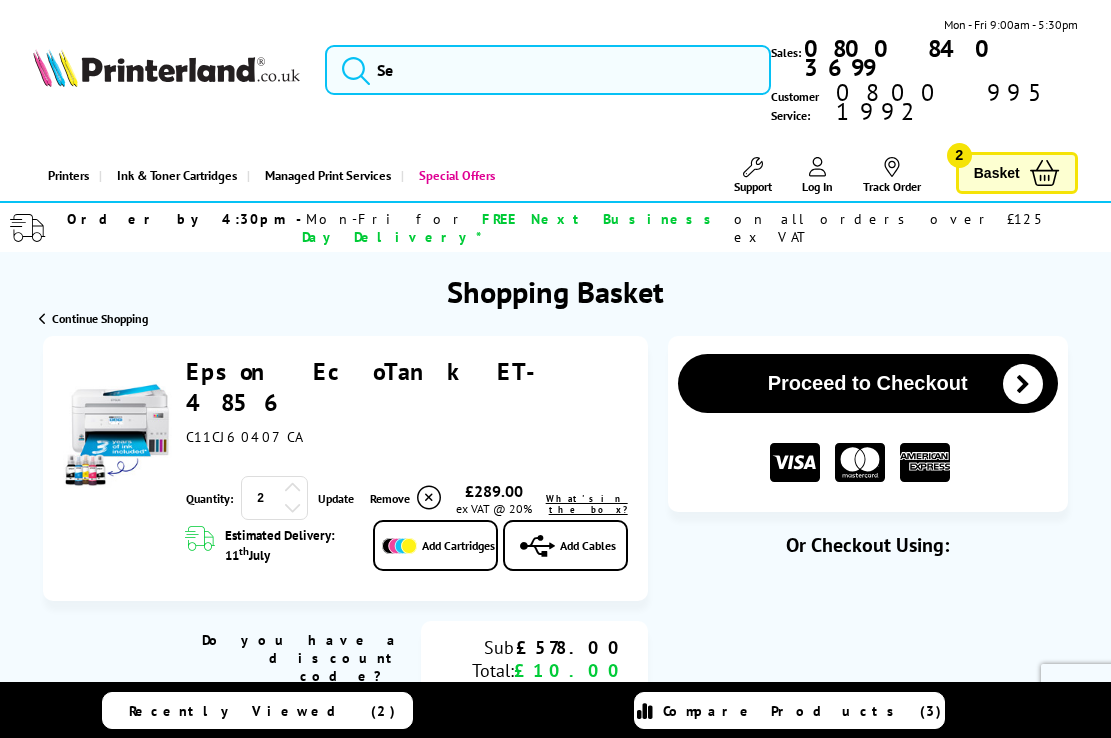 click at bounding box center [555, 2610] 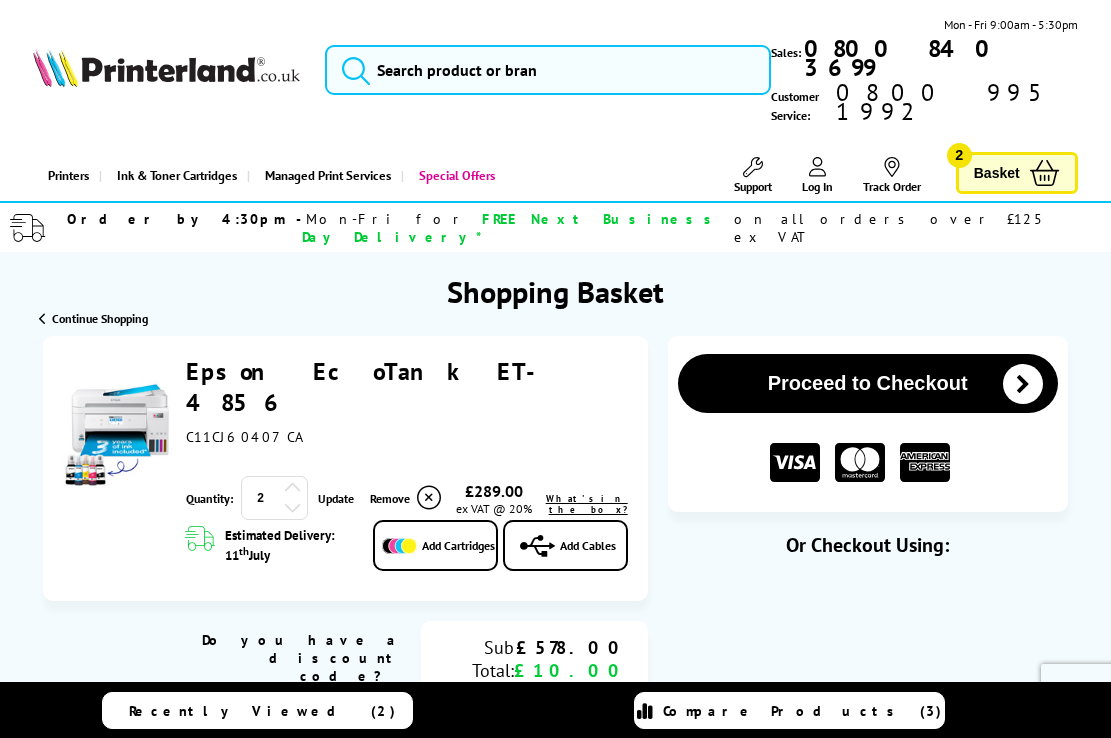 click on "Update" at bounding box center (336, 498) 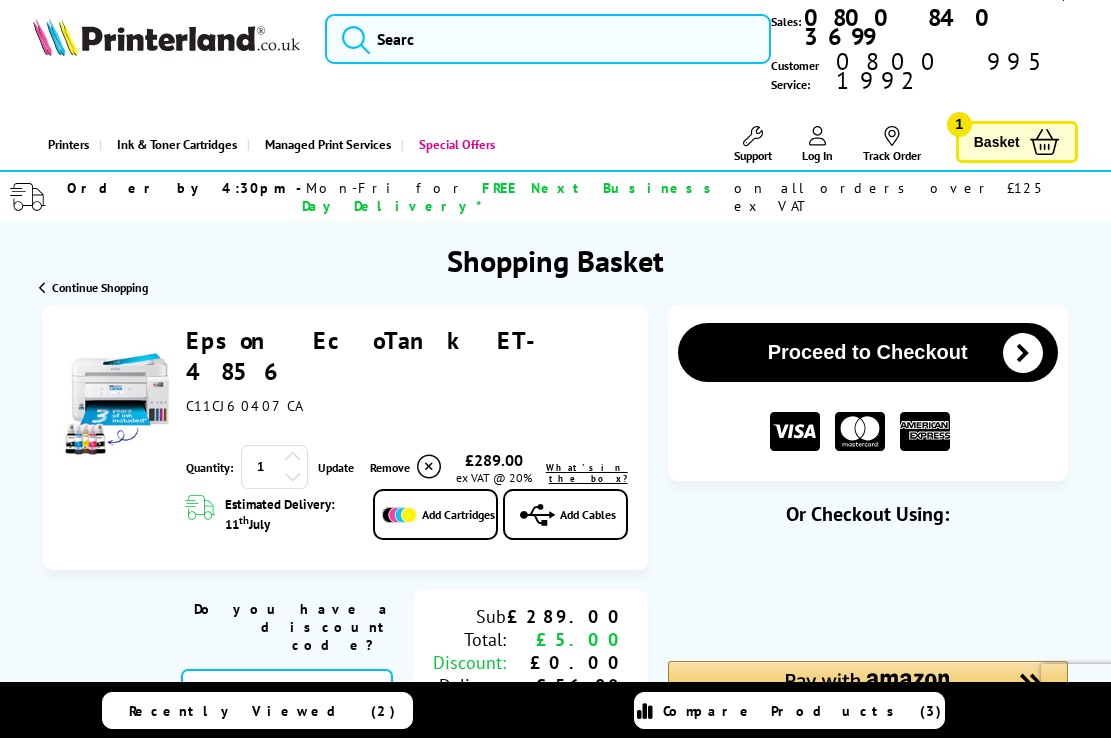 scroll, scrollTop: 0, scrollLeft: 0, axis: both 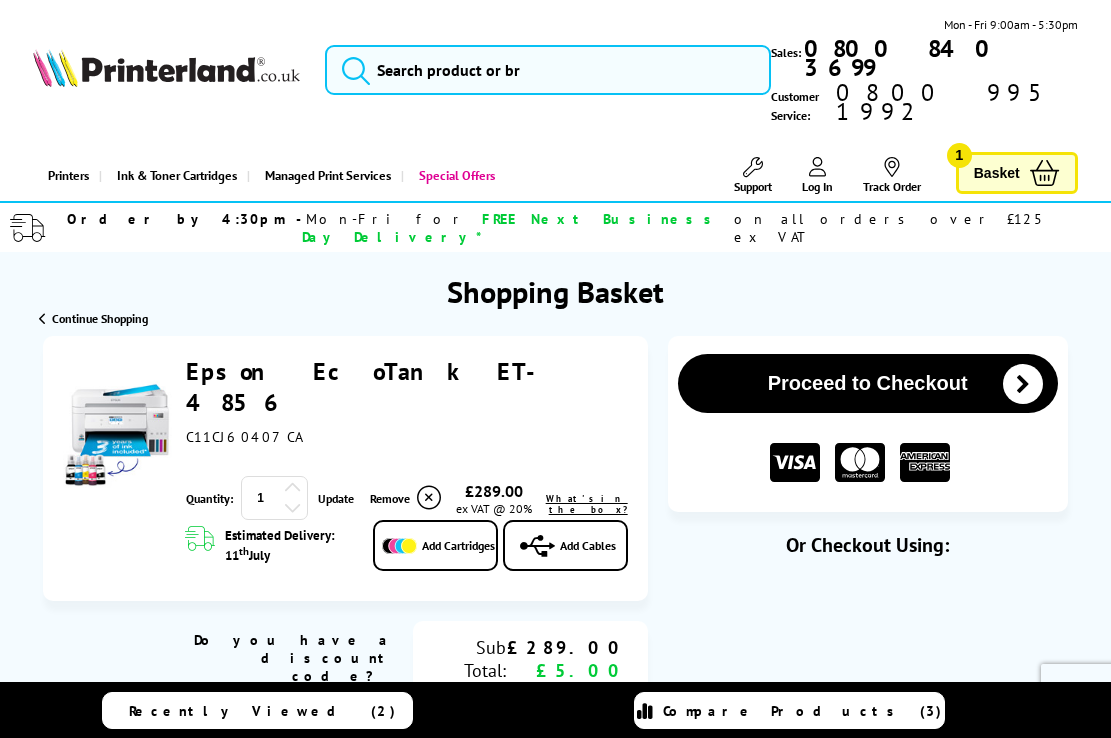 click on "Proceed to Checkout" at bounding box center (868, 383) 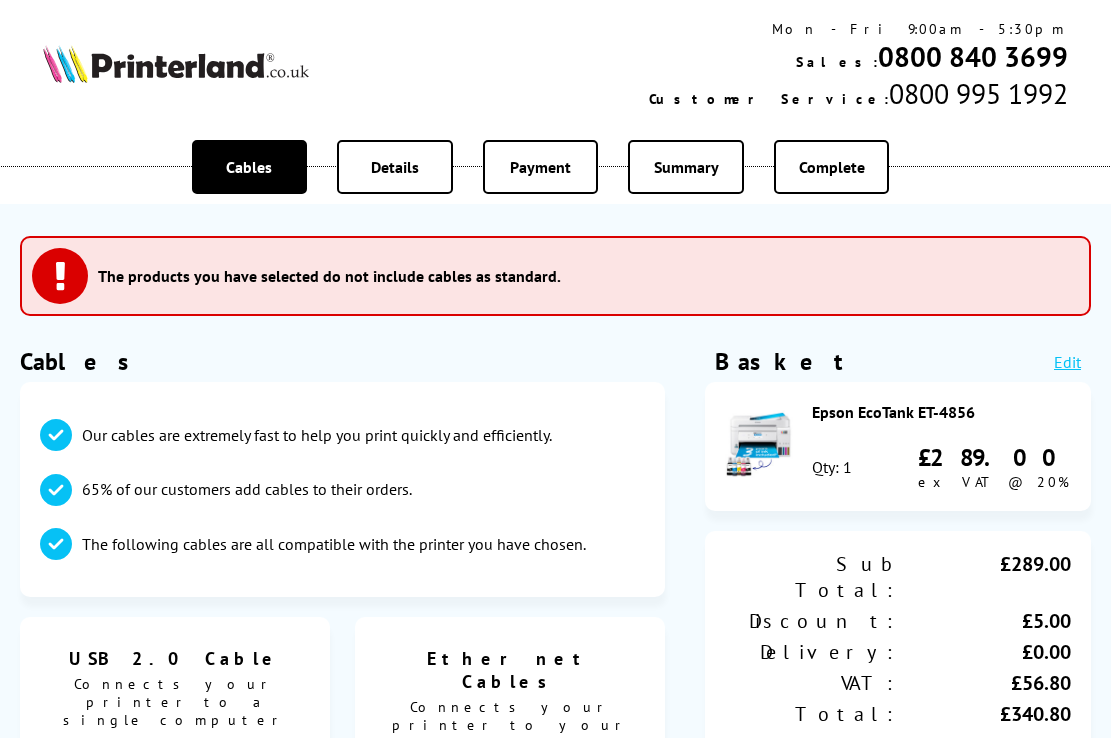 scroll, scrollTop: 0, scrollLeft: 0, axis: both 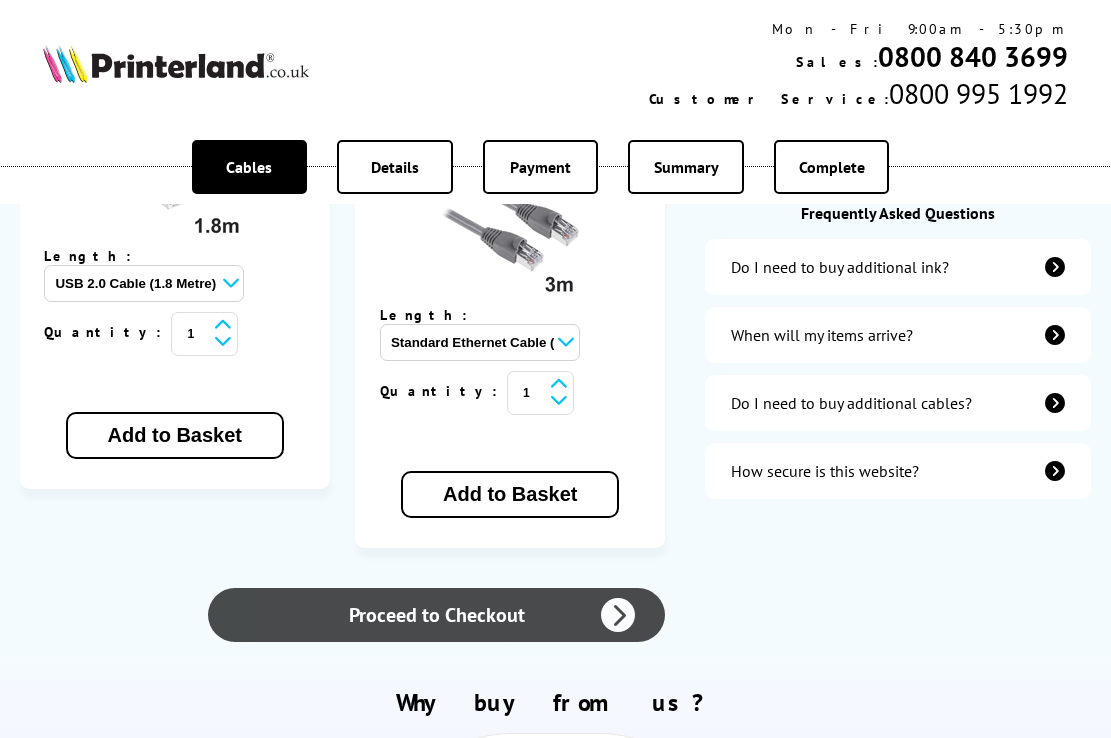 click on "Proceed to Checkout" at bounding box center [436, 615] 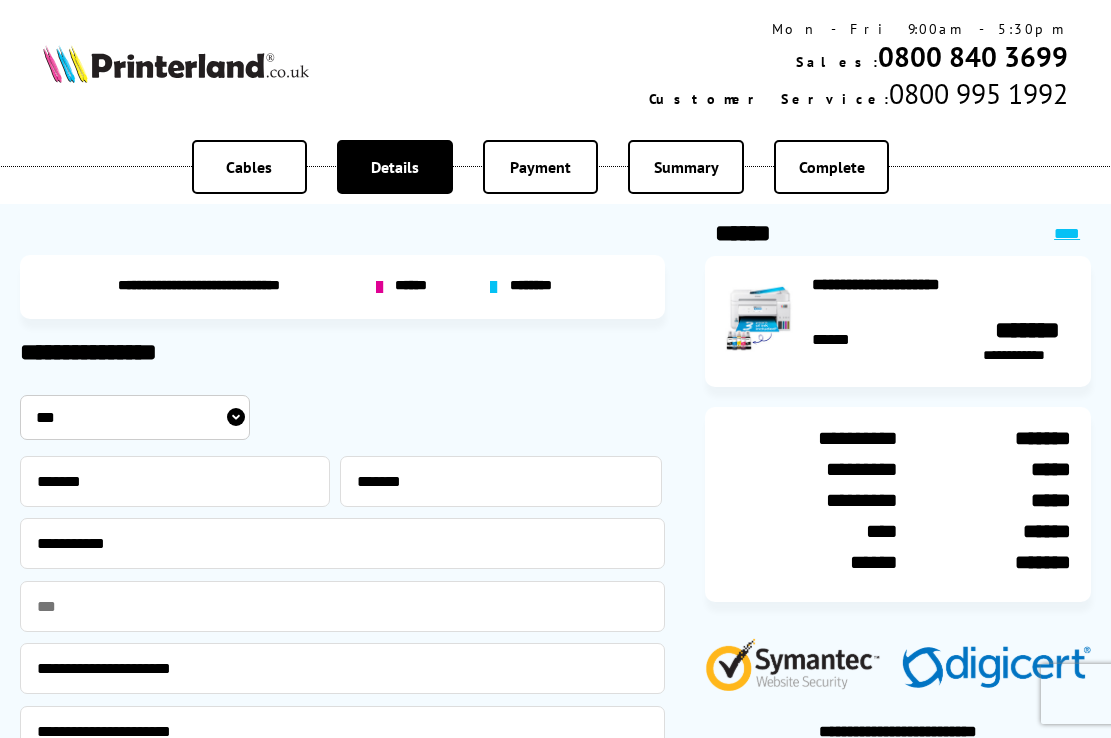 scroll, scrollTop: 0, scrollLeft: 0, axis: both 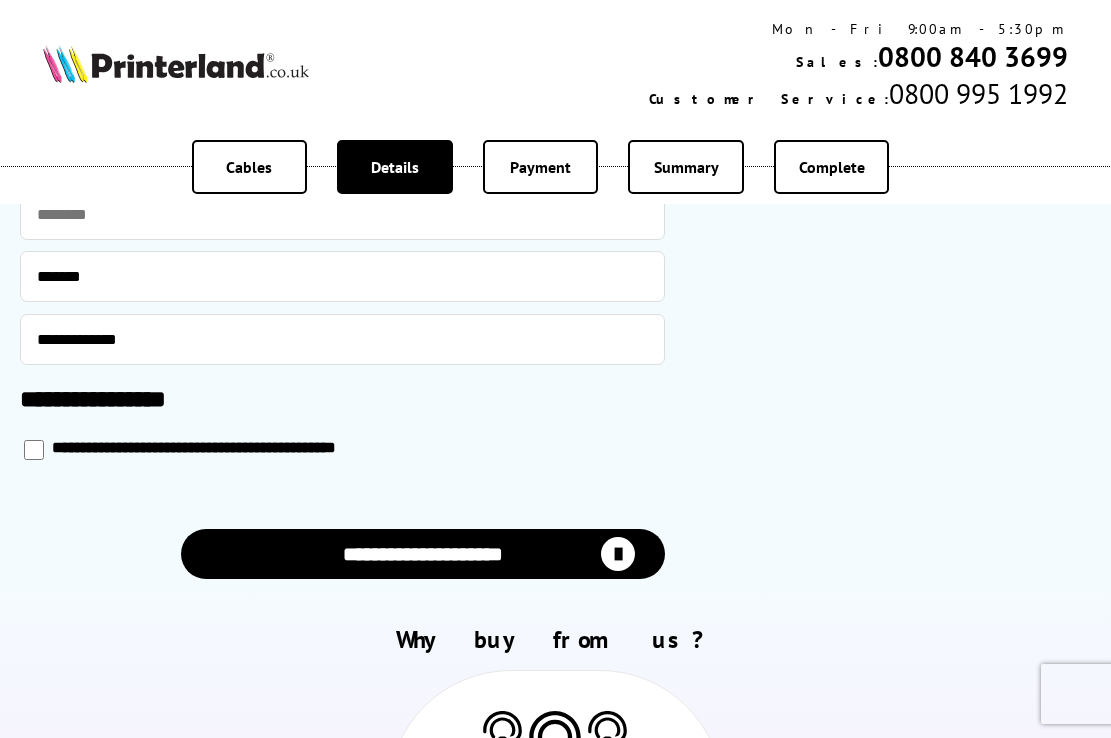 click on "**********" at bounding box center (423, 554) 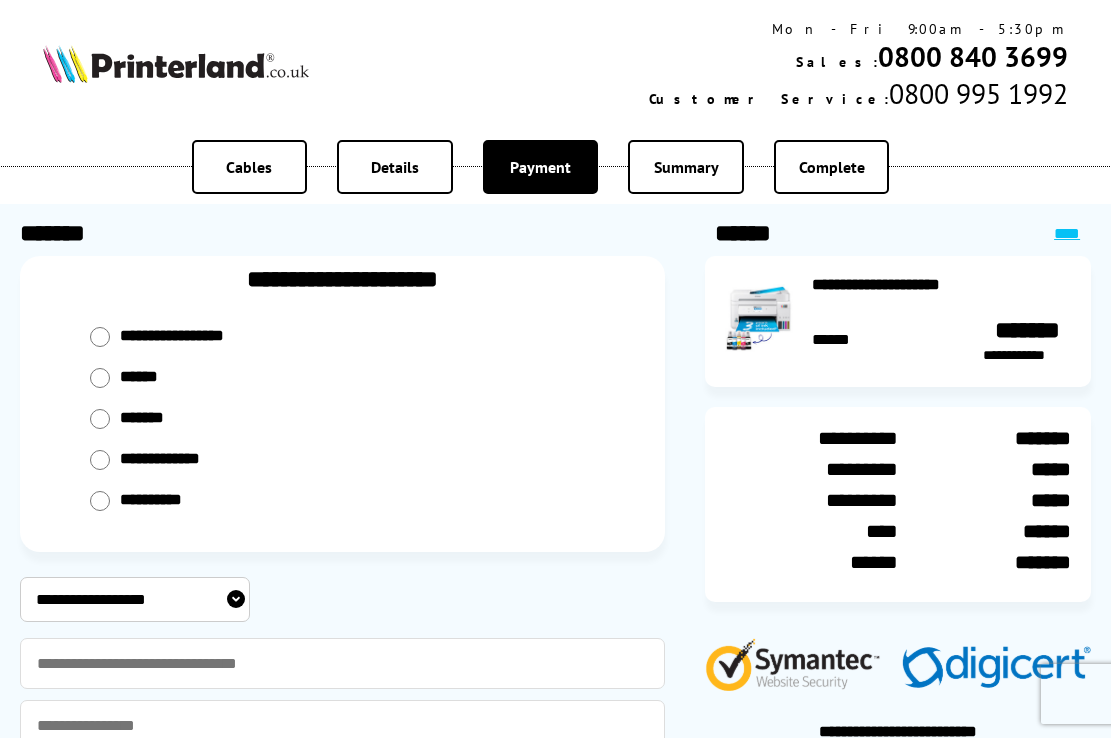 scroll, scrollTop: 0, scrollLeft: 0, axis: both 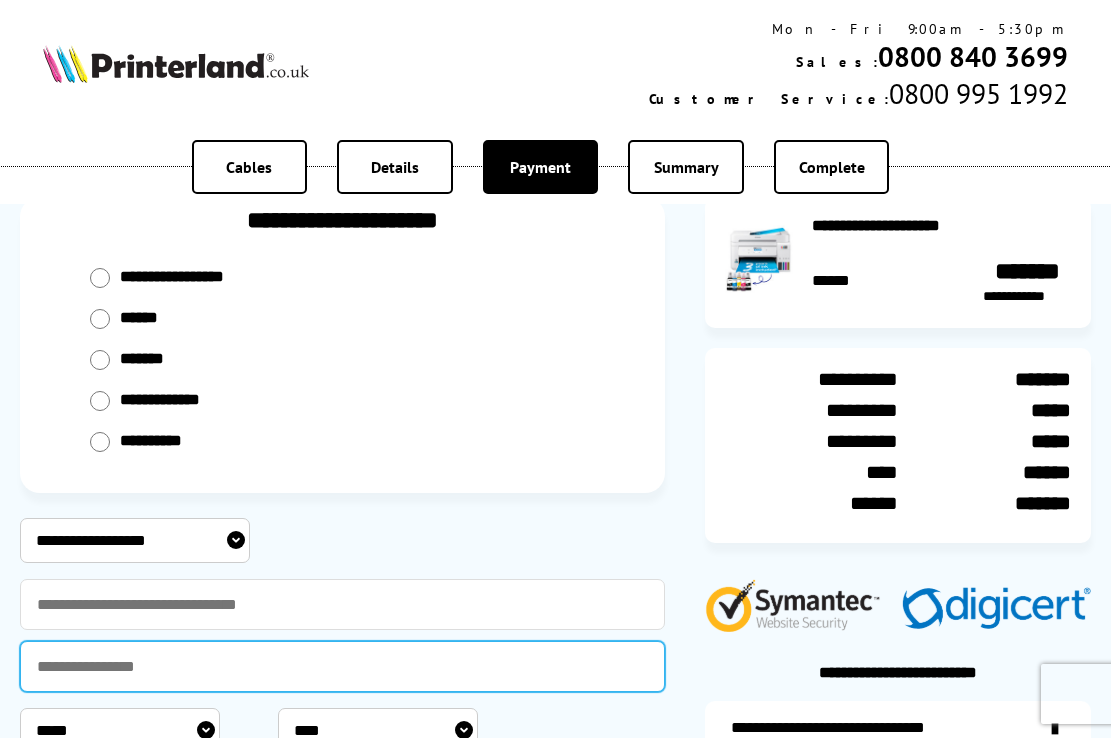 click at bounding box center (342, 666) 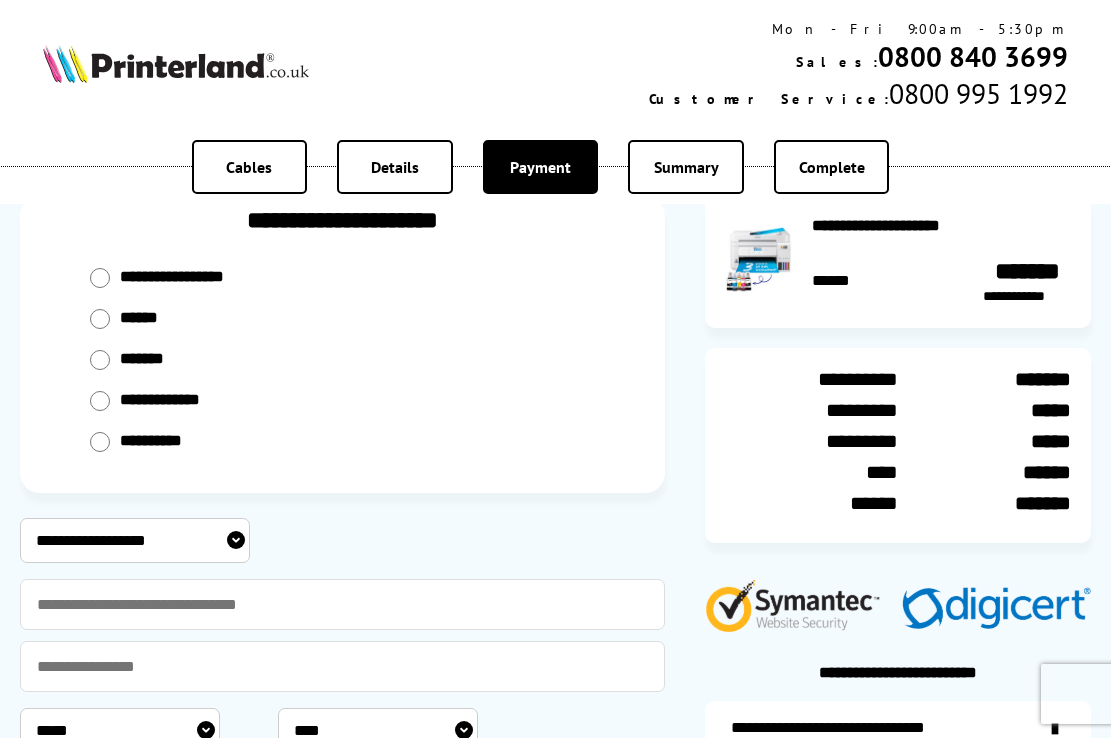select on "****" 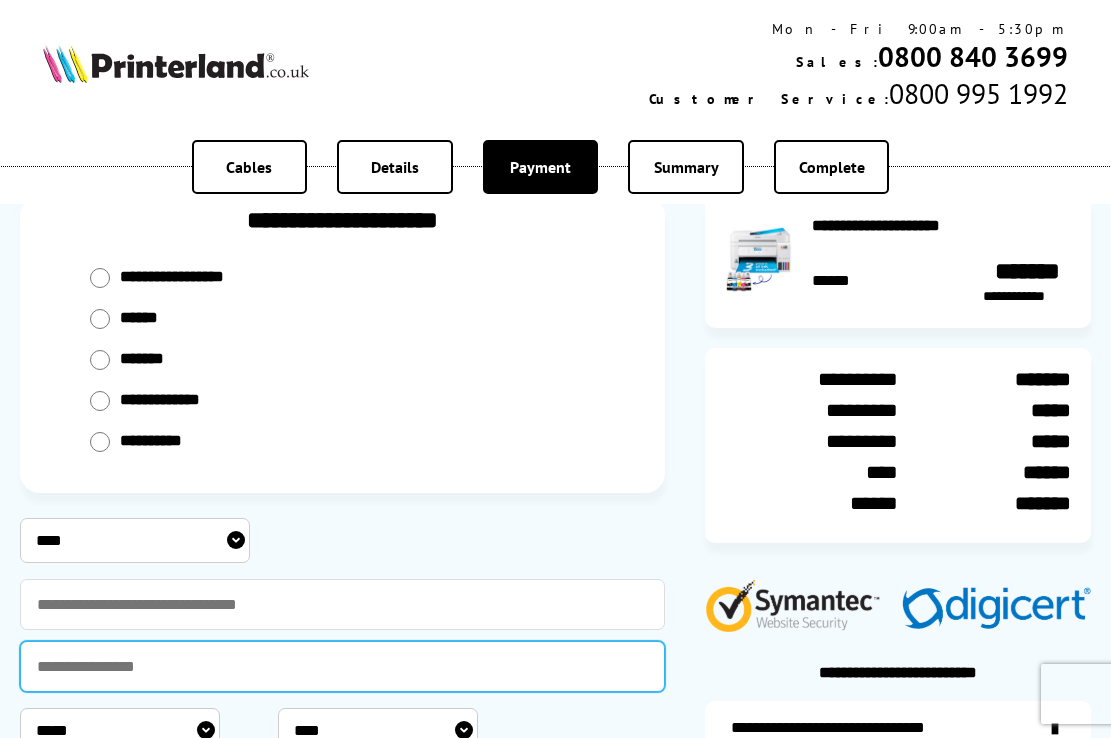 type on "**********" 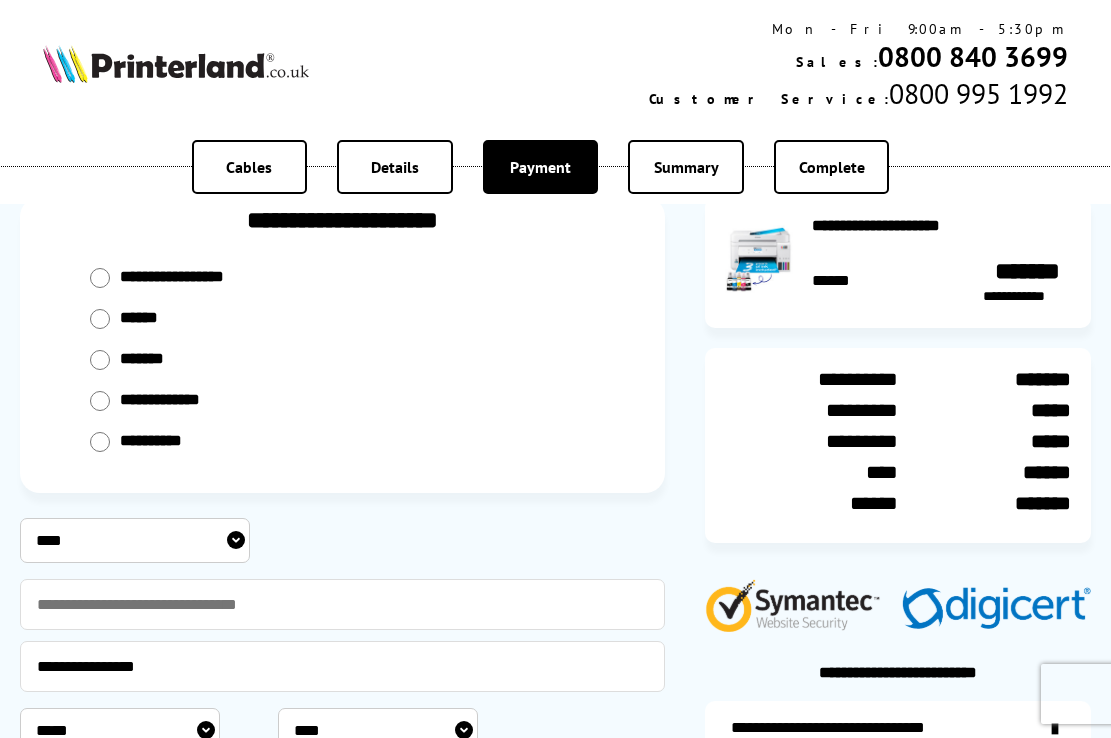 select on "*" 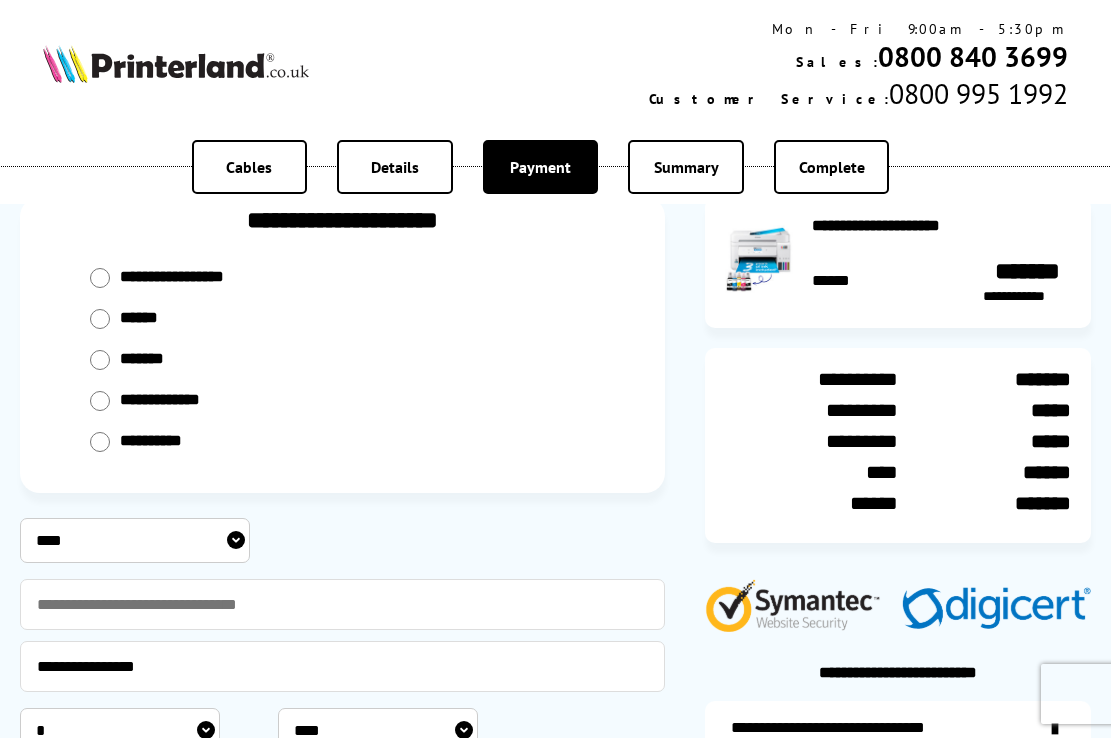 select on "****" 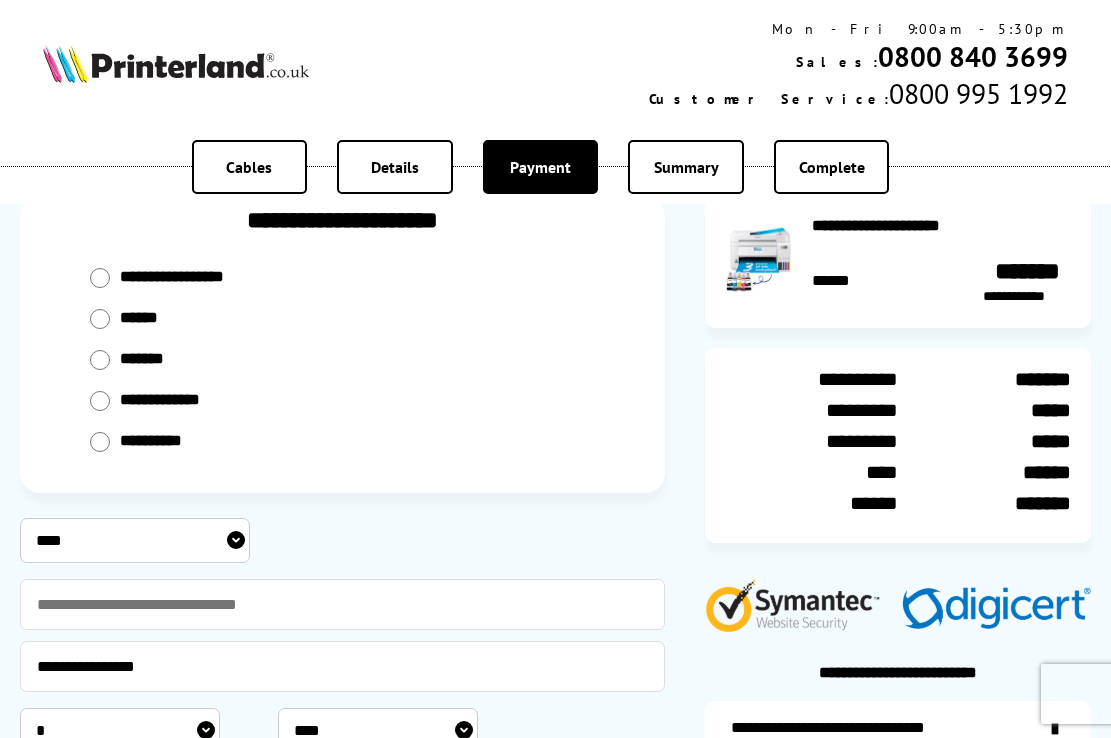 type on "***" 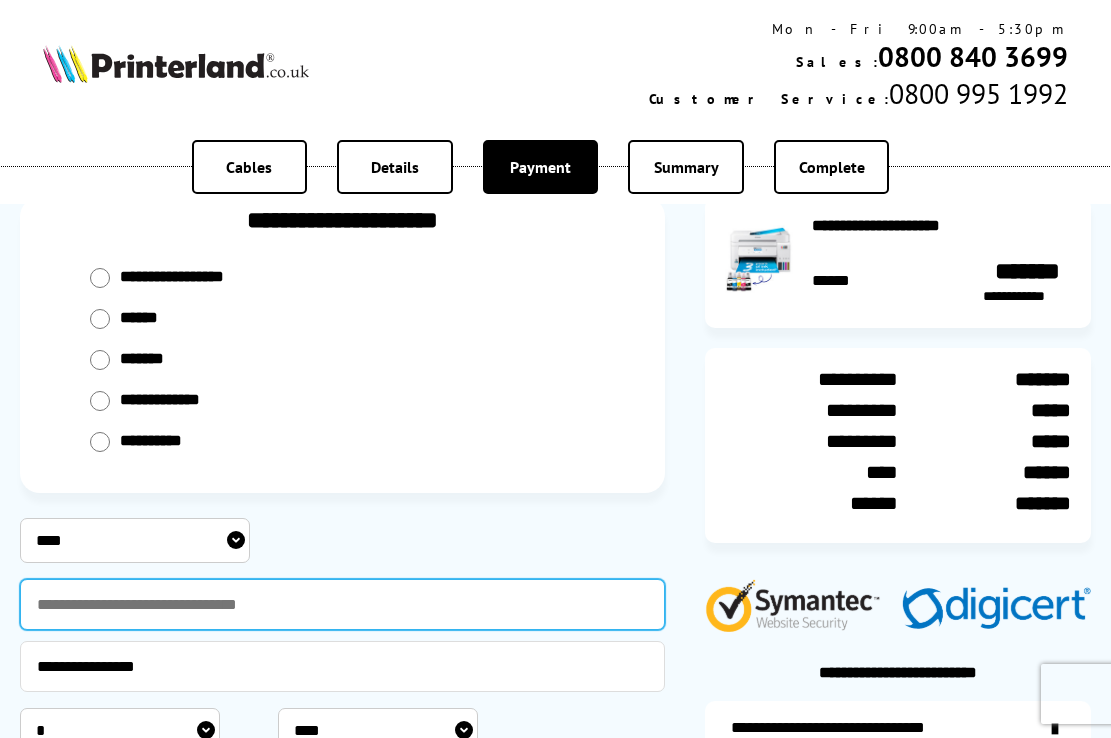 click at bounding box center (342, 604) 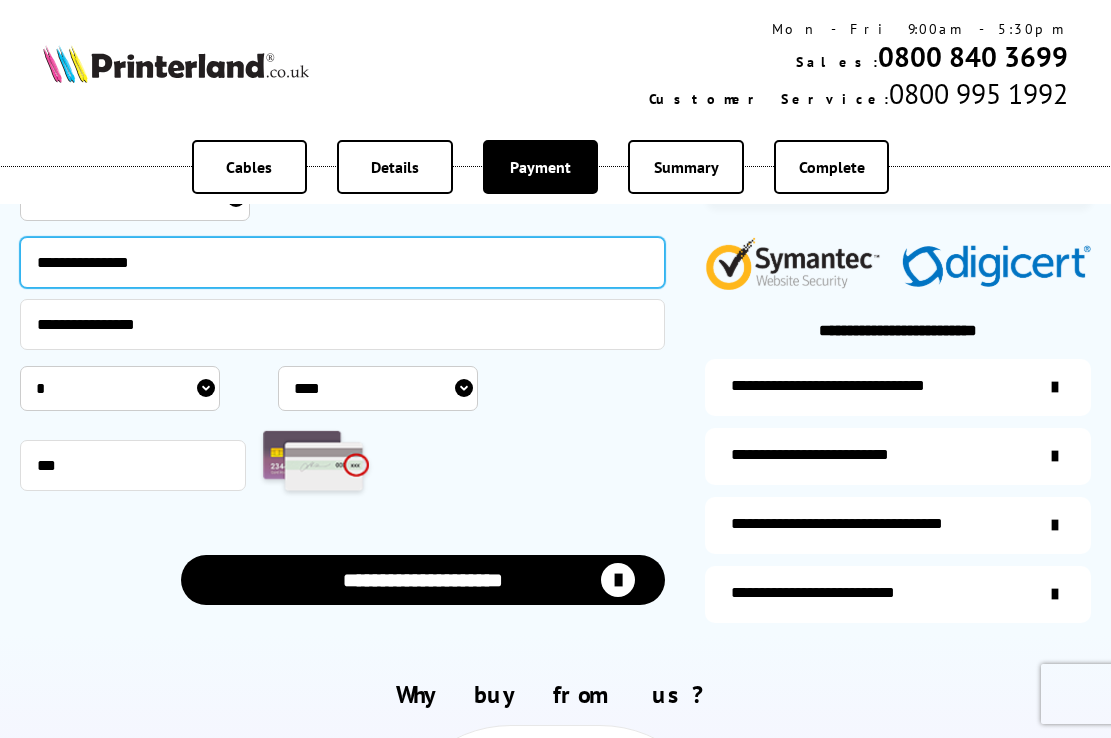 scroll, scrollTop: 609, scrollLeft: 0, axis: vertical 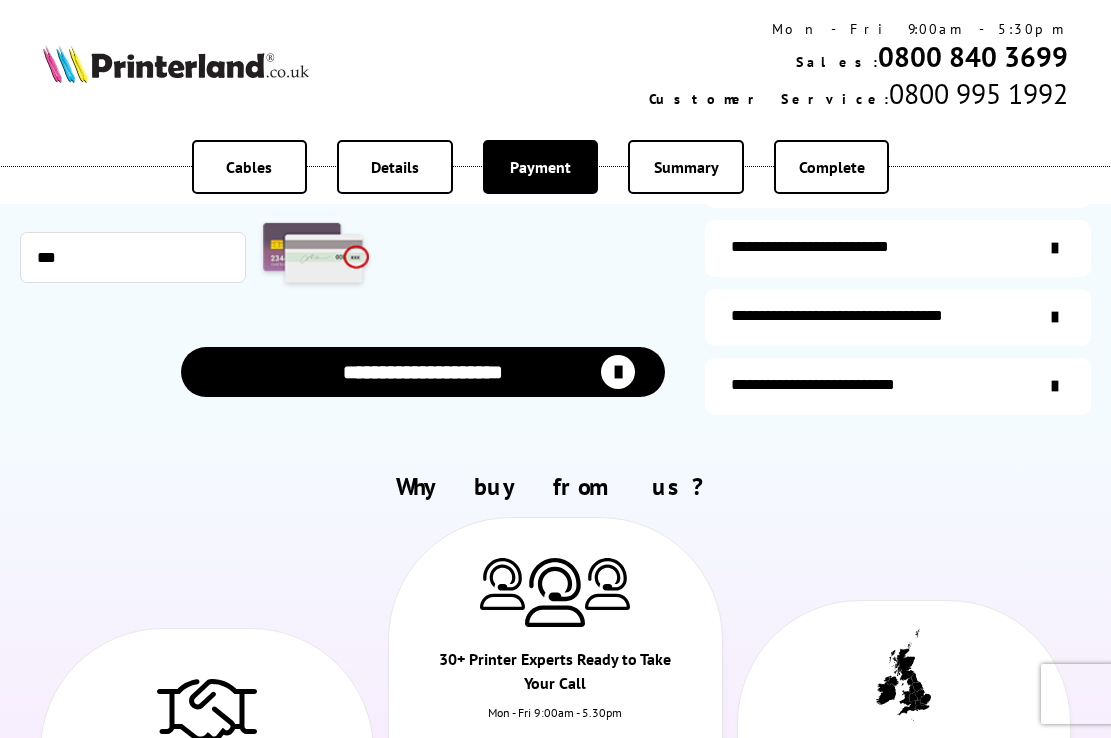 type on "**********" 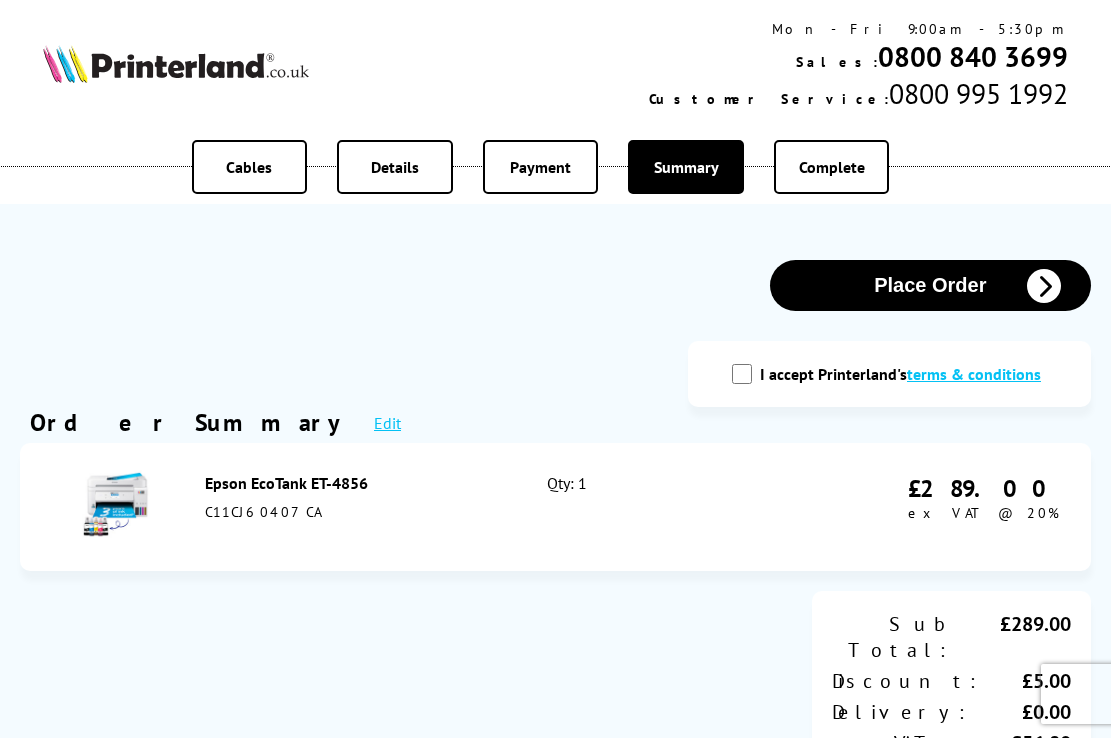 scroll, scrollTop: 0, scrollLeft: 0, axis: both 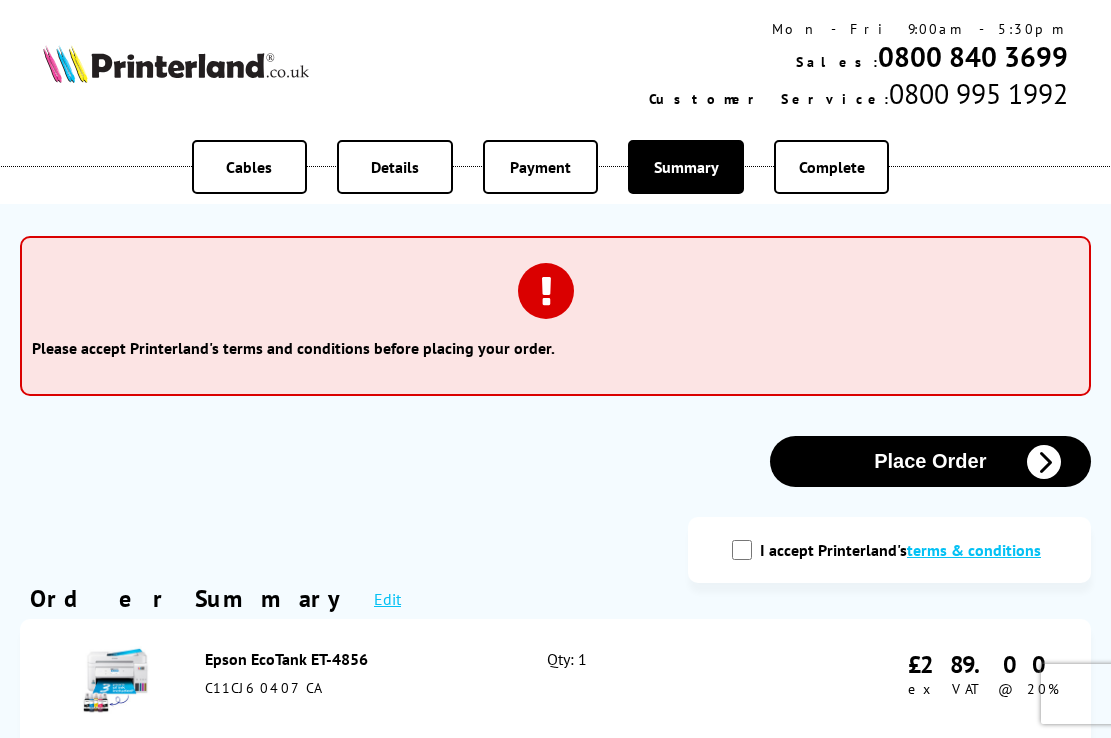 click on "I accept Printerland's  terms & conditions" at bounding box center [889, 550] 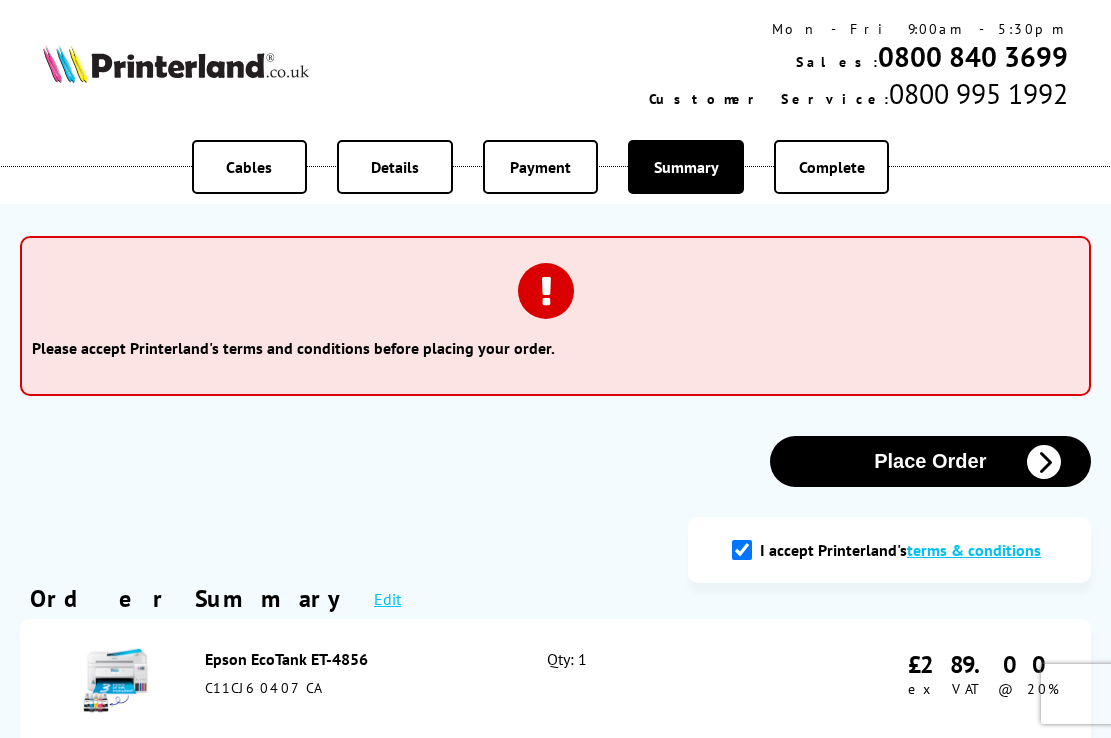 click on "Please accept Printerland's terms and conditions before placing your order.
Log-in to Your Account
Register
Place Order" at bounding box center [555, 830] 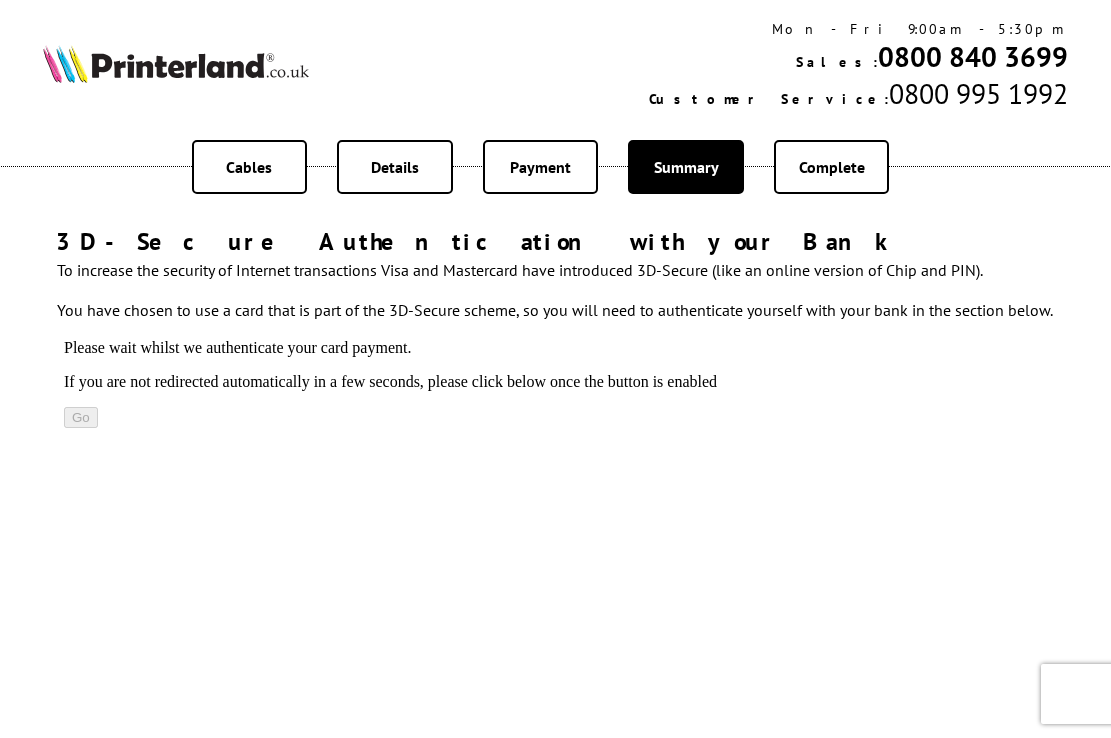scroll, scrollTop: 0, scrollLeft: 0, axis: both 